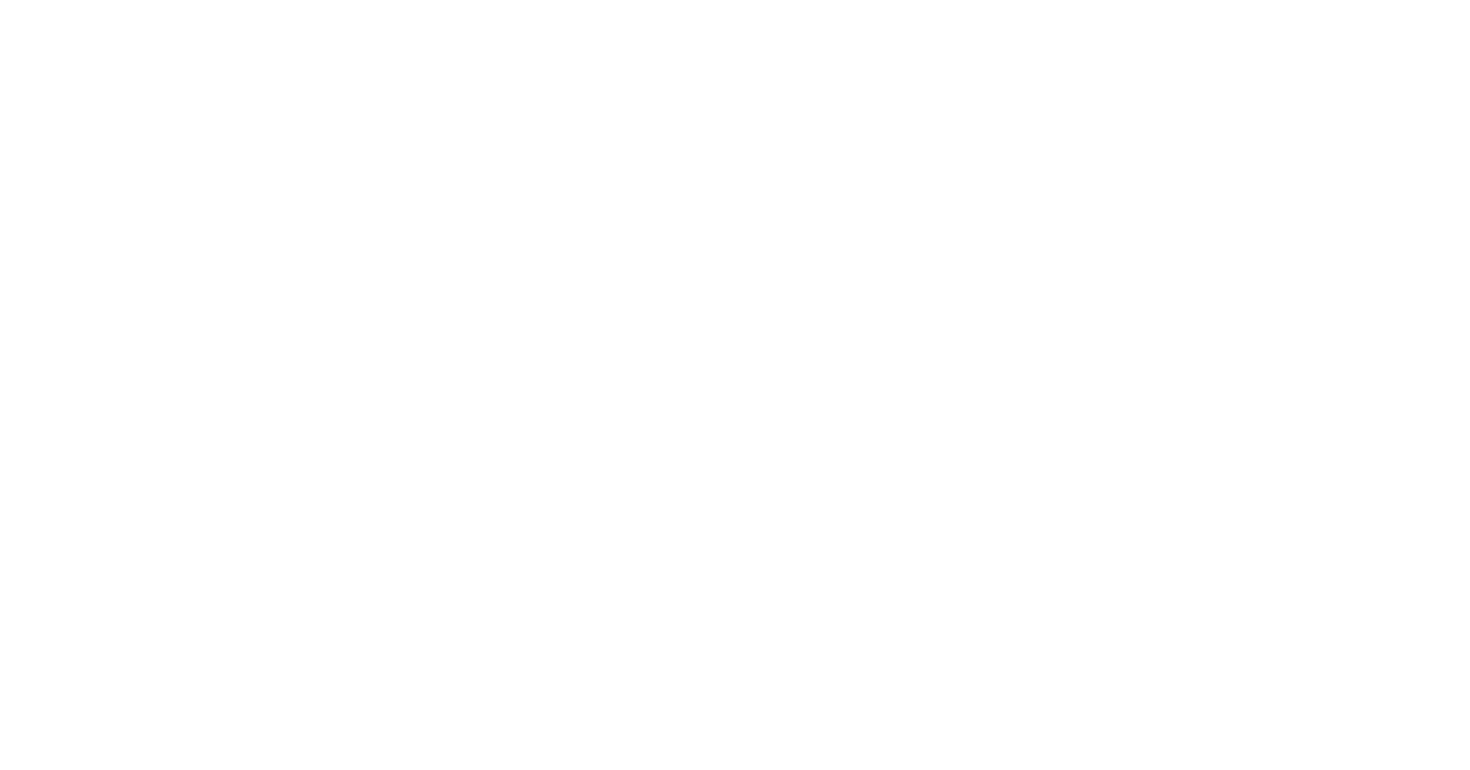 scroll, scrollTop: 0, scrollLeft: 0, axis: both 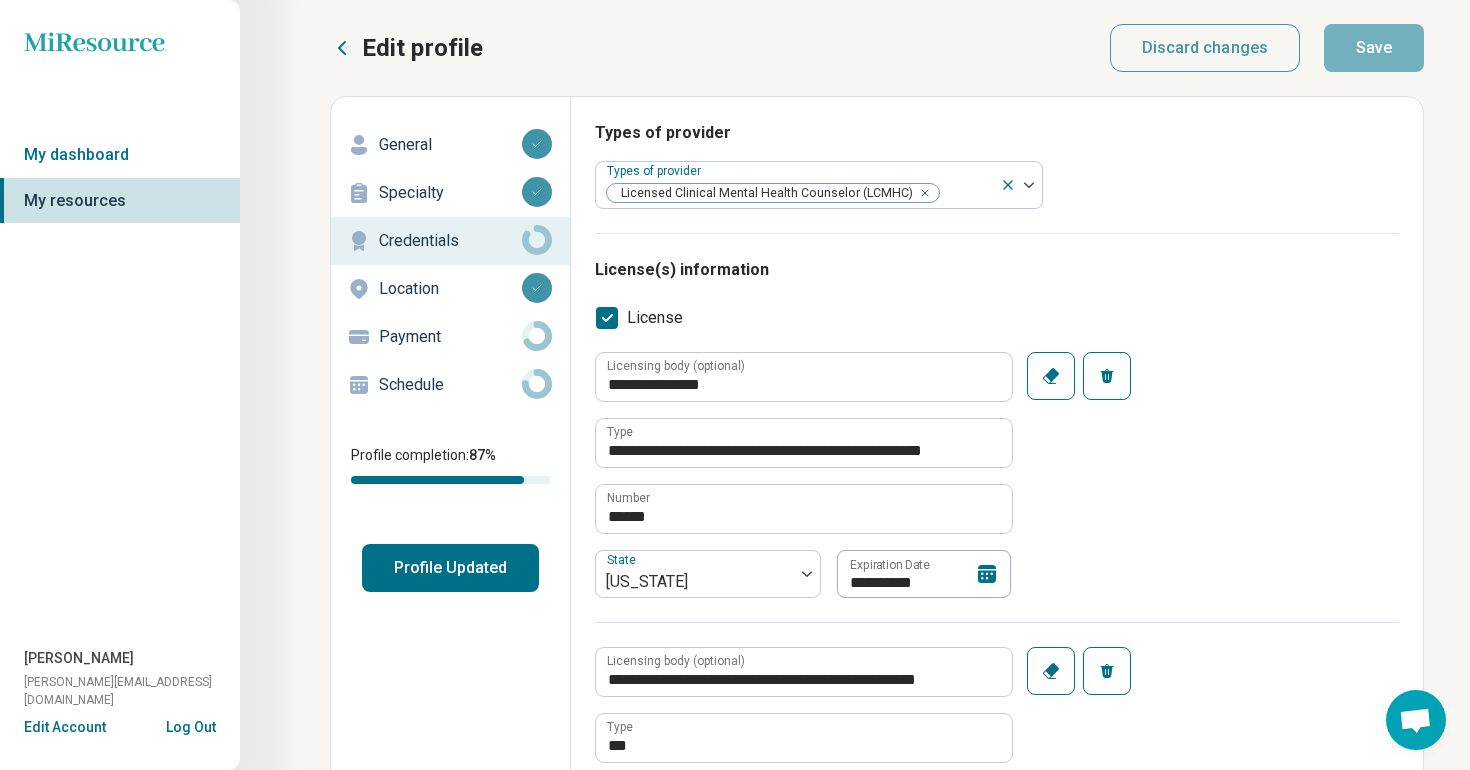 click 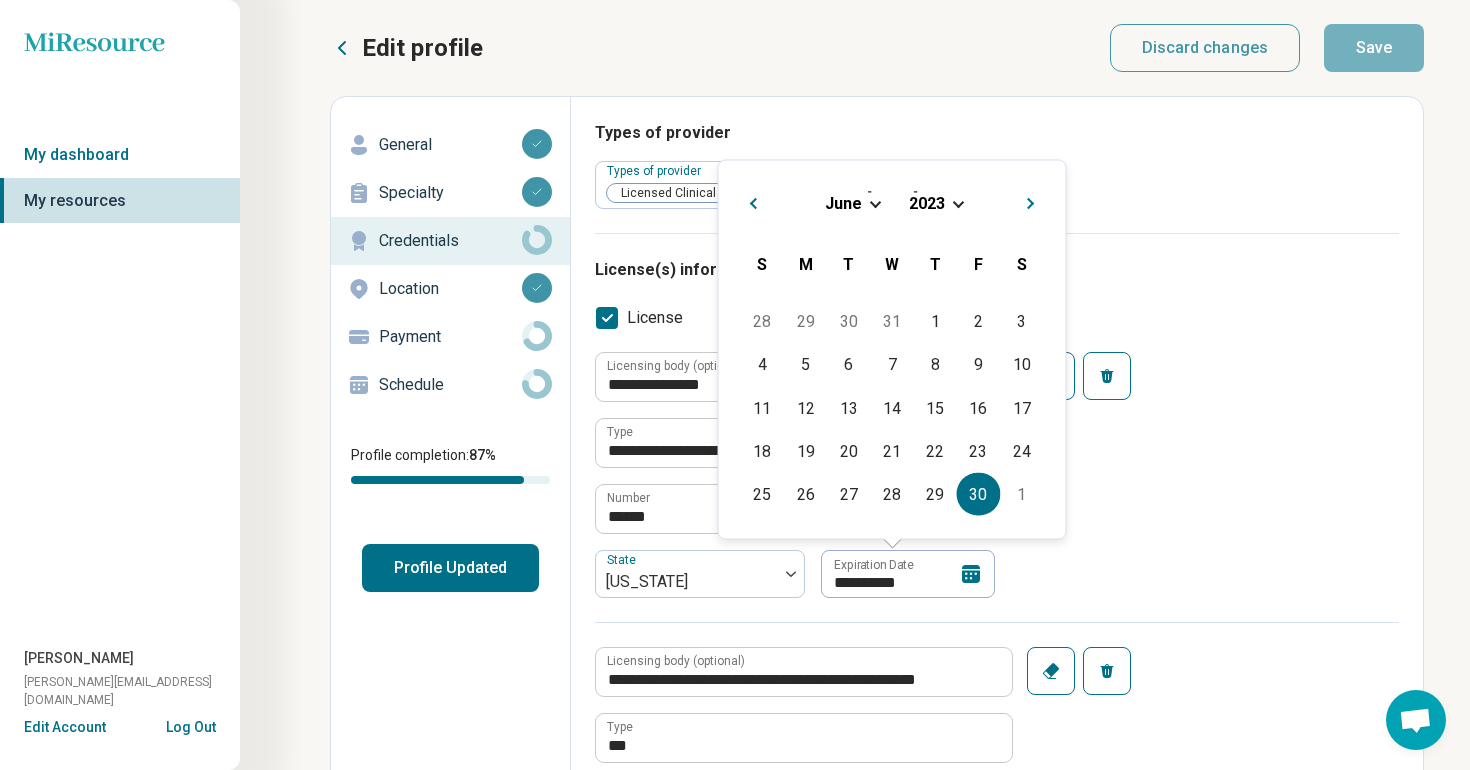 click at bounding box center [958, 201] 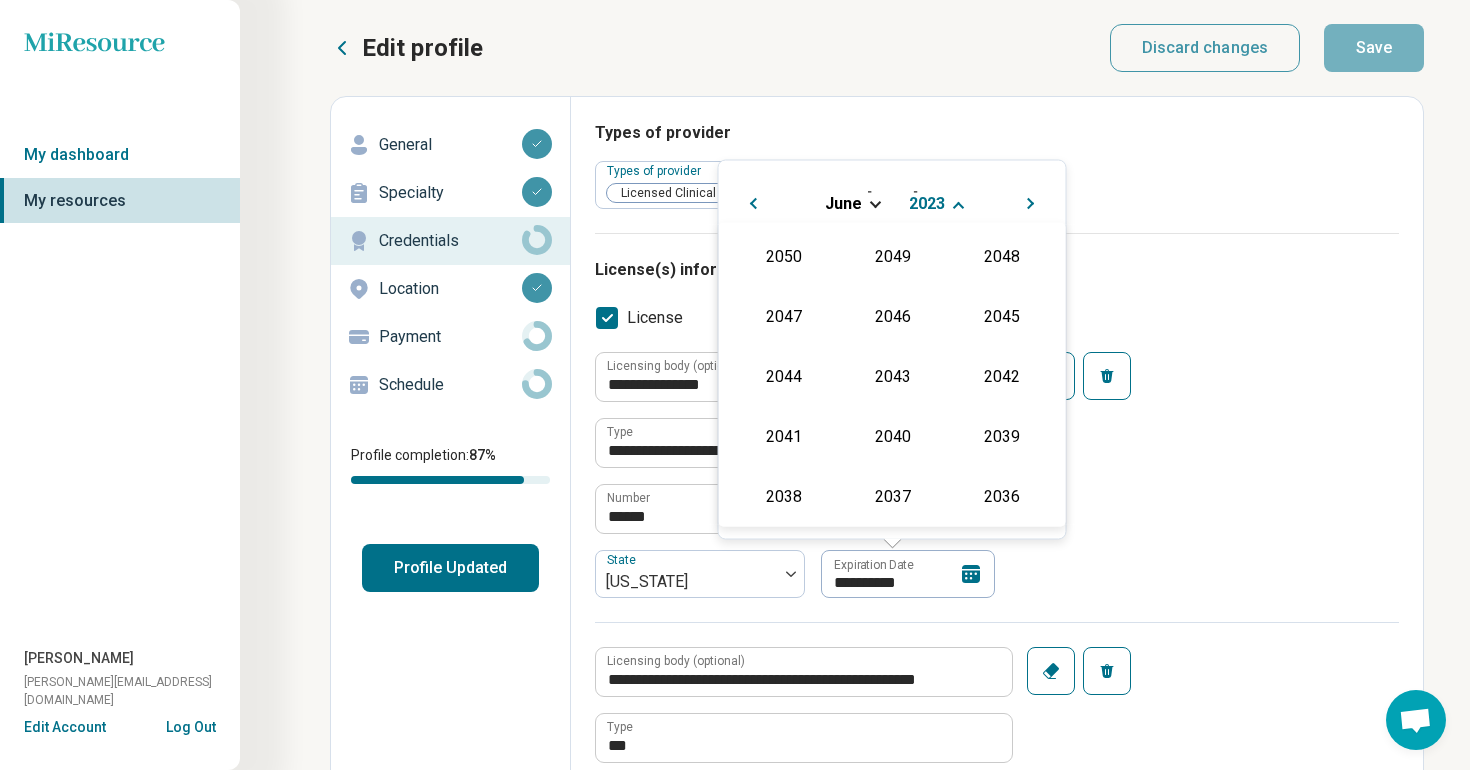 scroll, scrollTop: 422, scrollLeft: 0, axis: vertical 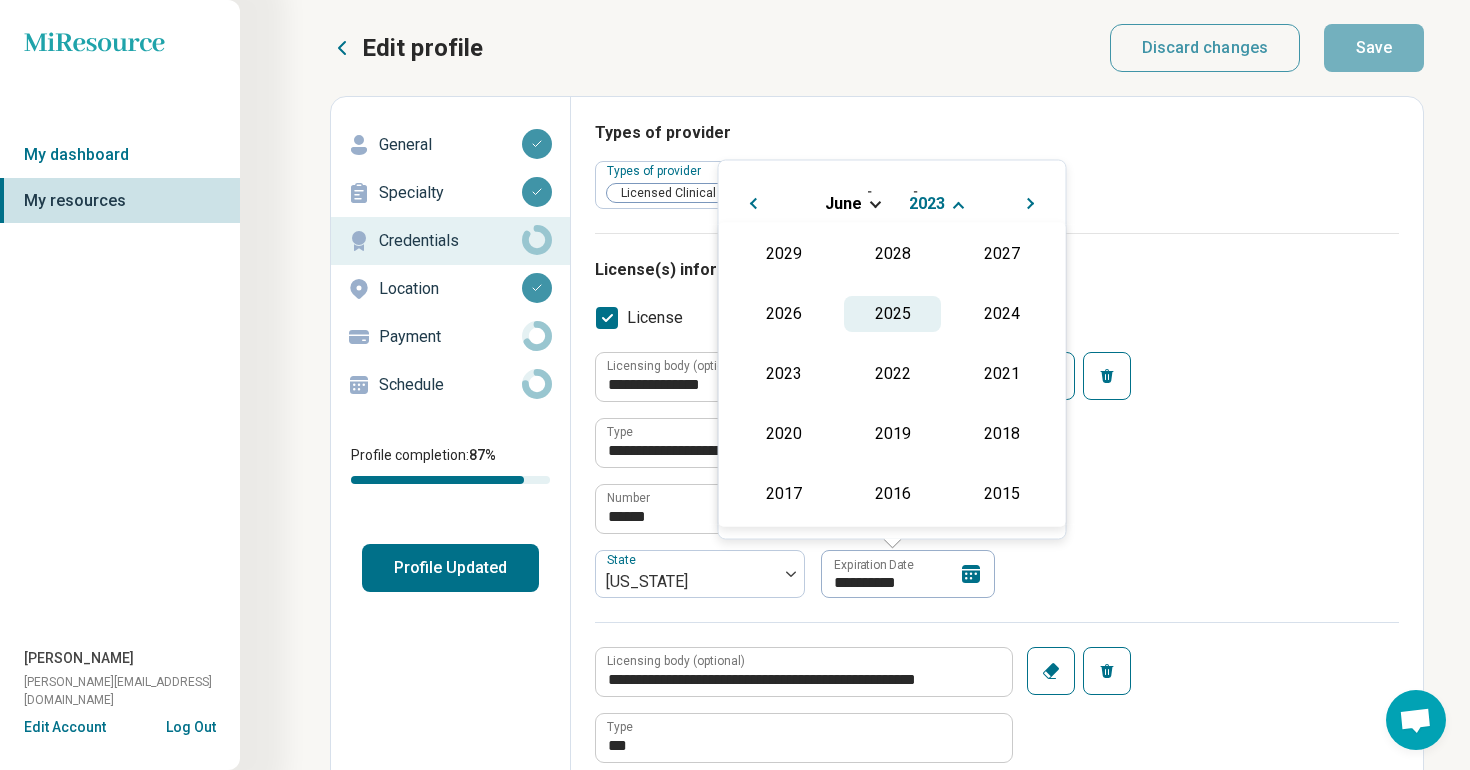 click on "2025" at bounding box center [892, 314] 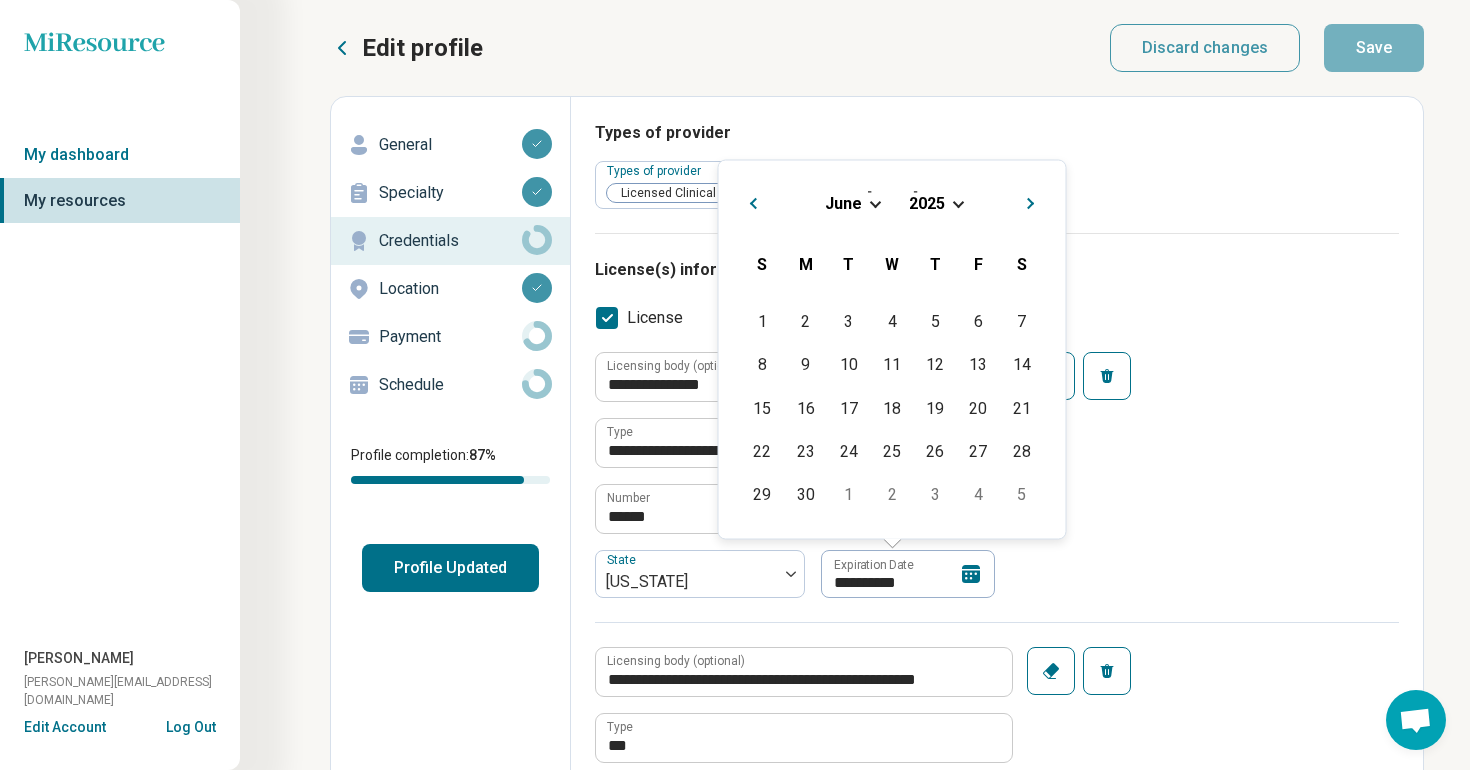click on "**********" at bounding box center (997, 487) 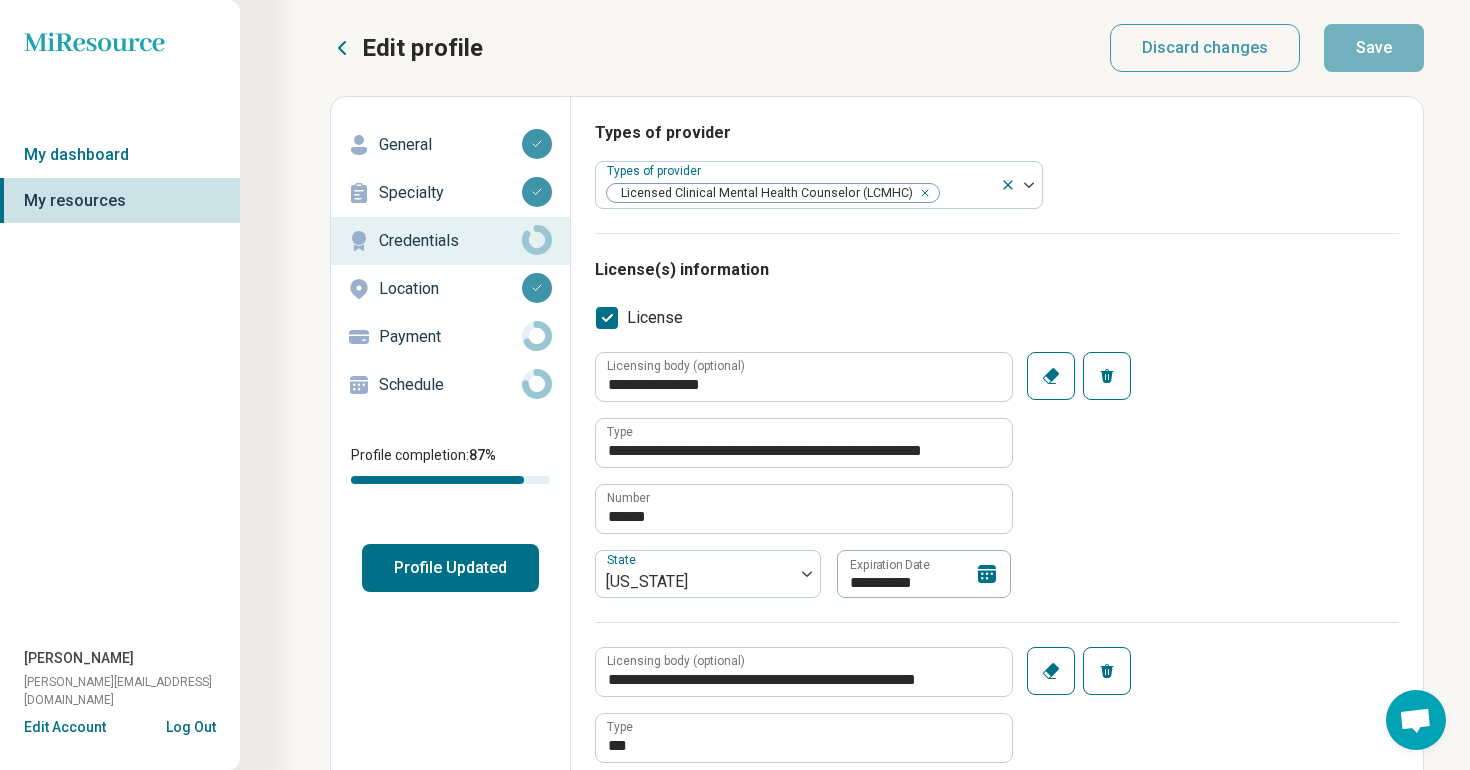 click 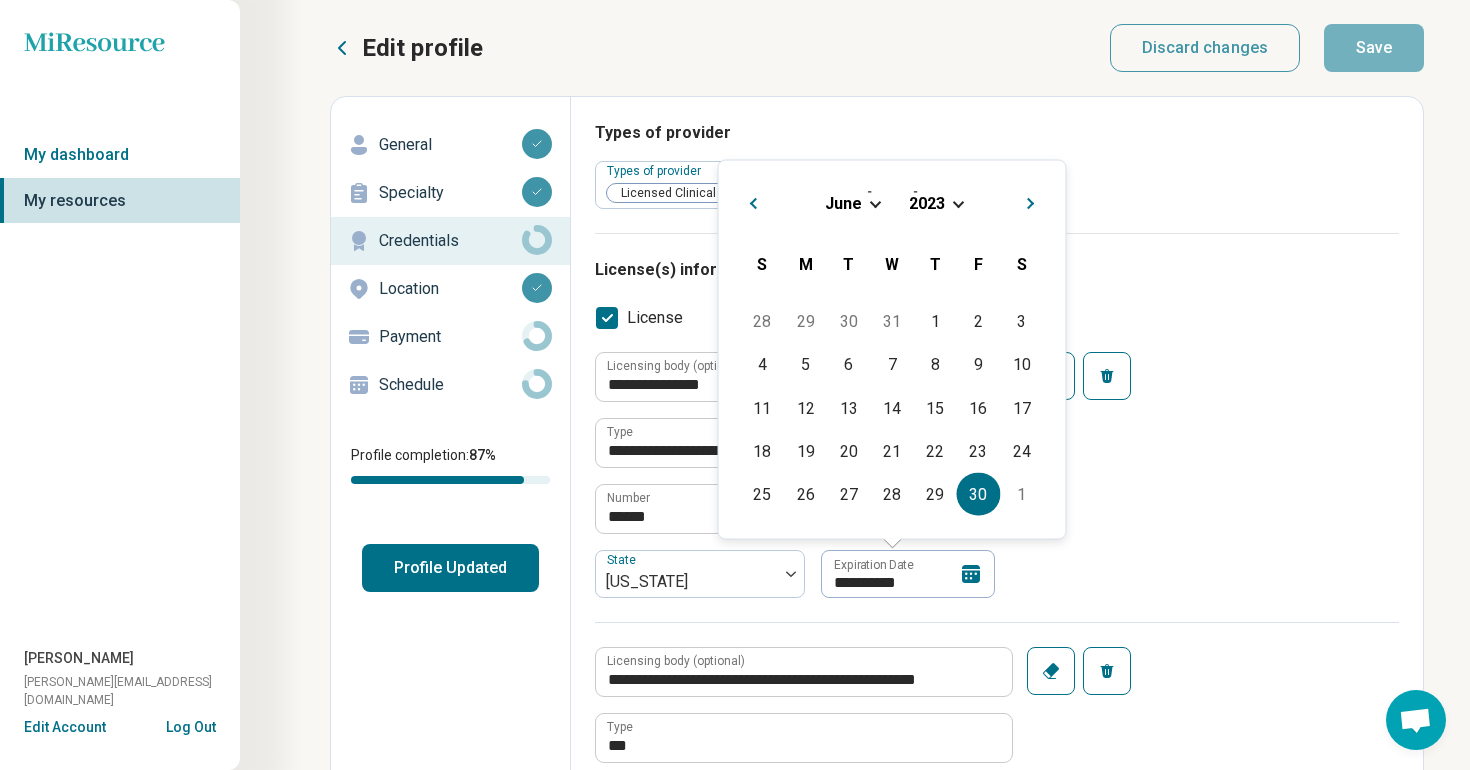 click on "[DATE]" at bounding box center [892, 202] 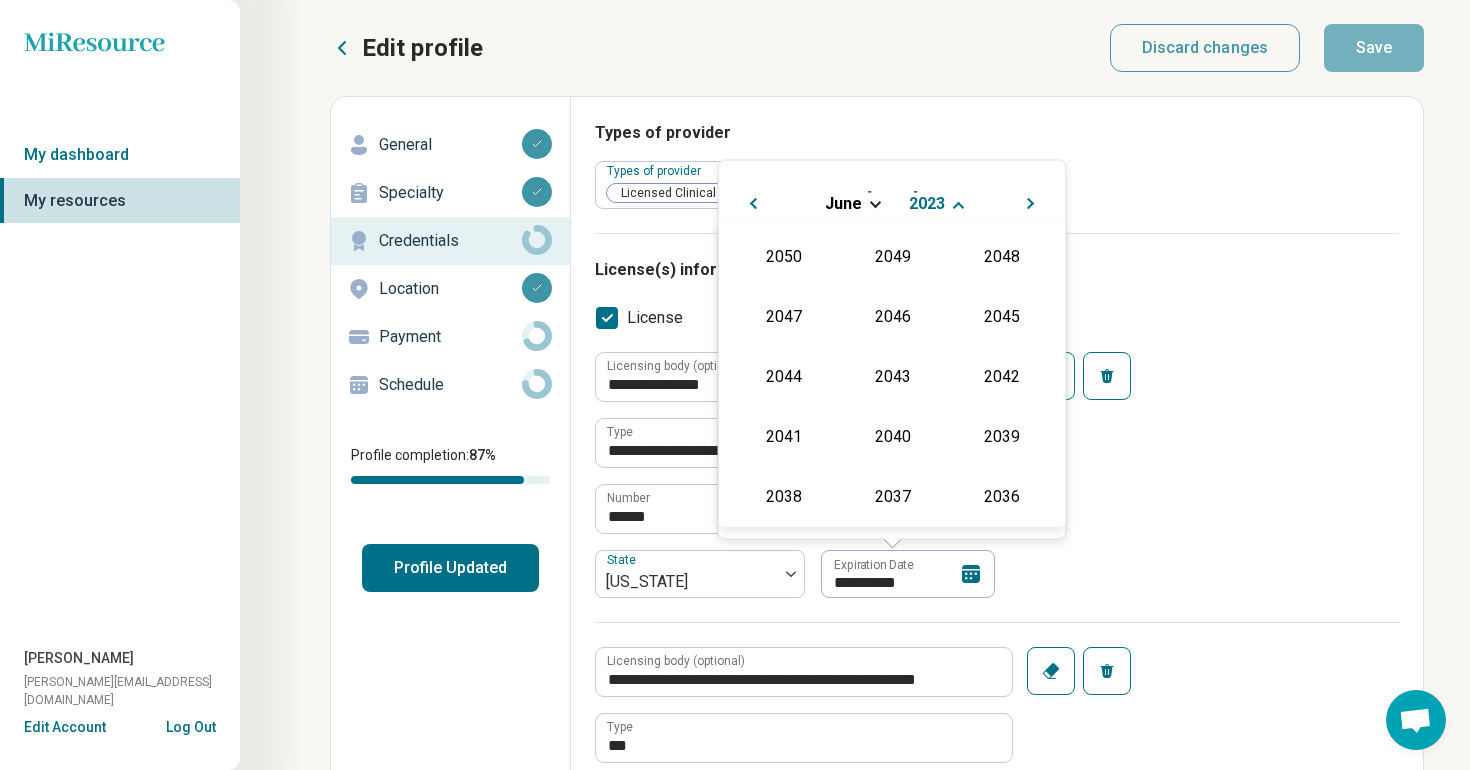 scroll, scrollTop: 422, scrollLeft: 0, axis: vertical 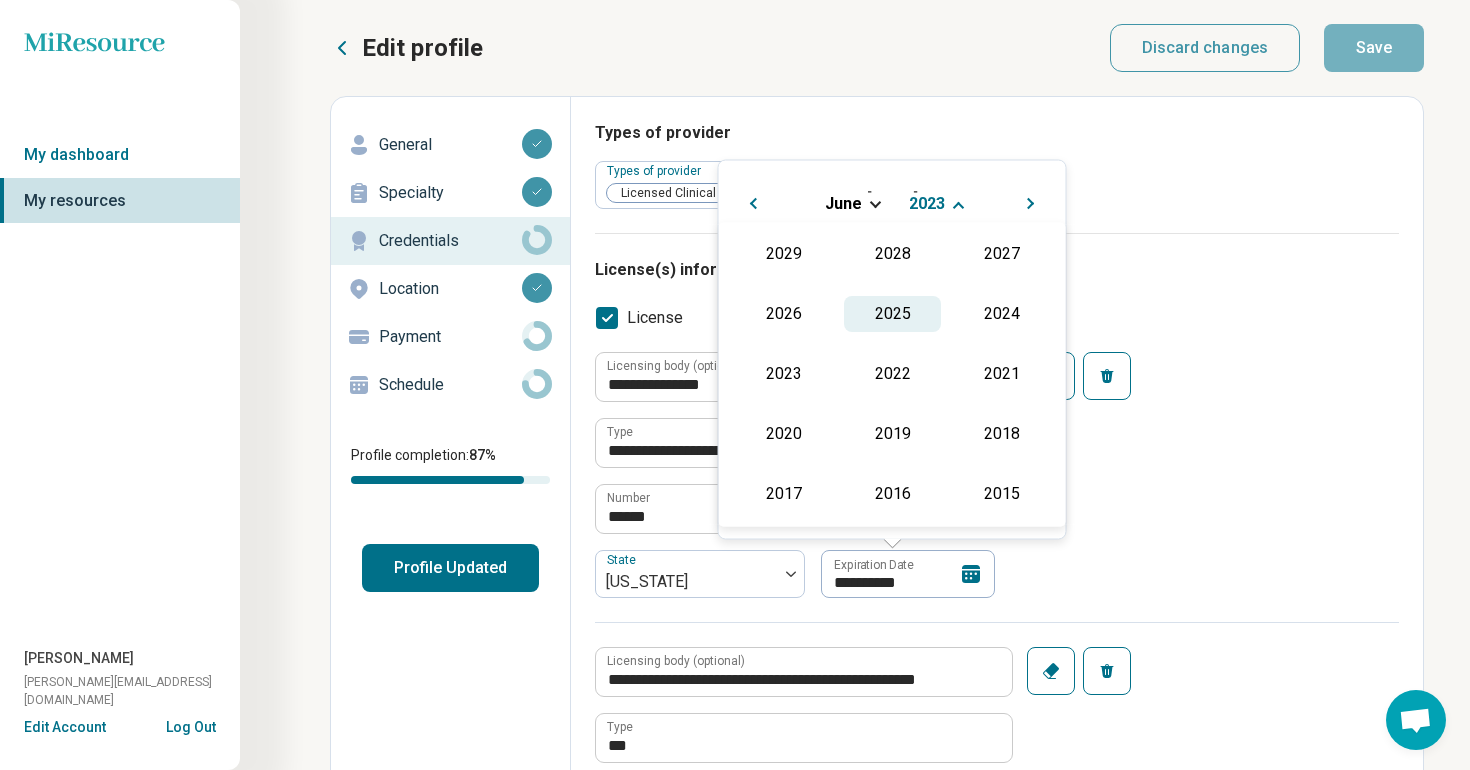 click on "2025" at bounding box center (892, 314) 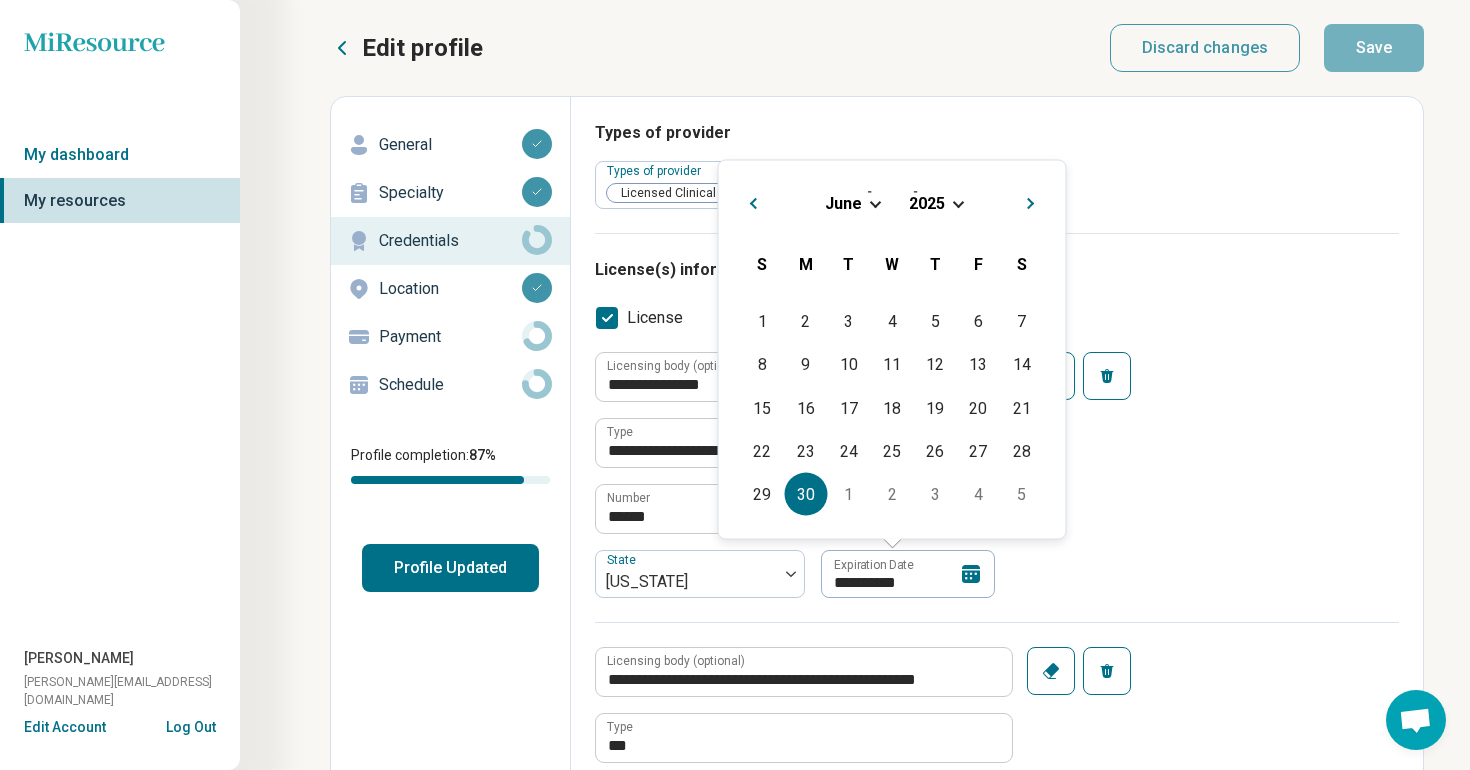 click on "30" at bounding box center (805, 494) 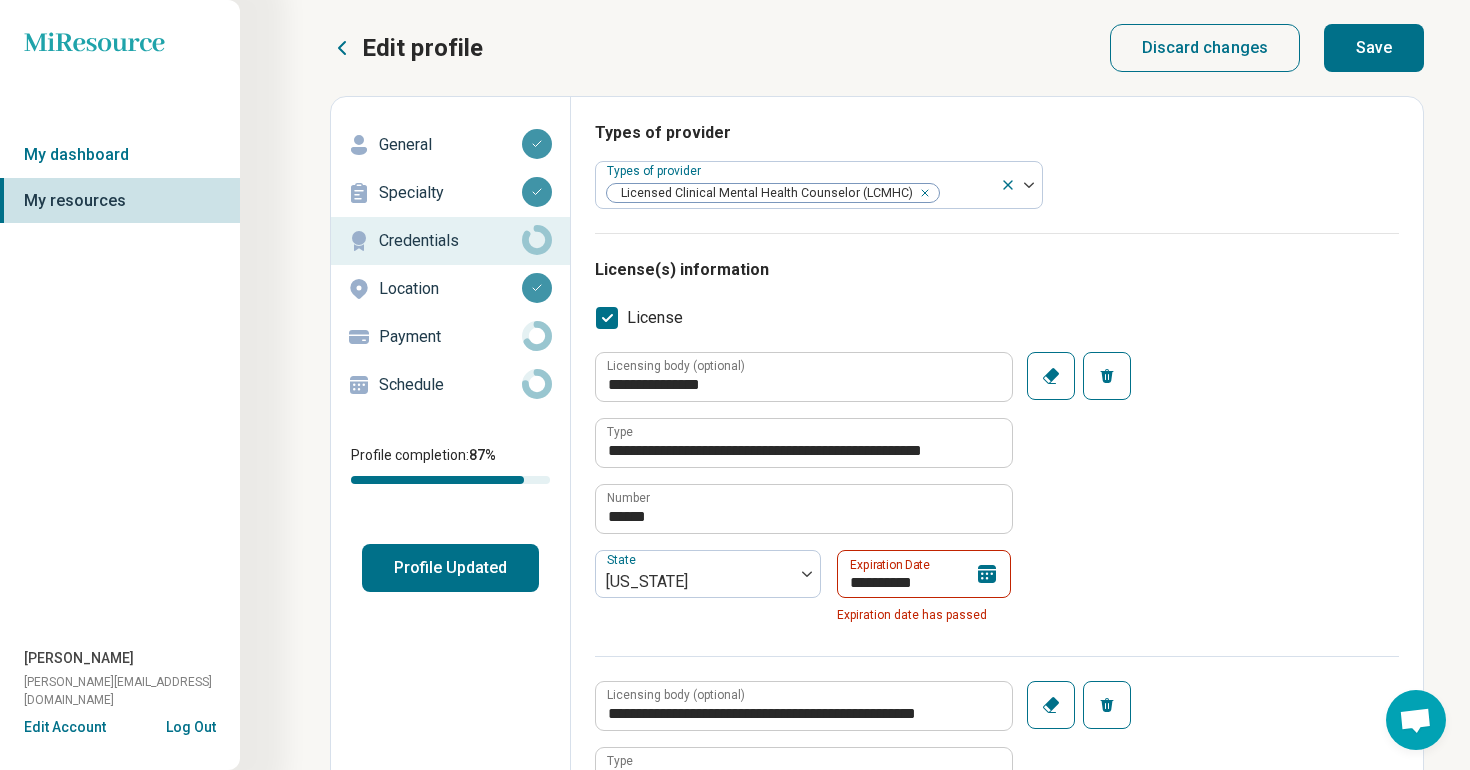 click on "**********" at bounding box center (997, 504) 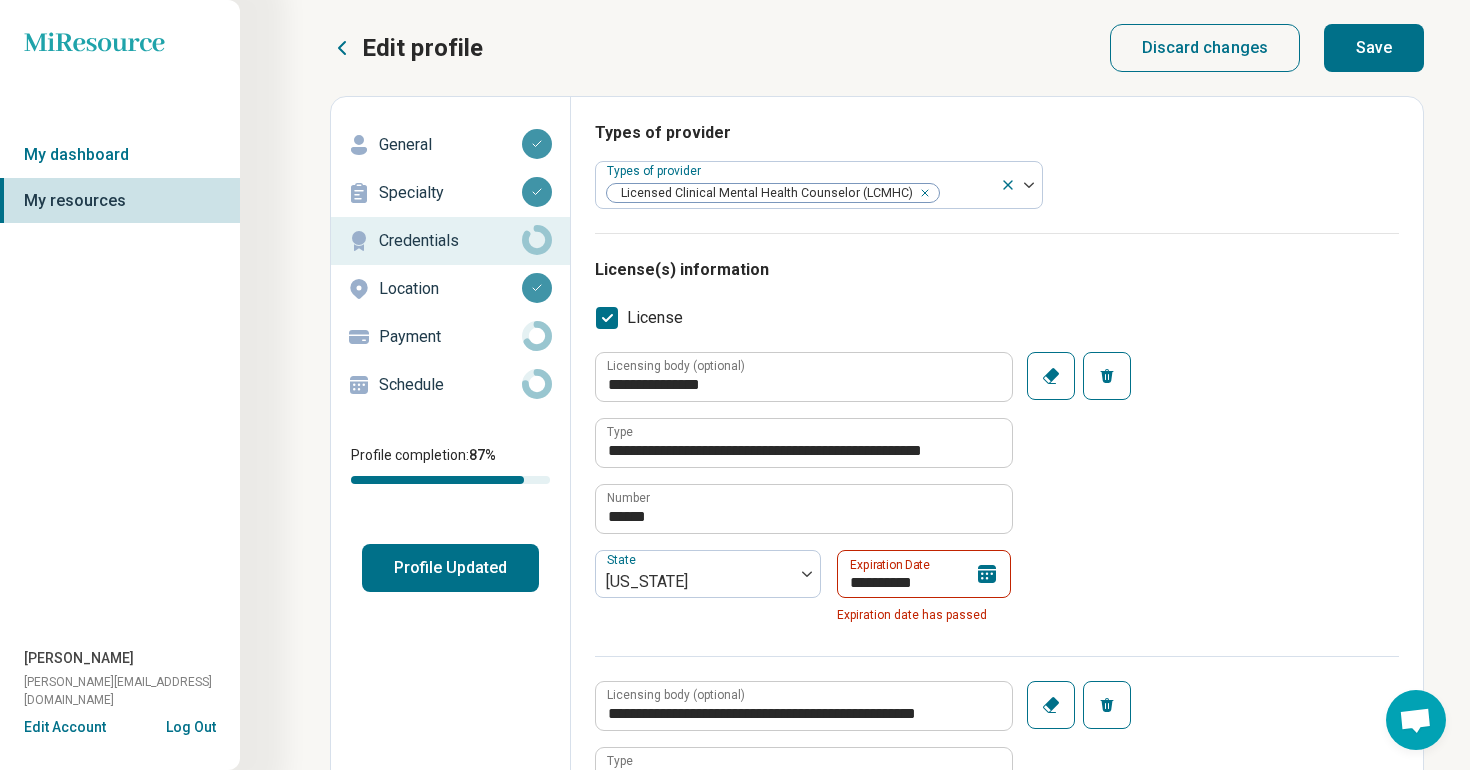 click 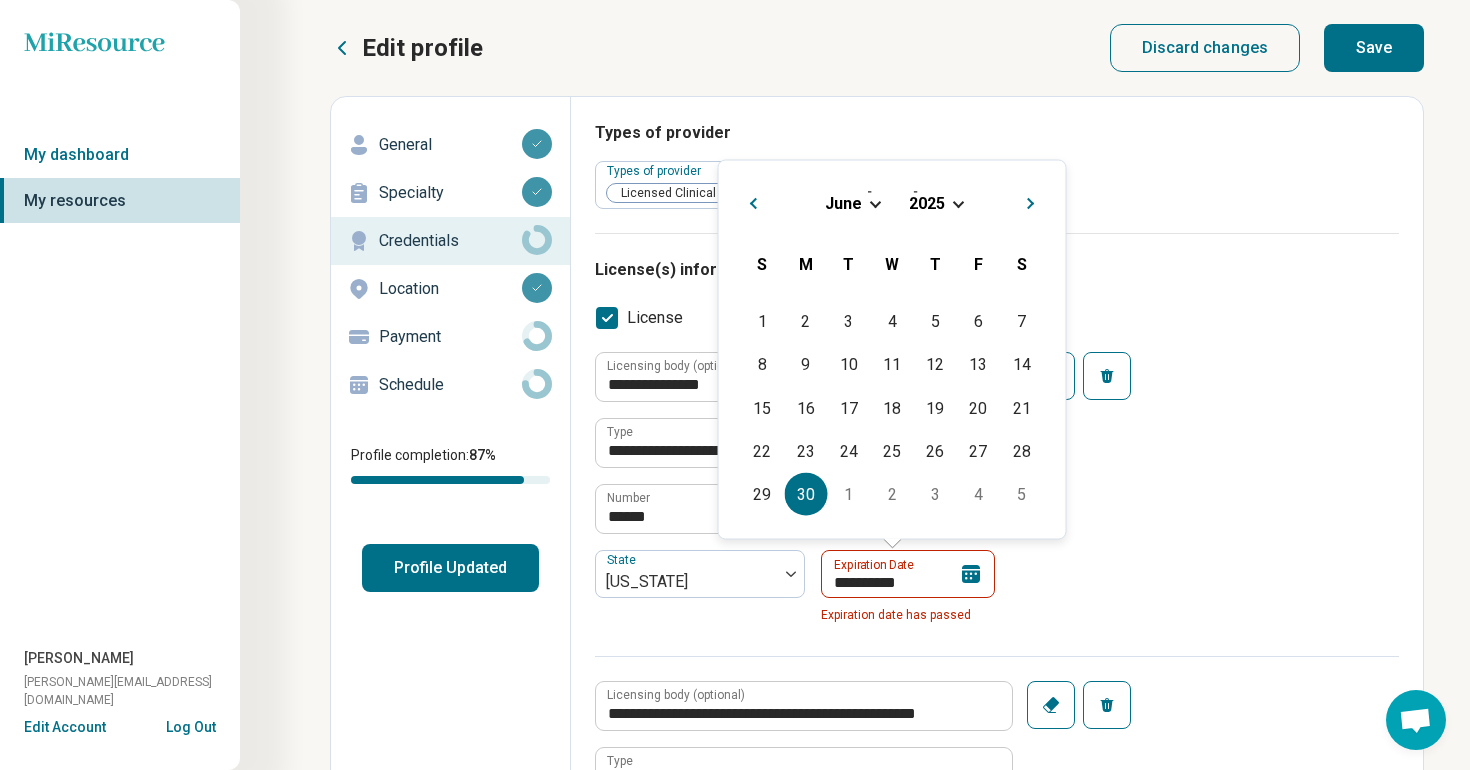 click on "[DATE]" at bounding box center (892, 202) 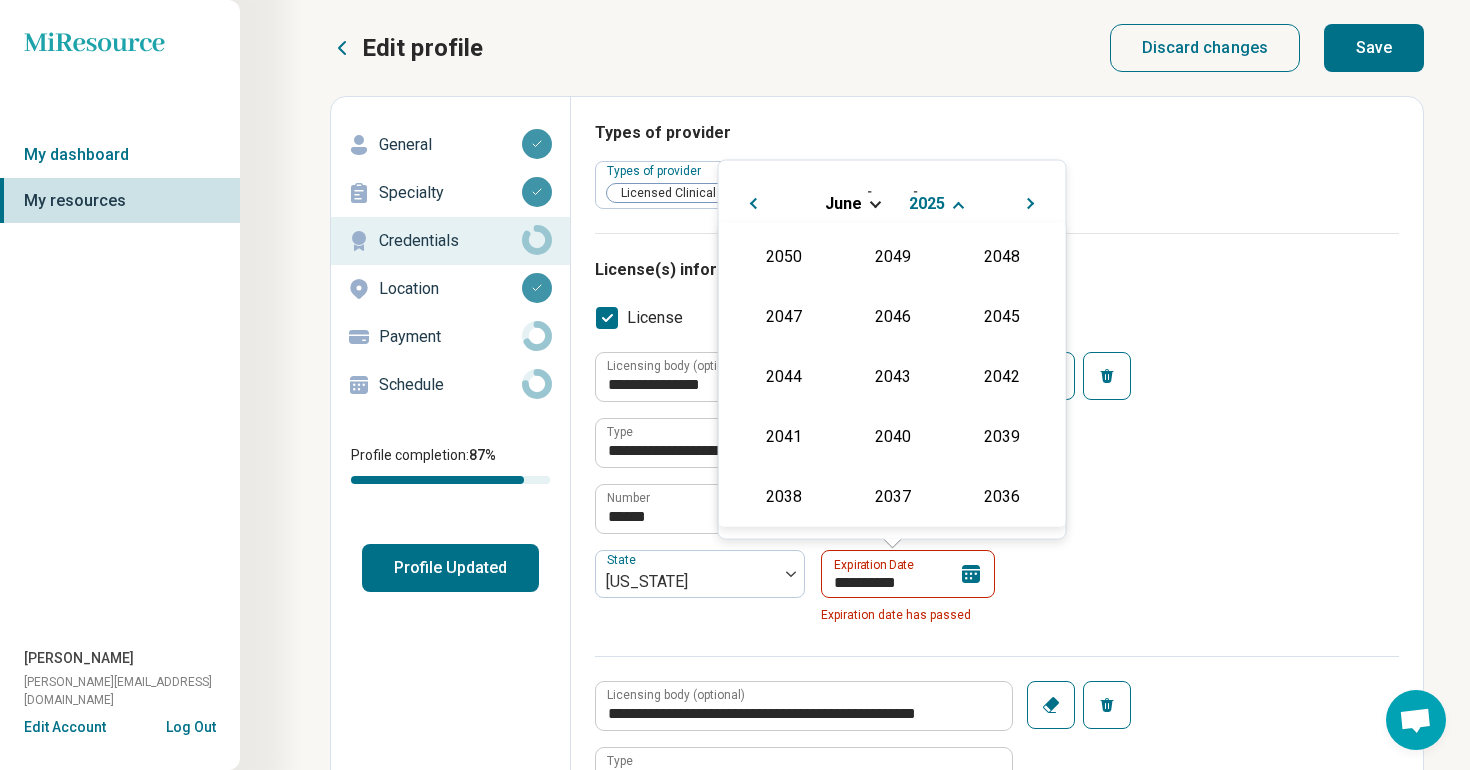 scroll, scrollTop: 362, scrollLeft: 0, axis: vertical 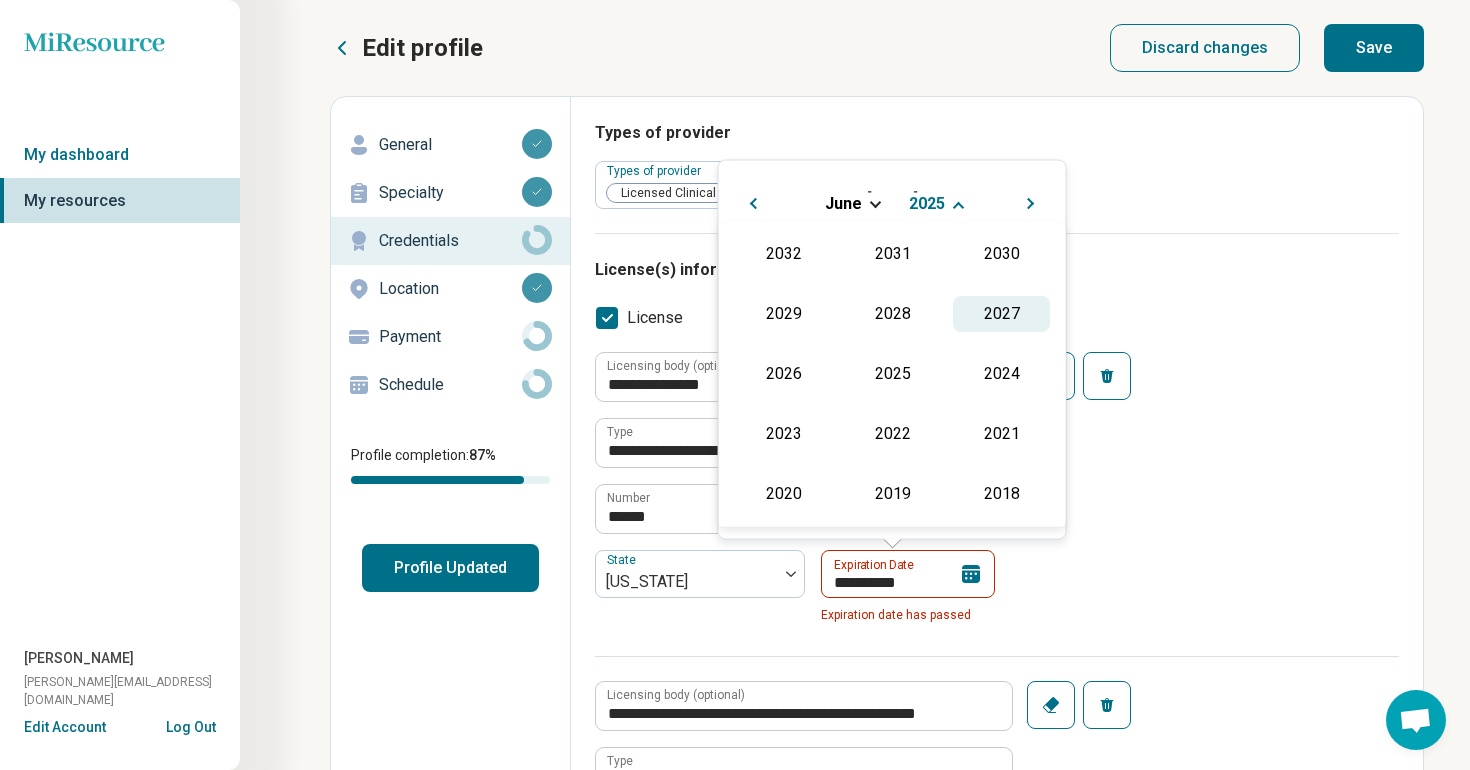 click on "2027" at bounding box center (1001, 314) 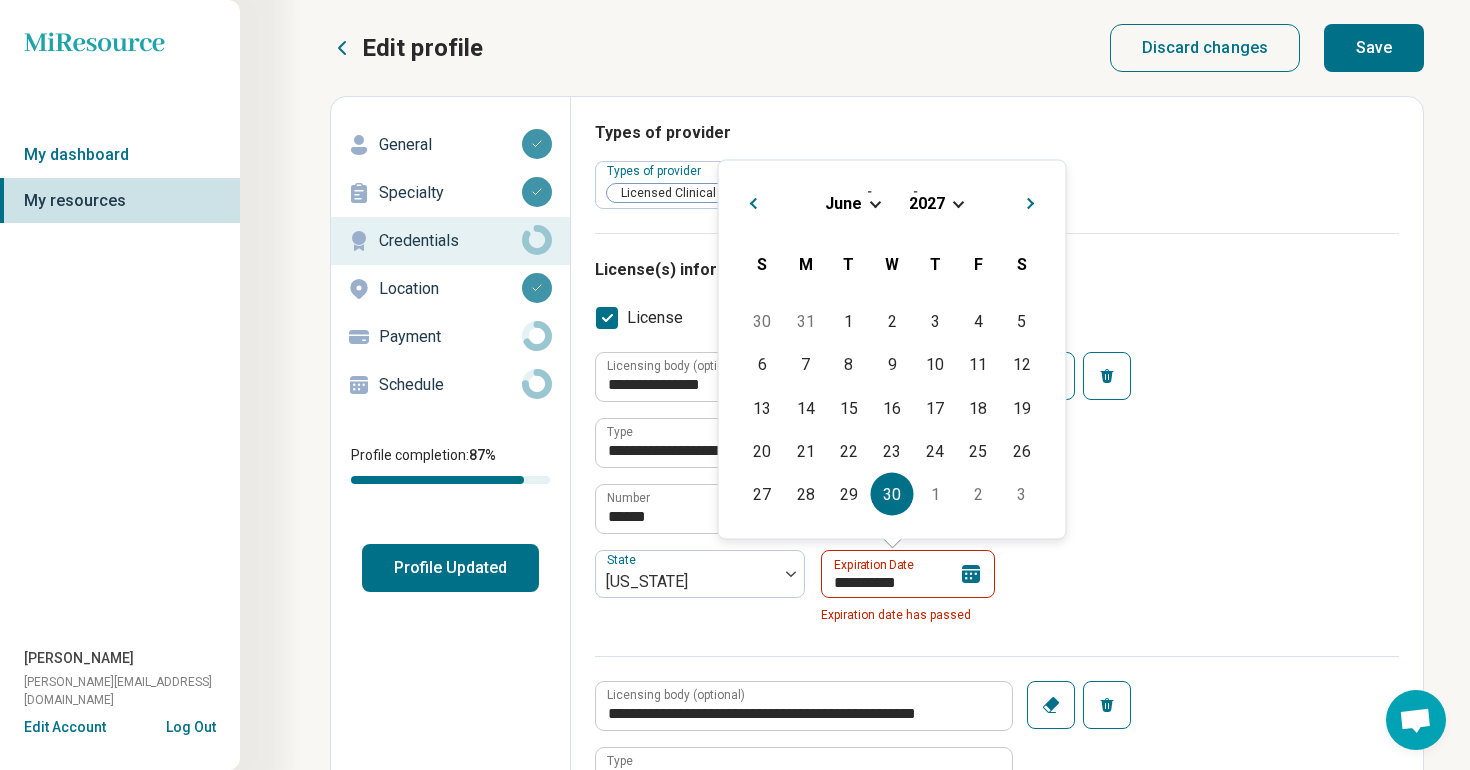 click on "30" at bounding box center [891, 494] 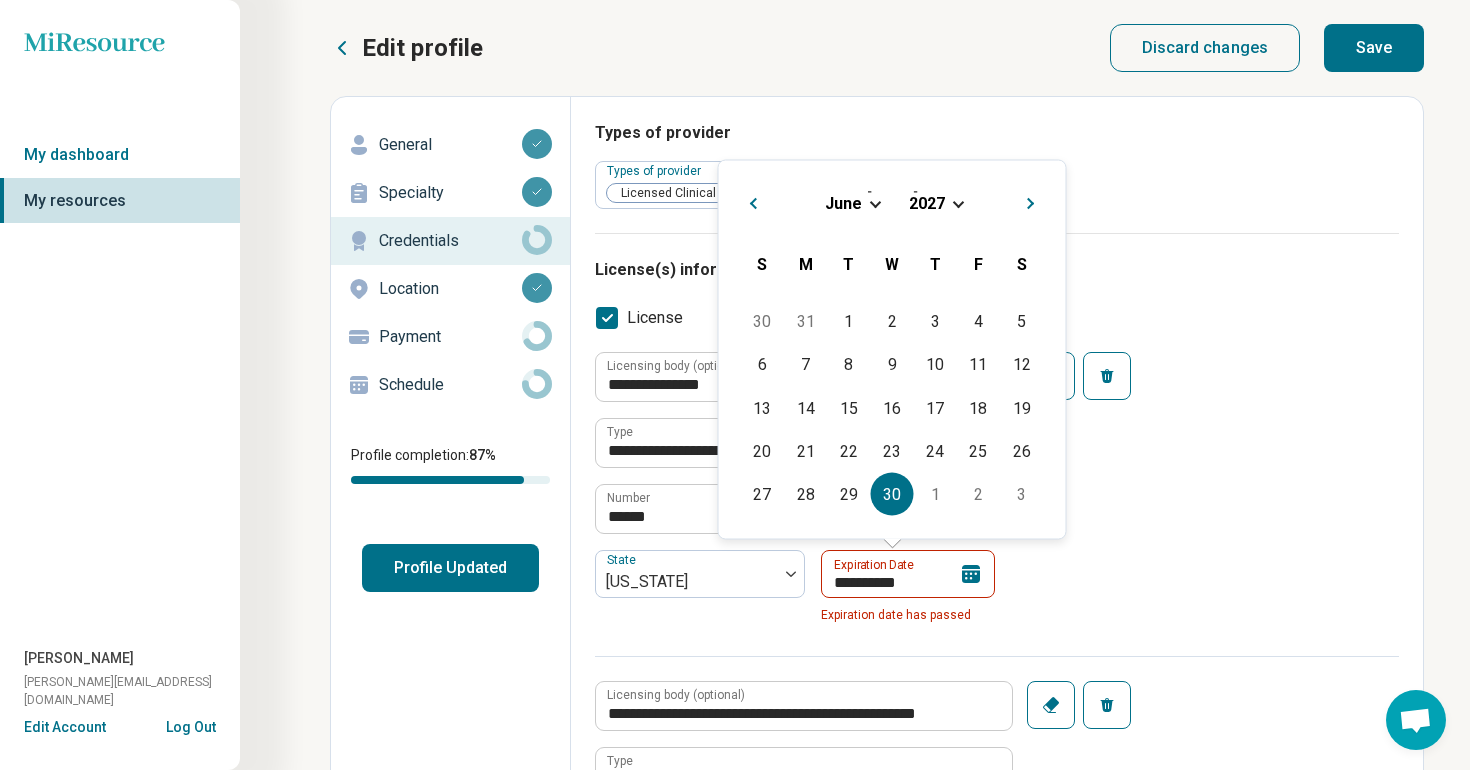 type on "**********" 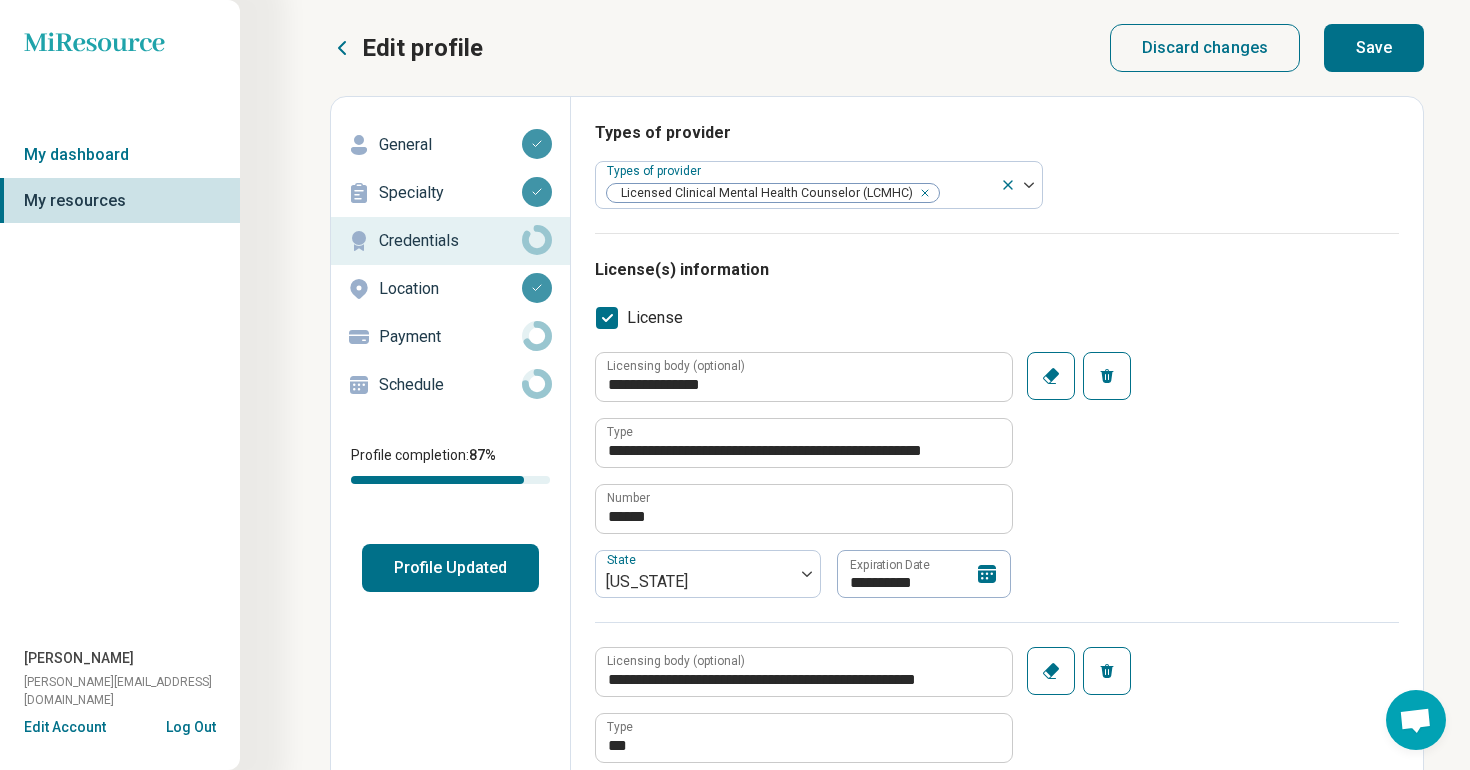 click on "**********" at bounding box center [997, 487] 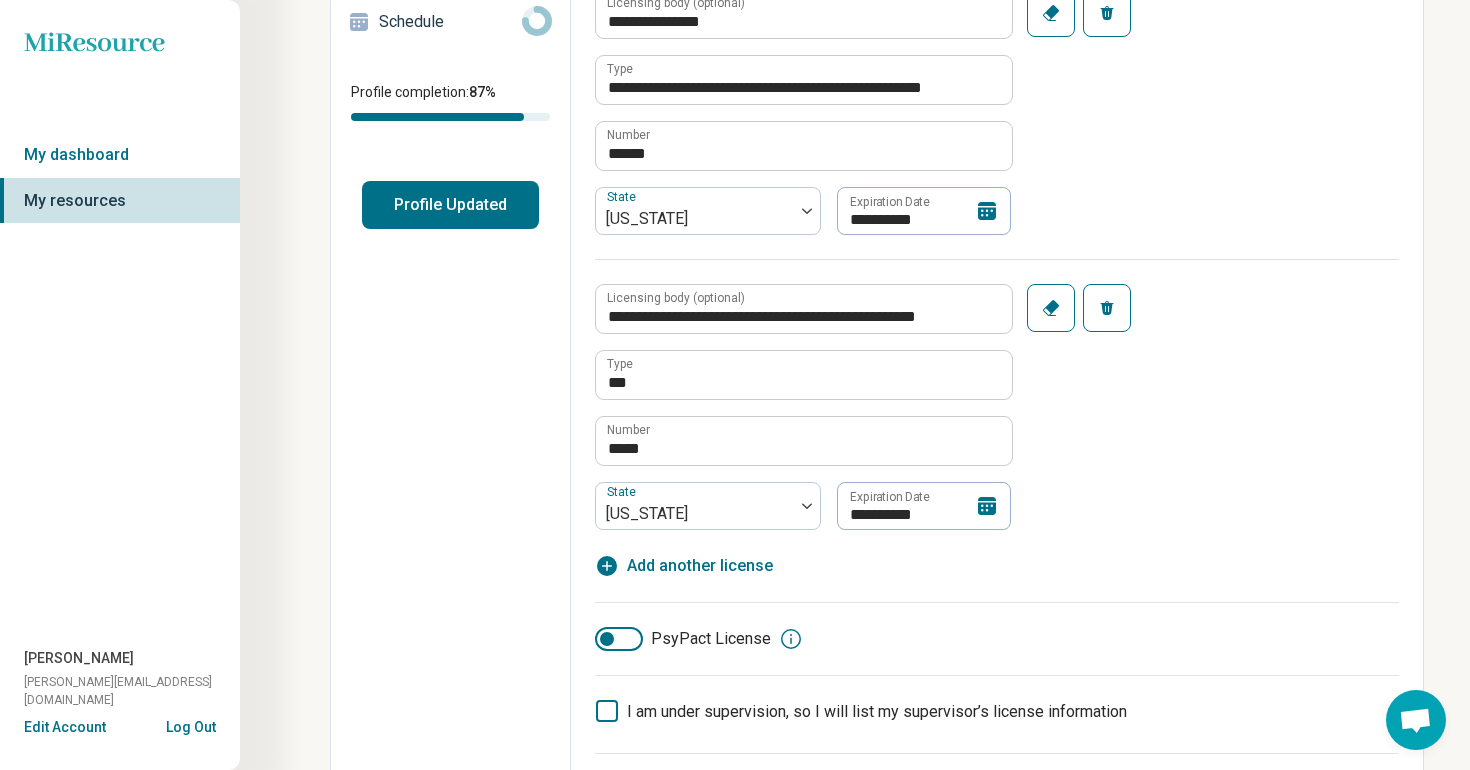 scroll, scrollTop: 383, scrollLeft: 0, axis: vertical 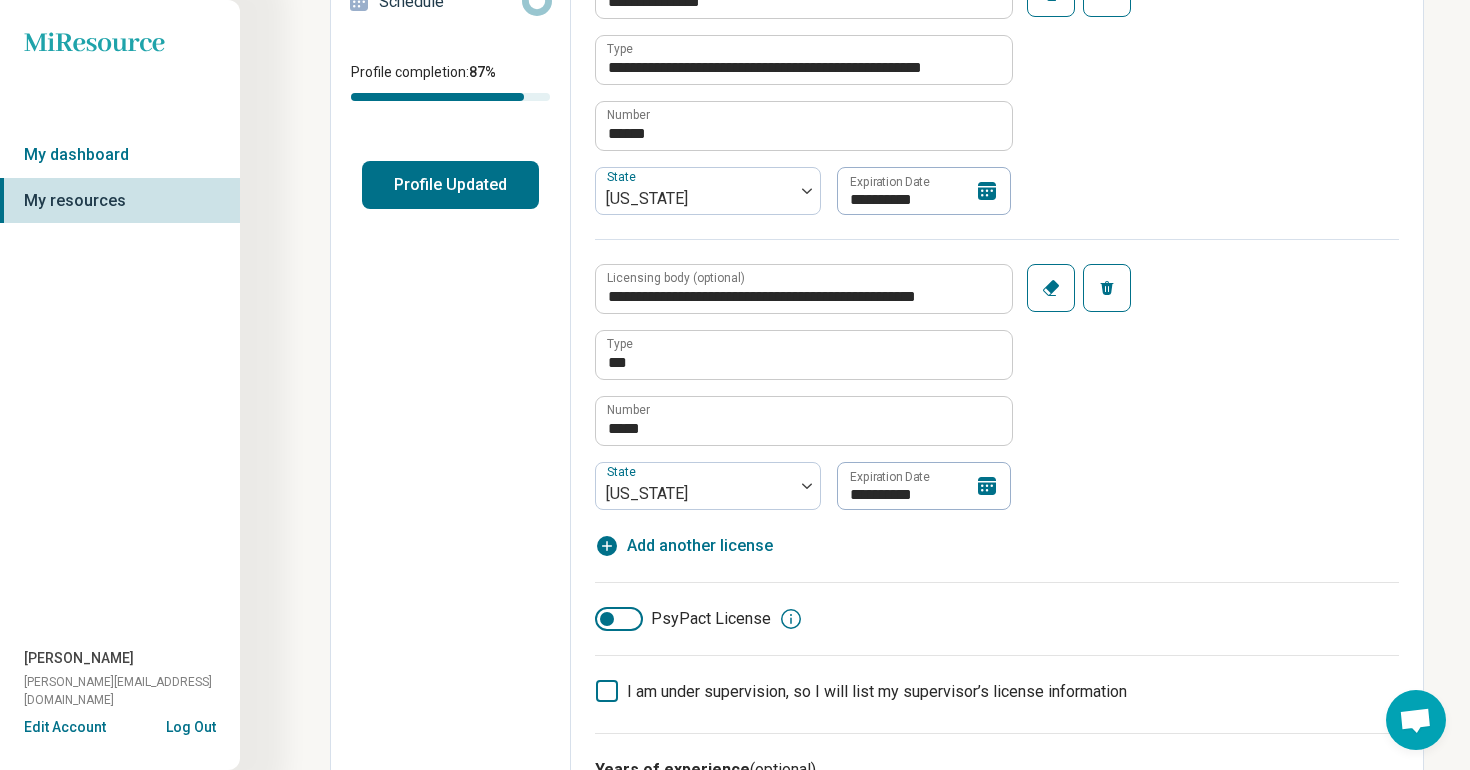 click 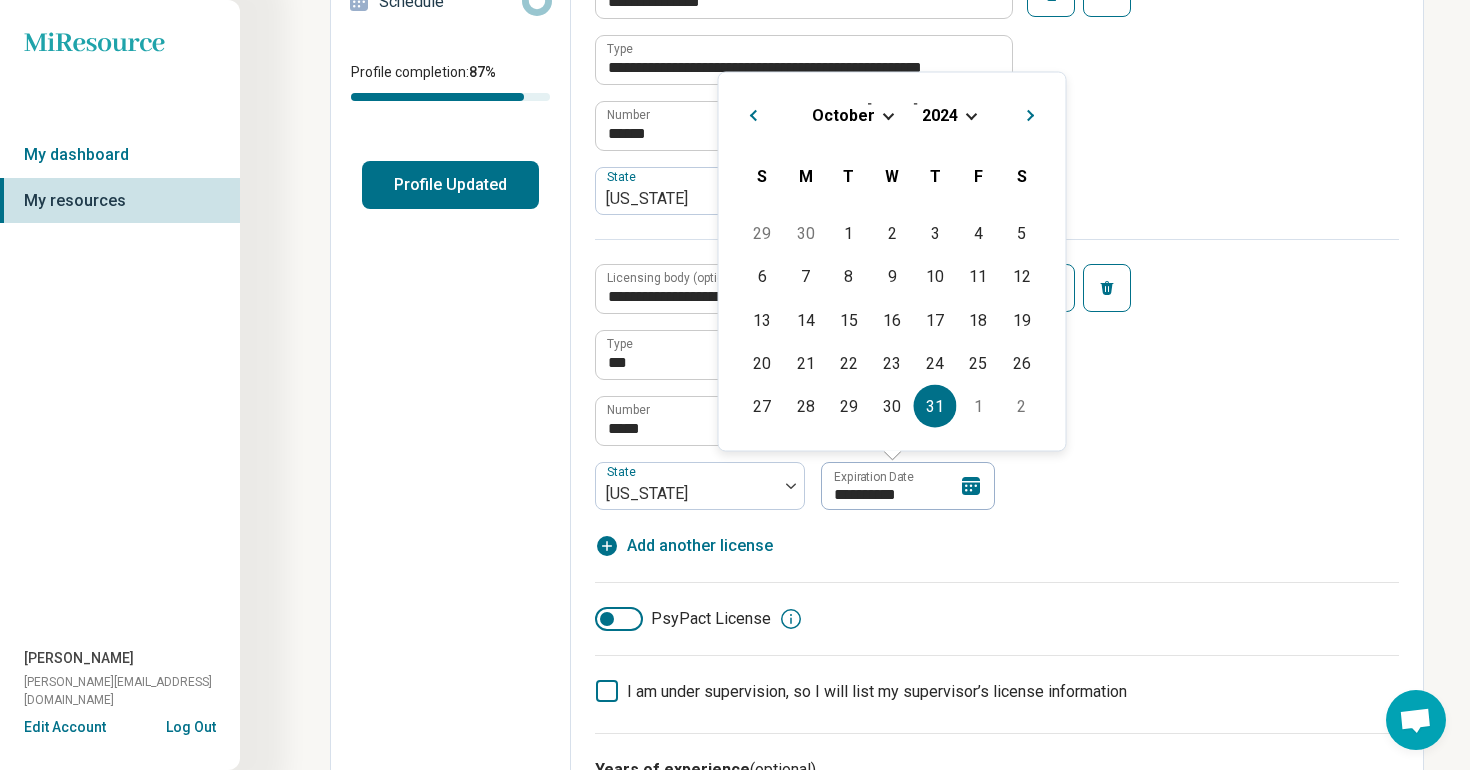 click on "**********" at bounding box center (997, 374) 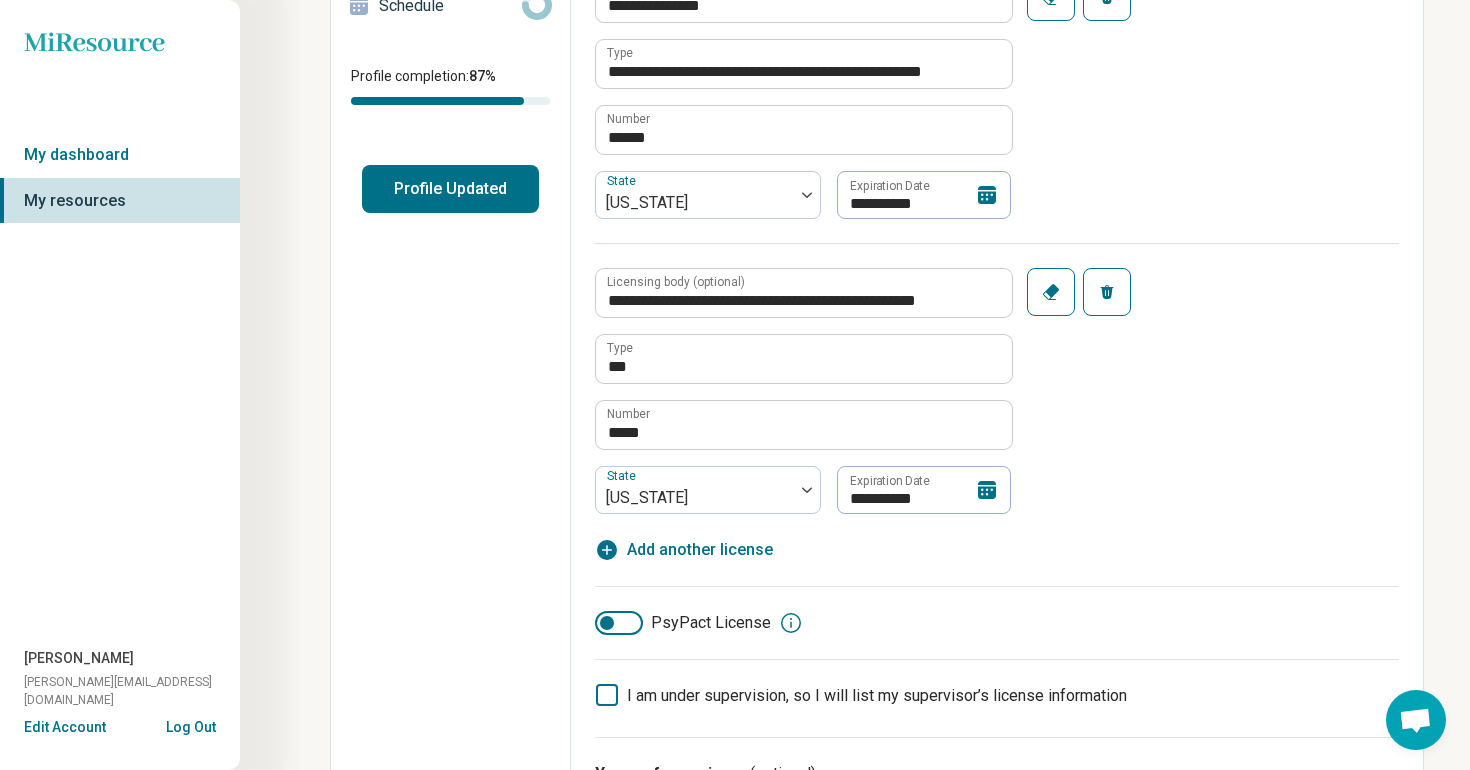 scroll, scrollTop: 378, scrollLeft: 0, axis: vertical 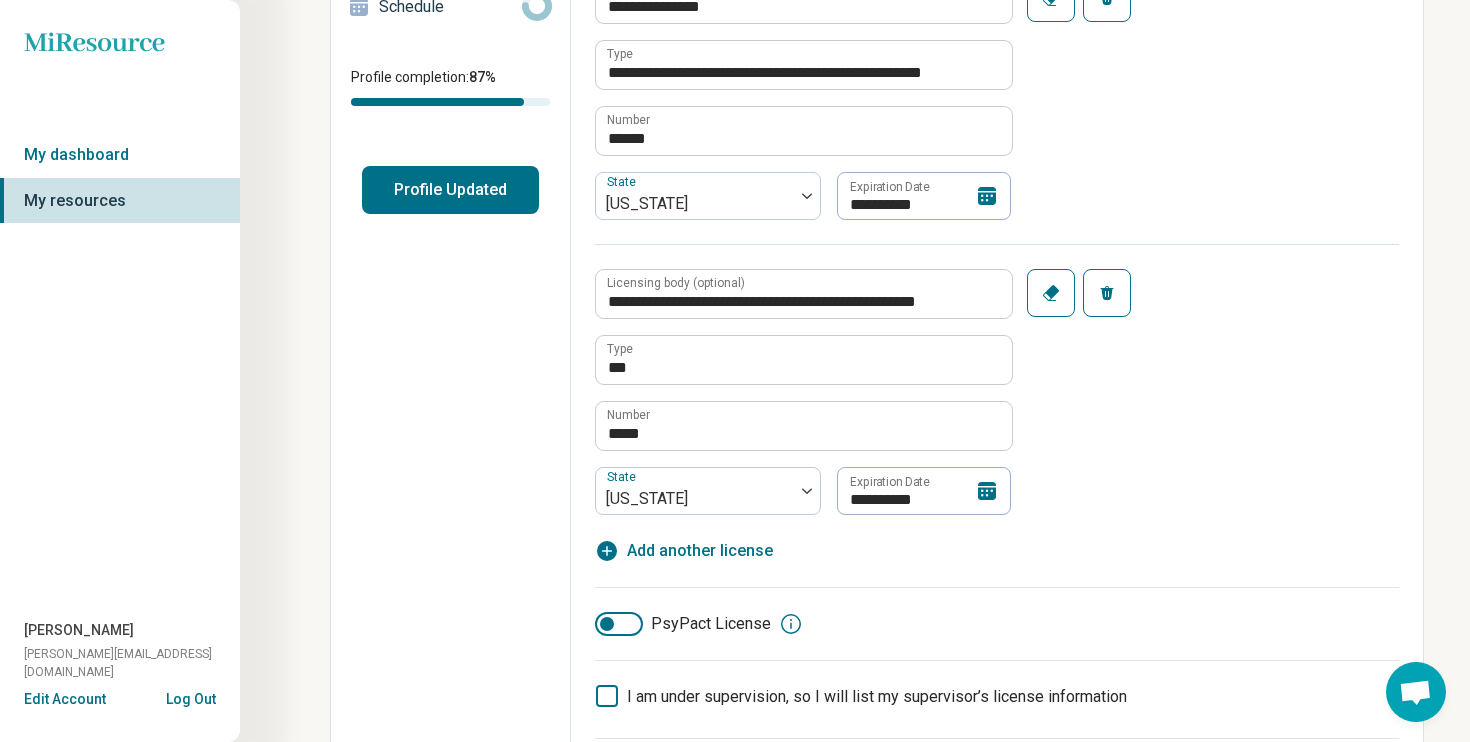 type on "*" 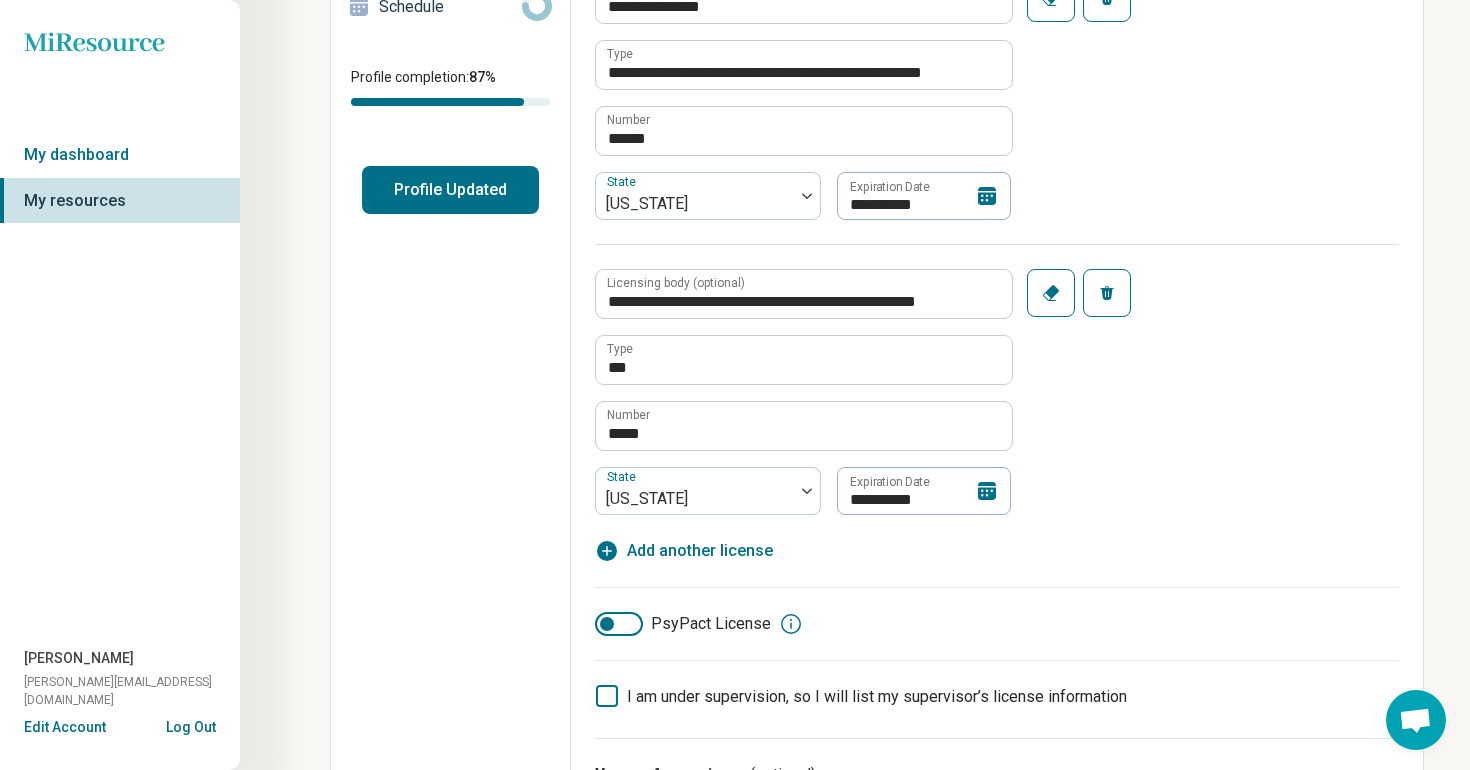 click 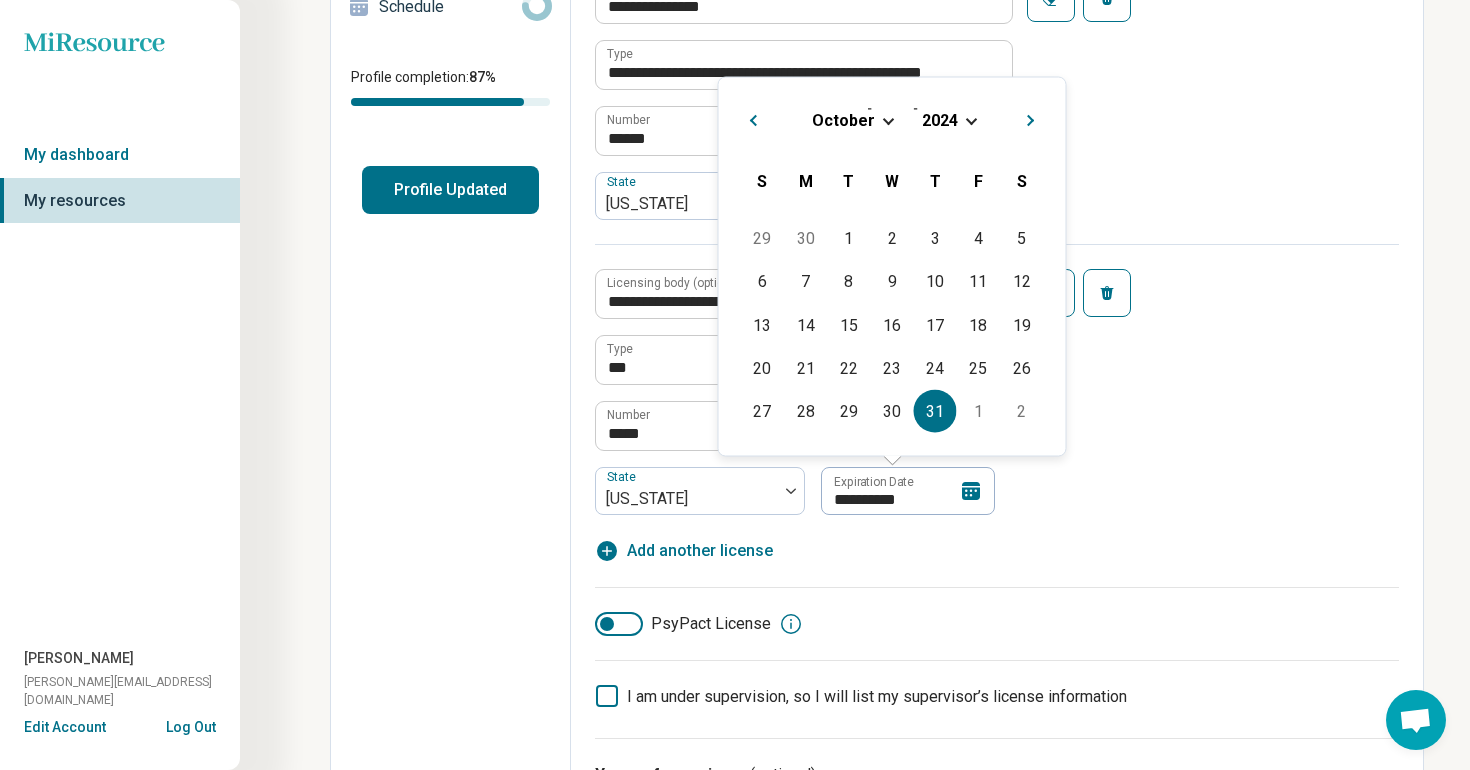 click on "[DATE]" at bounding box center (892, 119) 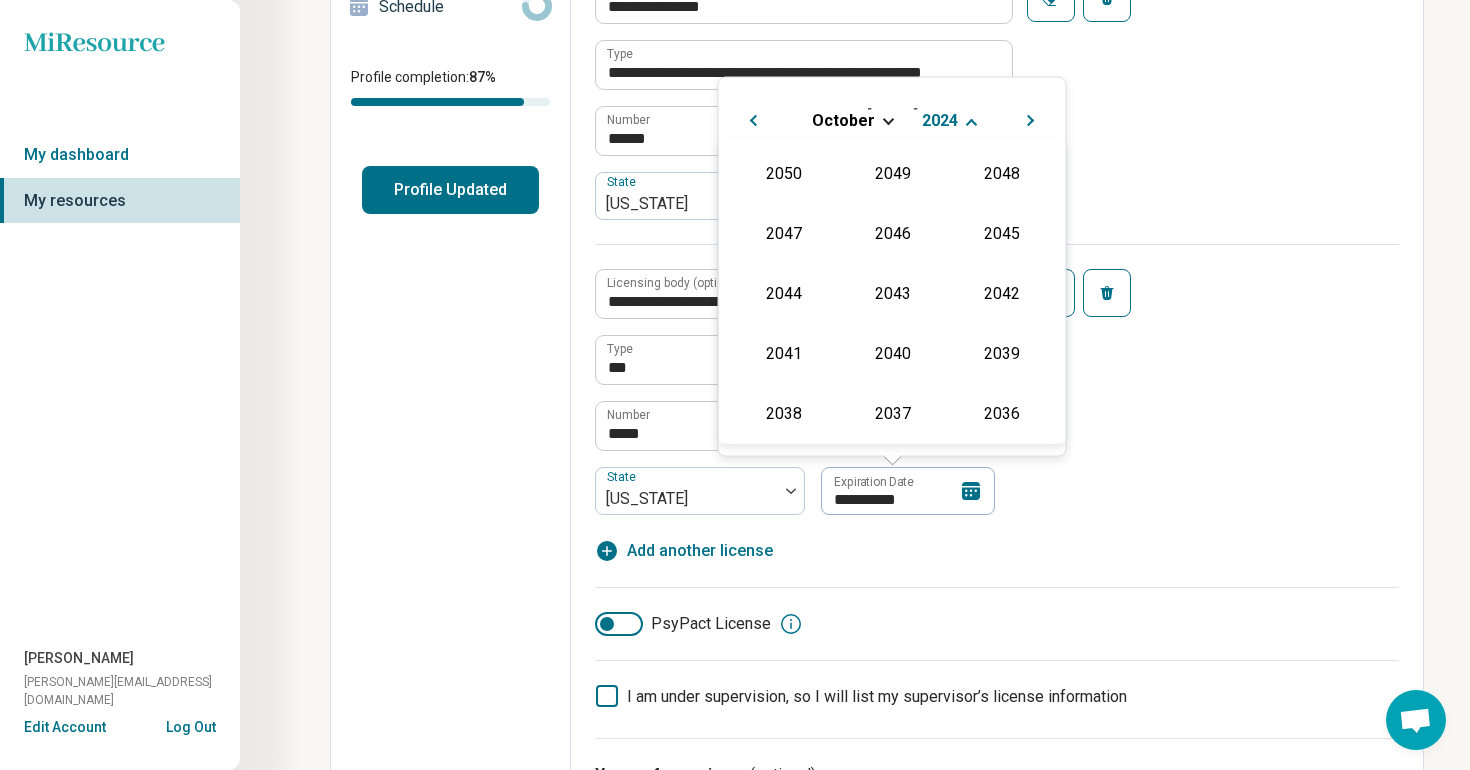 scroll, scrollTop: 362, scrollLeft: 0, axis: vertical 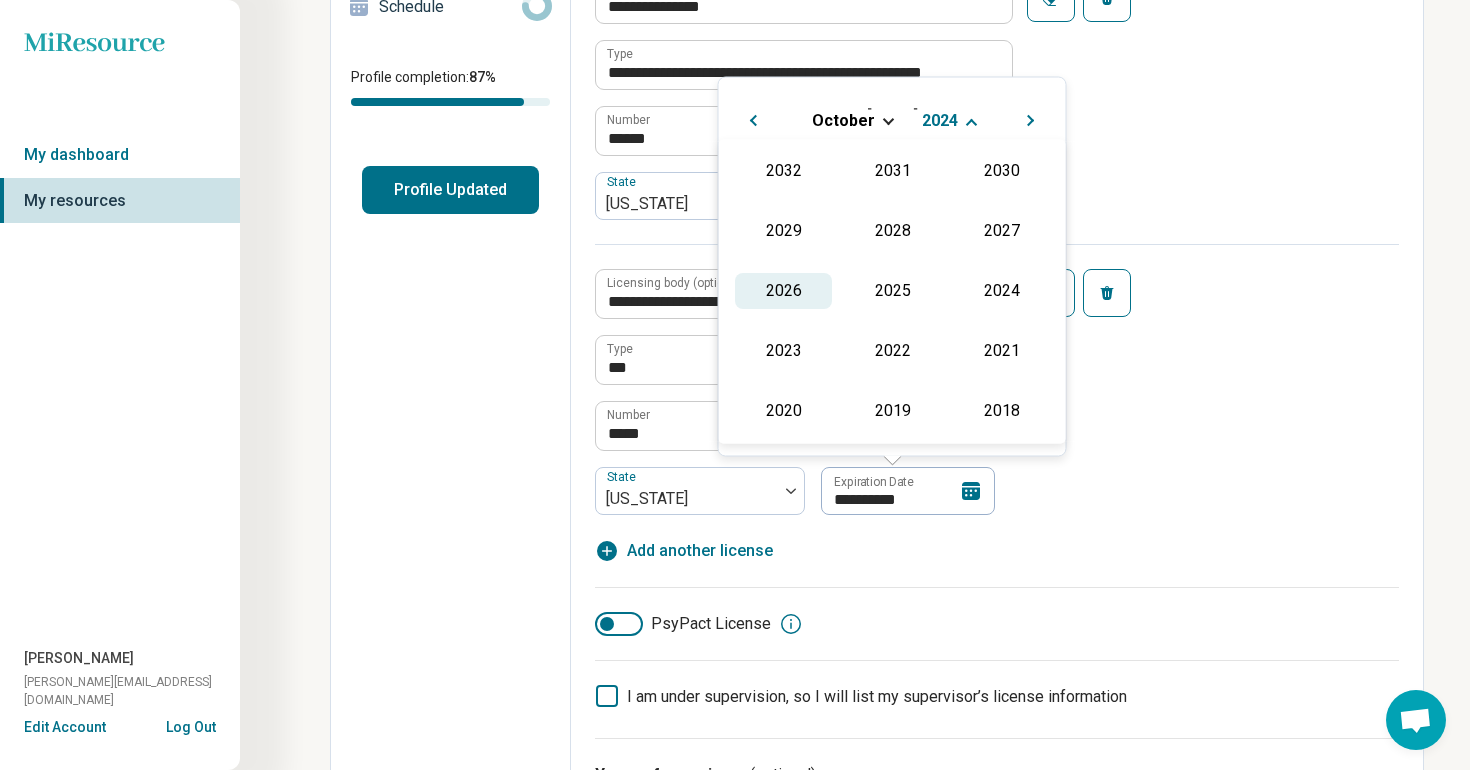 click on "2026" at bounding box center (783, 291) 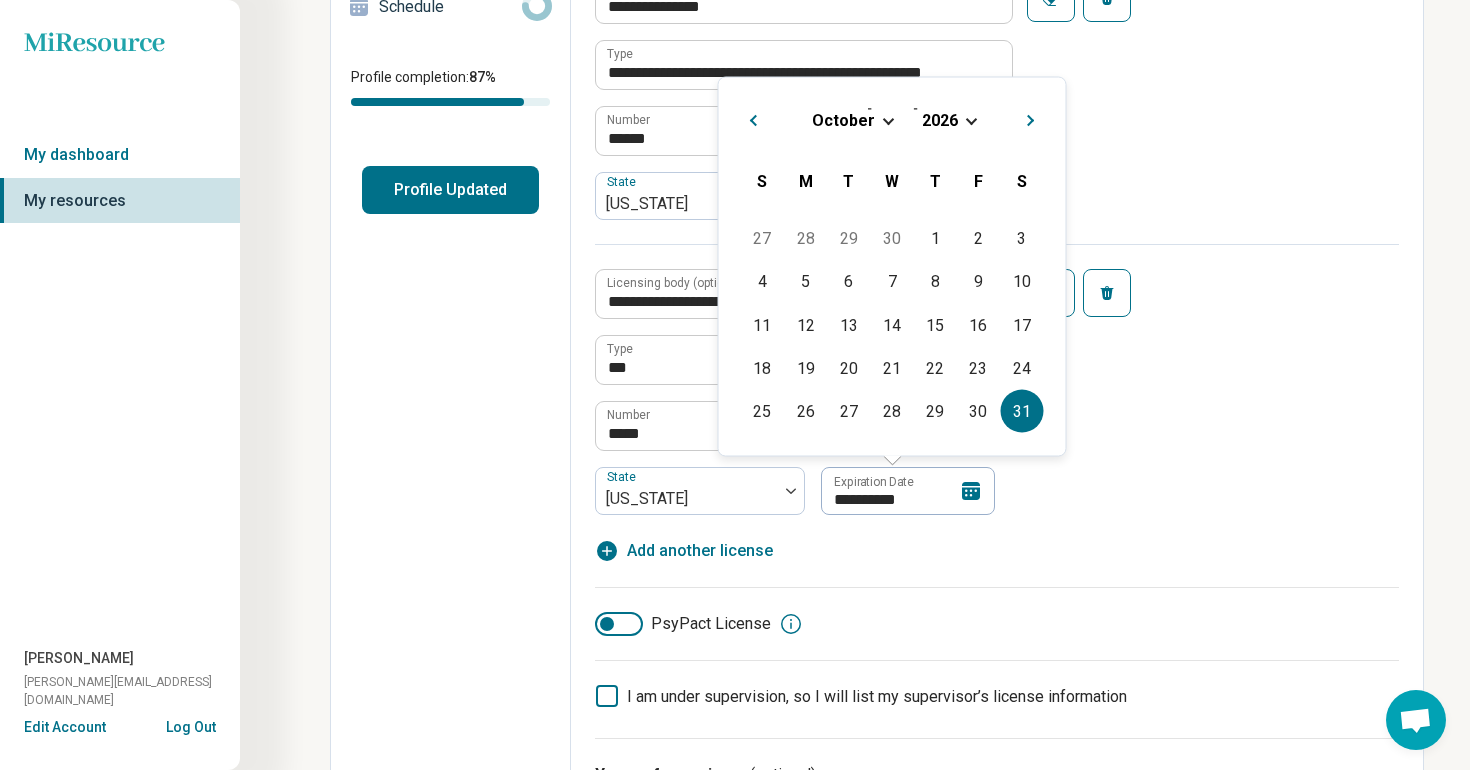click on "31" at bounding box center [1021, 411] 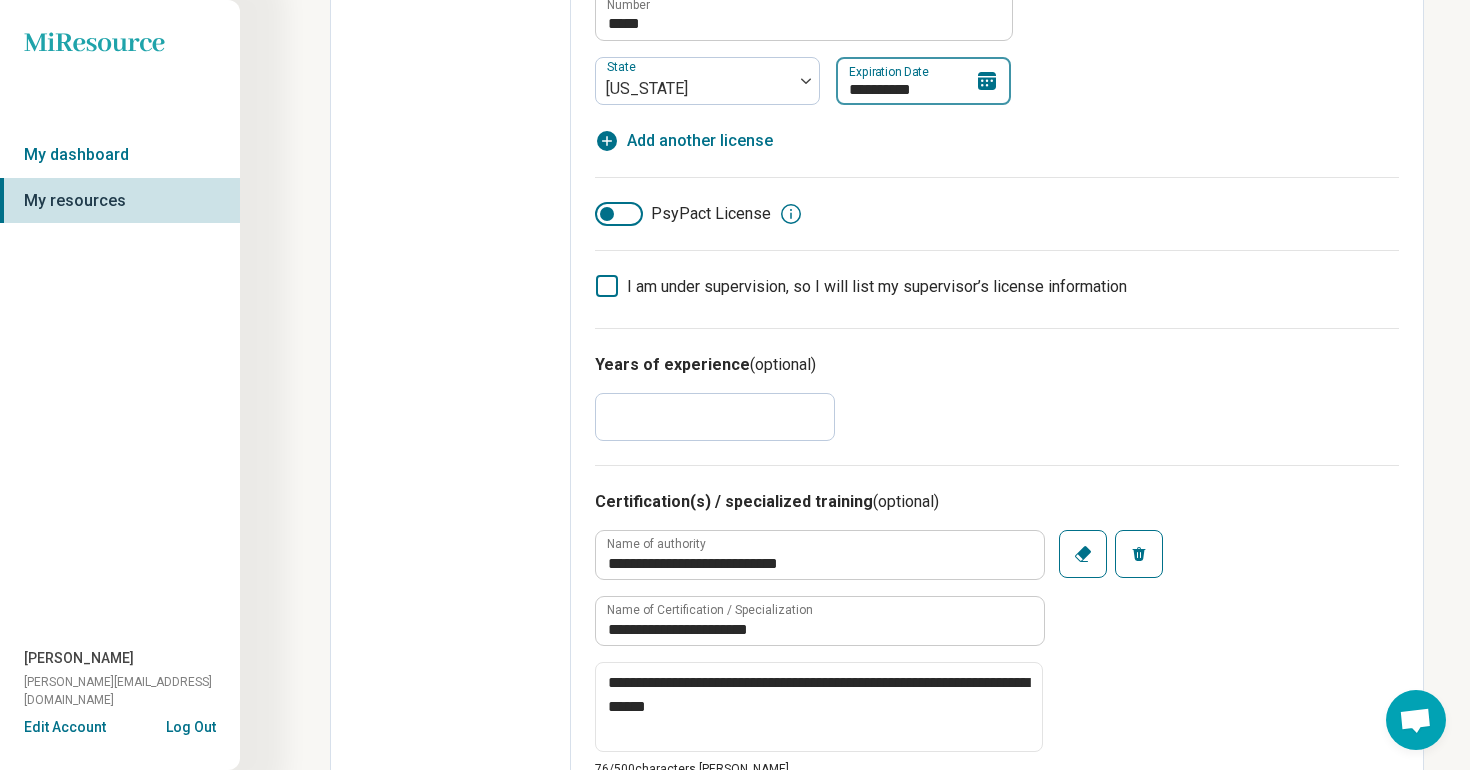 scroll, scrollTop: 794, scrollLeft: 0, axis: vertical 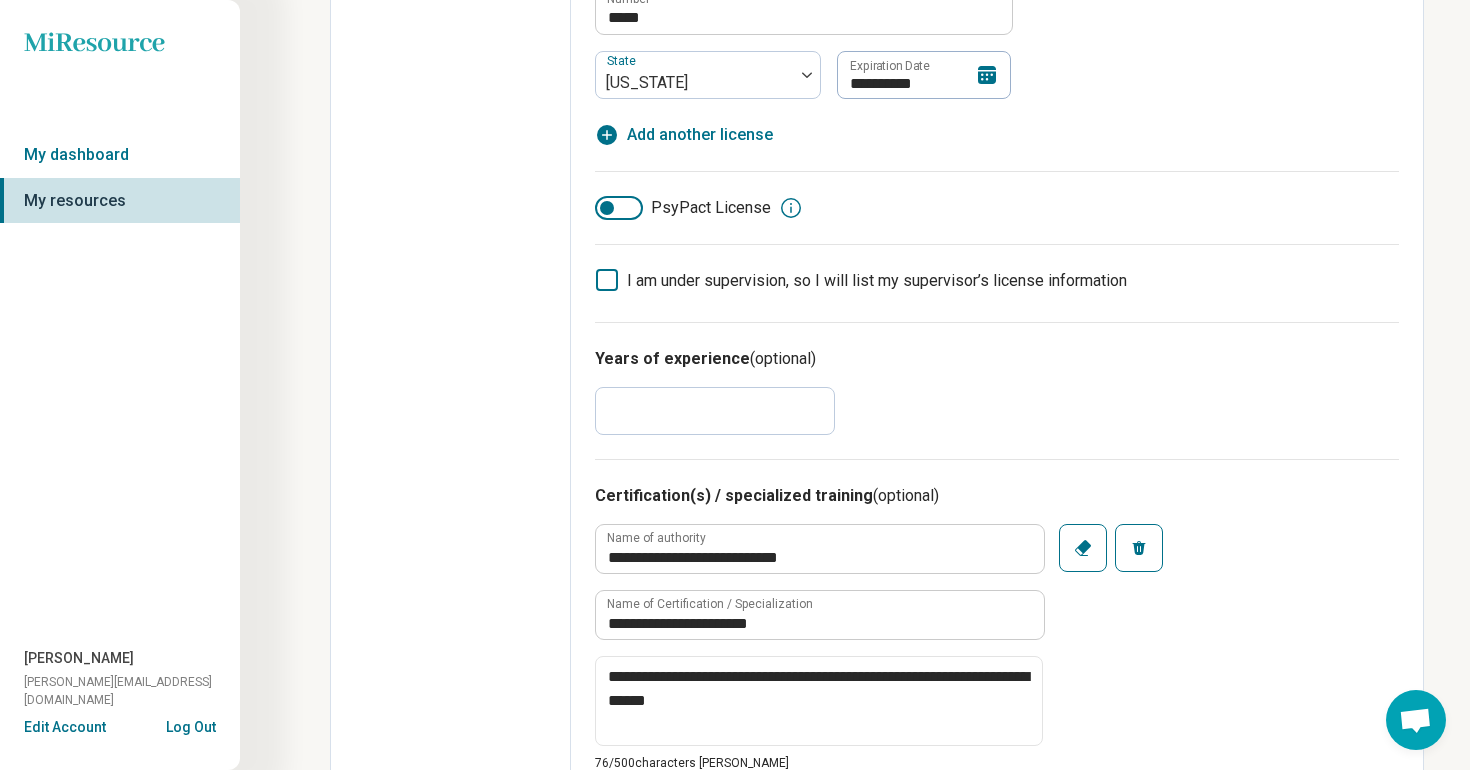 click on "**" at bounding box center (715, 411) 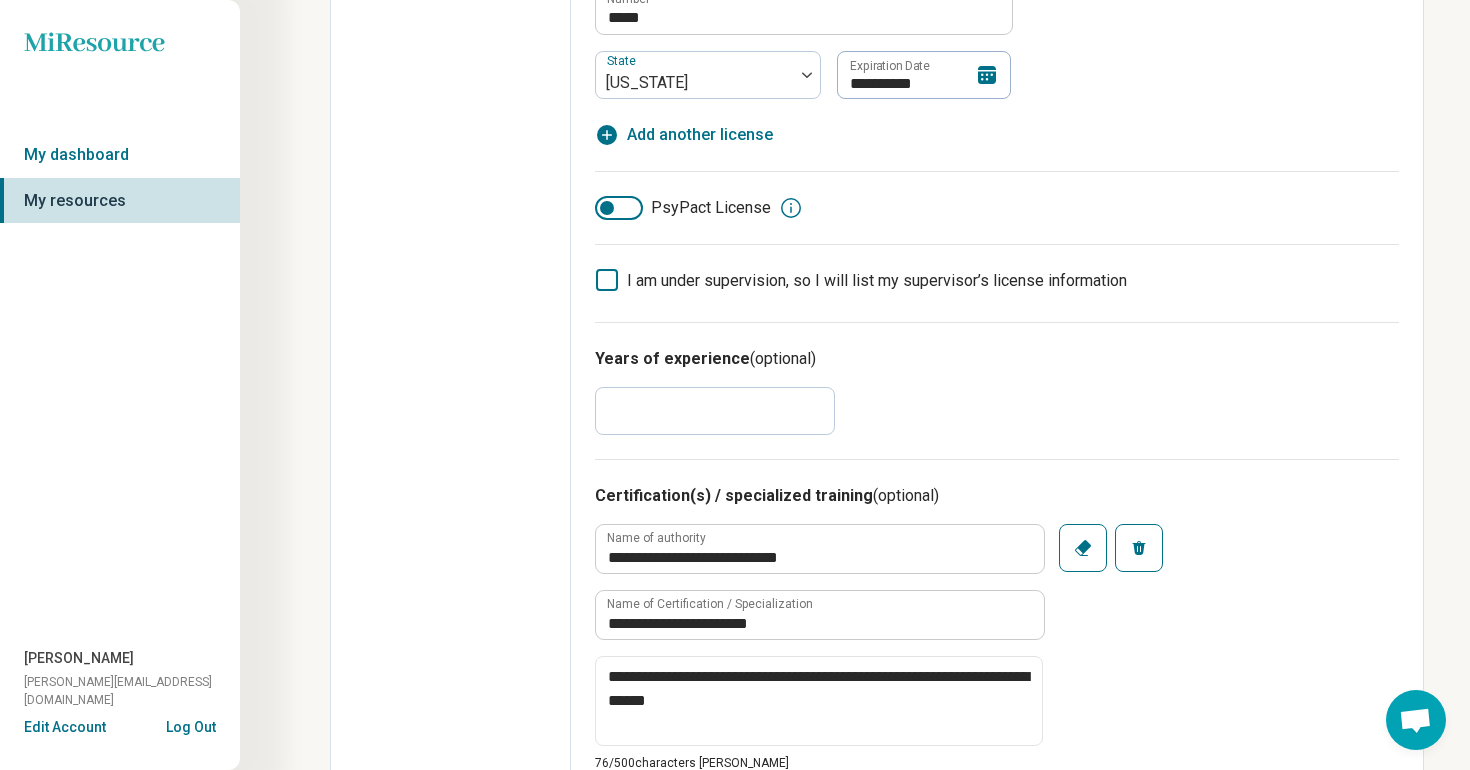 type on "**" 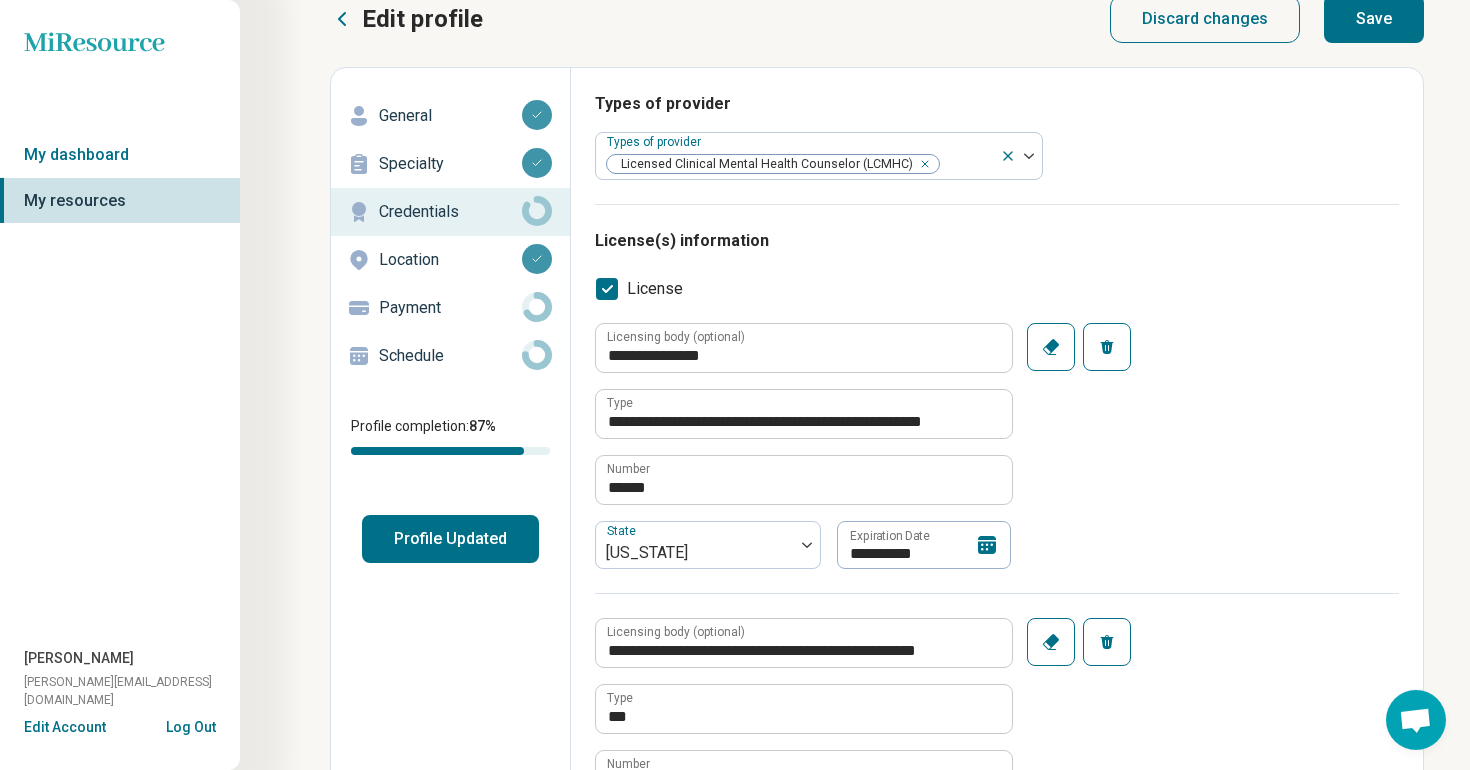 scroll, scrollTop: 33, scrollLeft: 0, axis: vertical 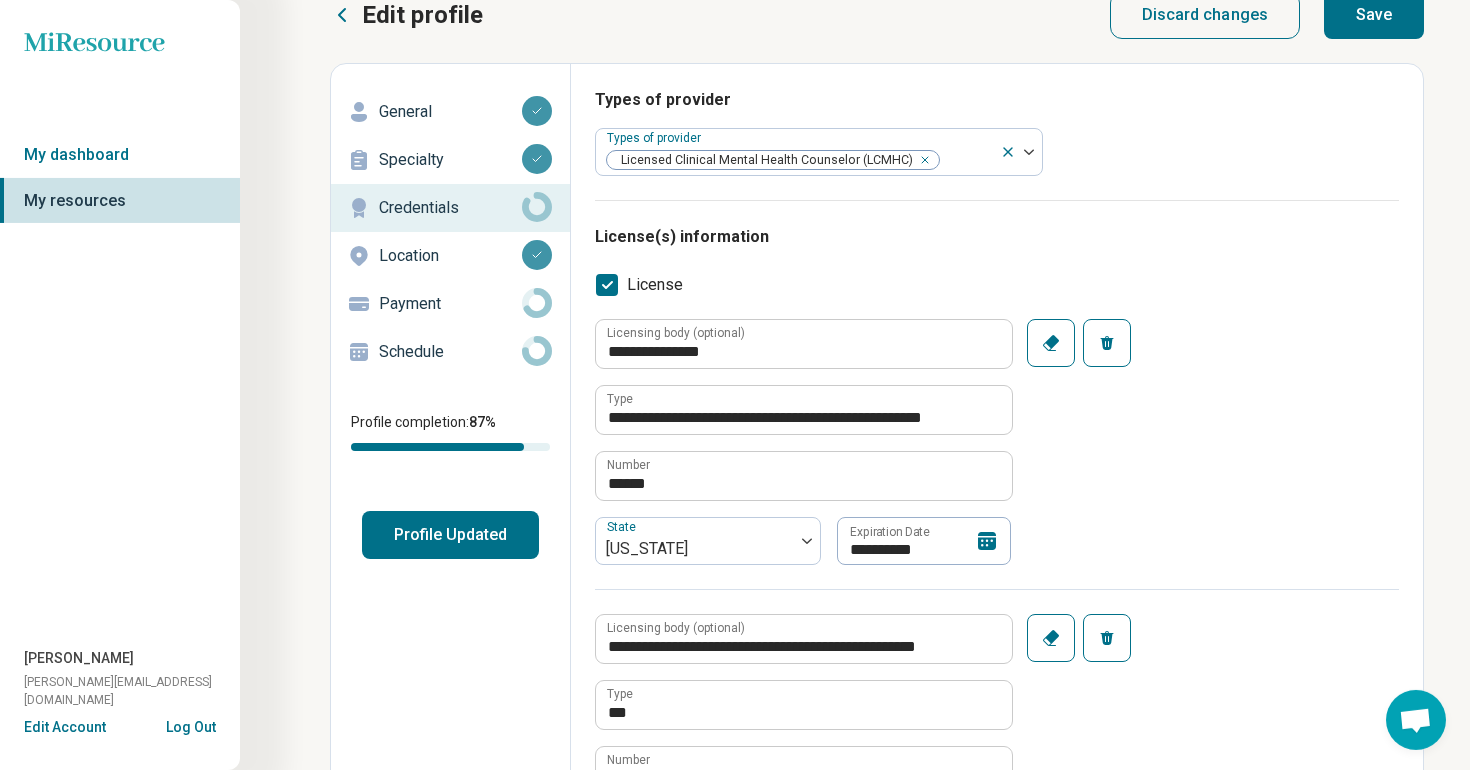 click on "Profile Updated" at bounding box center [450, 535] 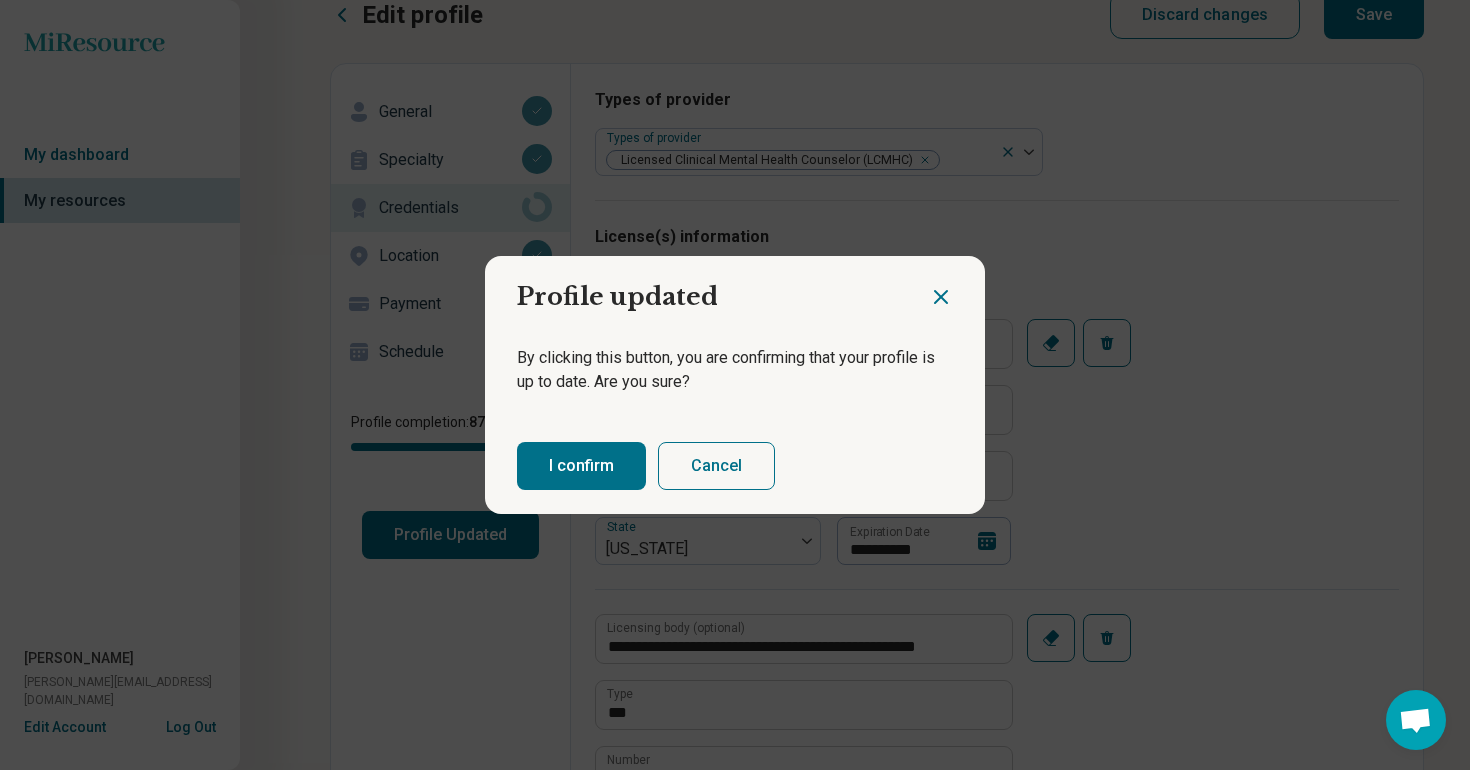 click on "I confirm" at bounding box center [581, 466] 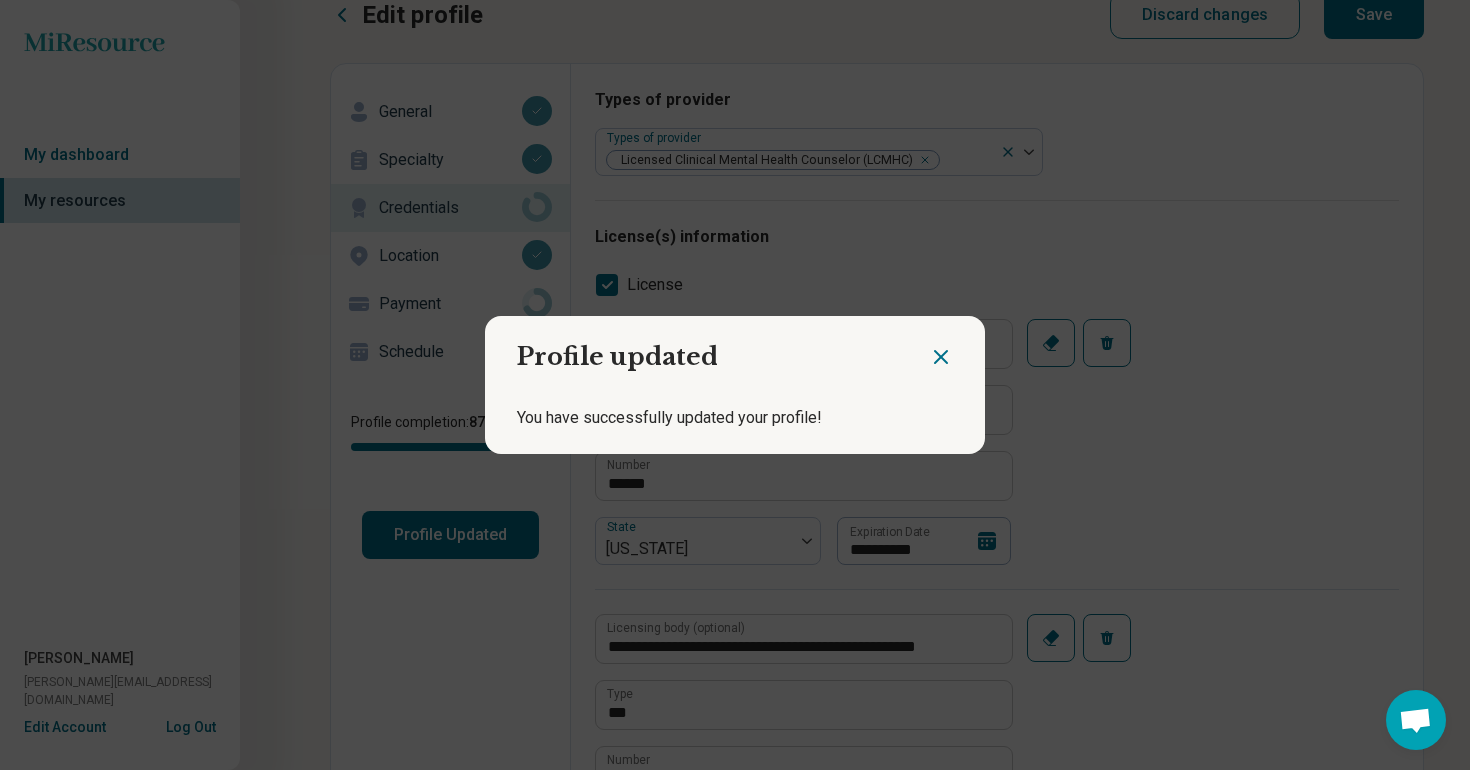 click 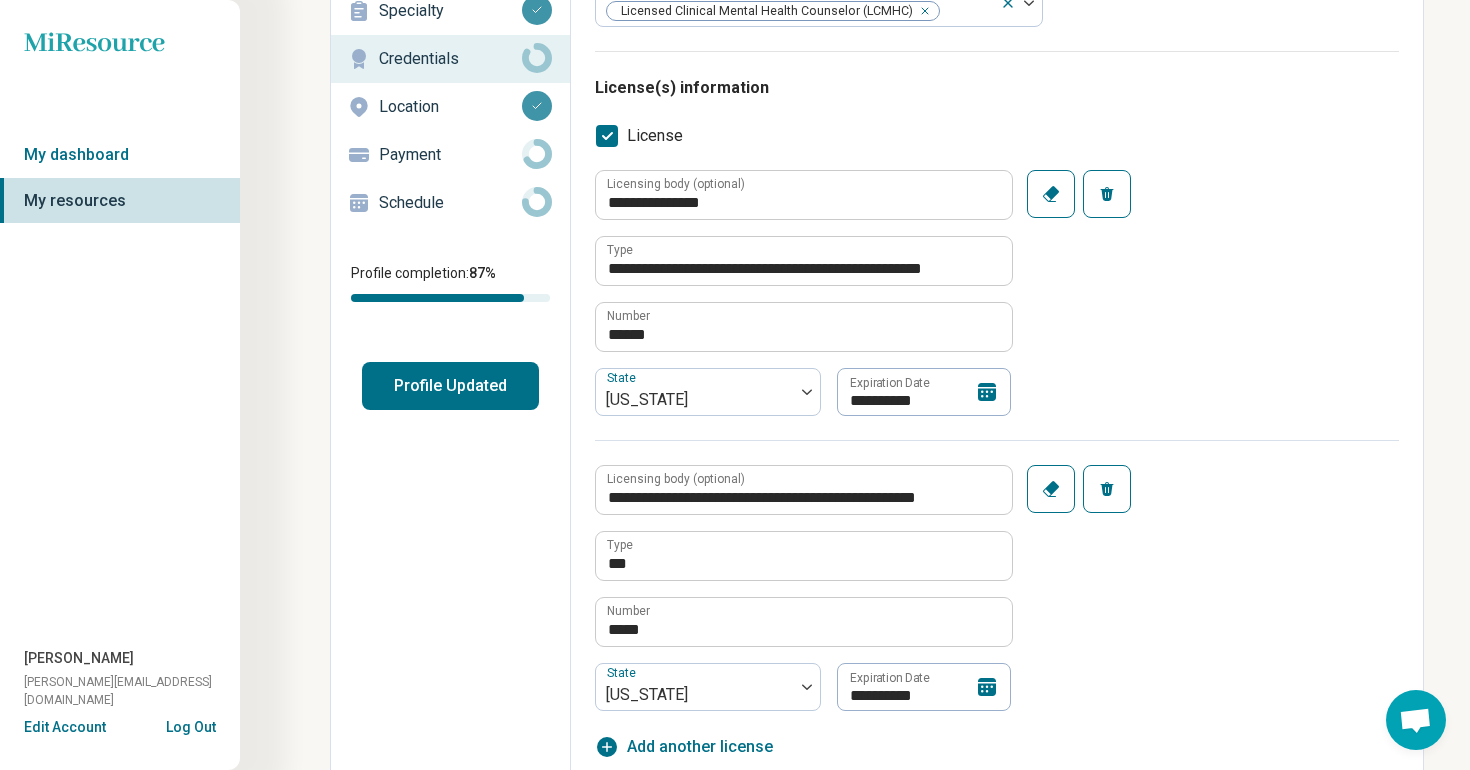 scroll, scrollTop: 0, scrollLeft: 0, axis: both 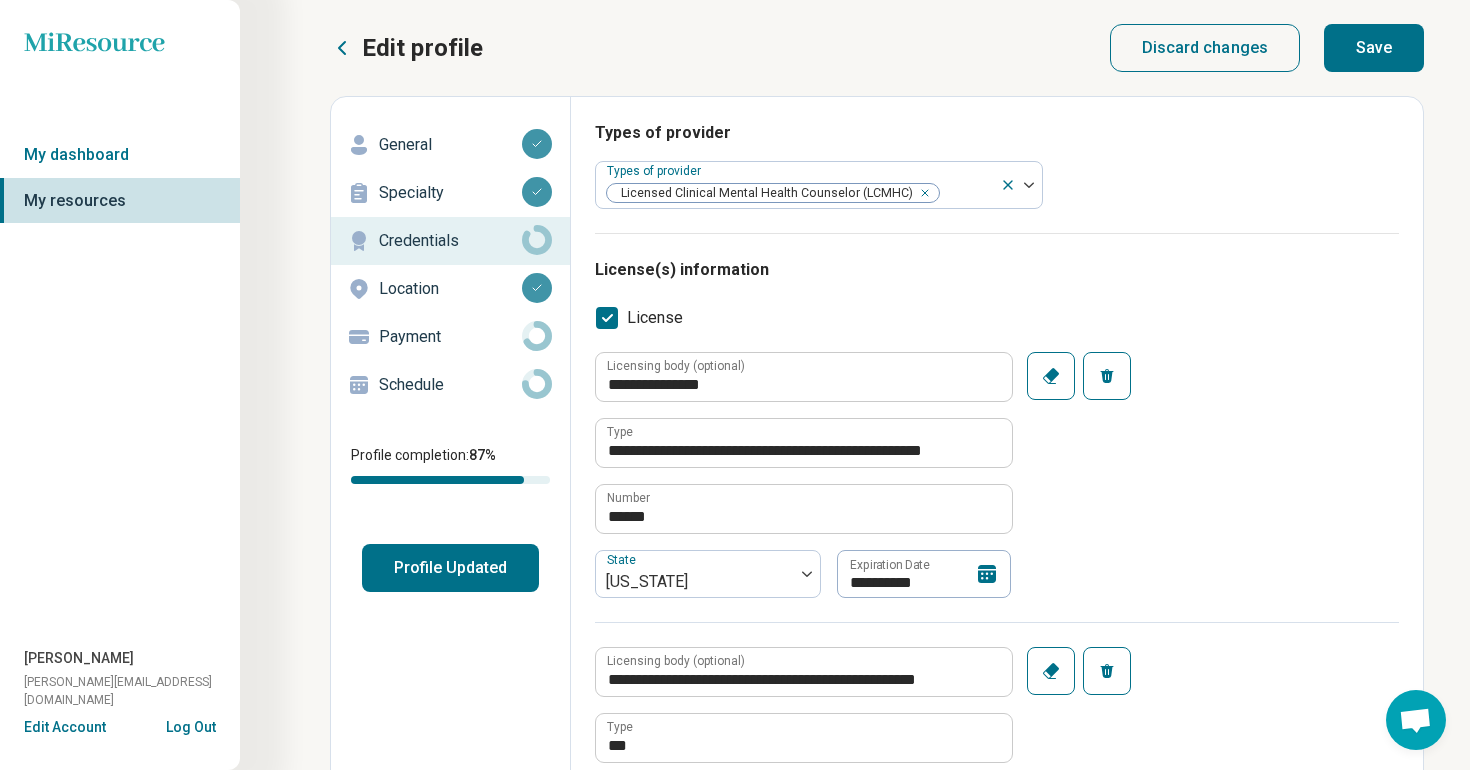 click on "Payment" at bounding box center (450, 337) 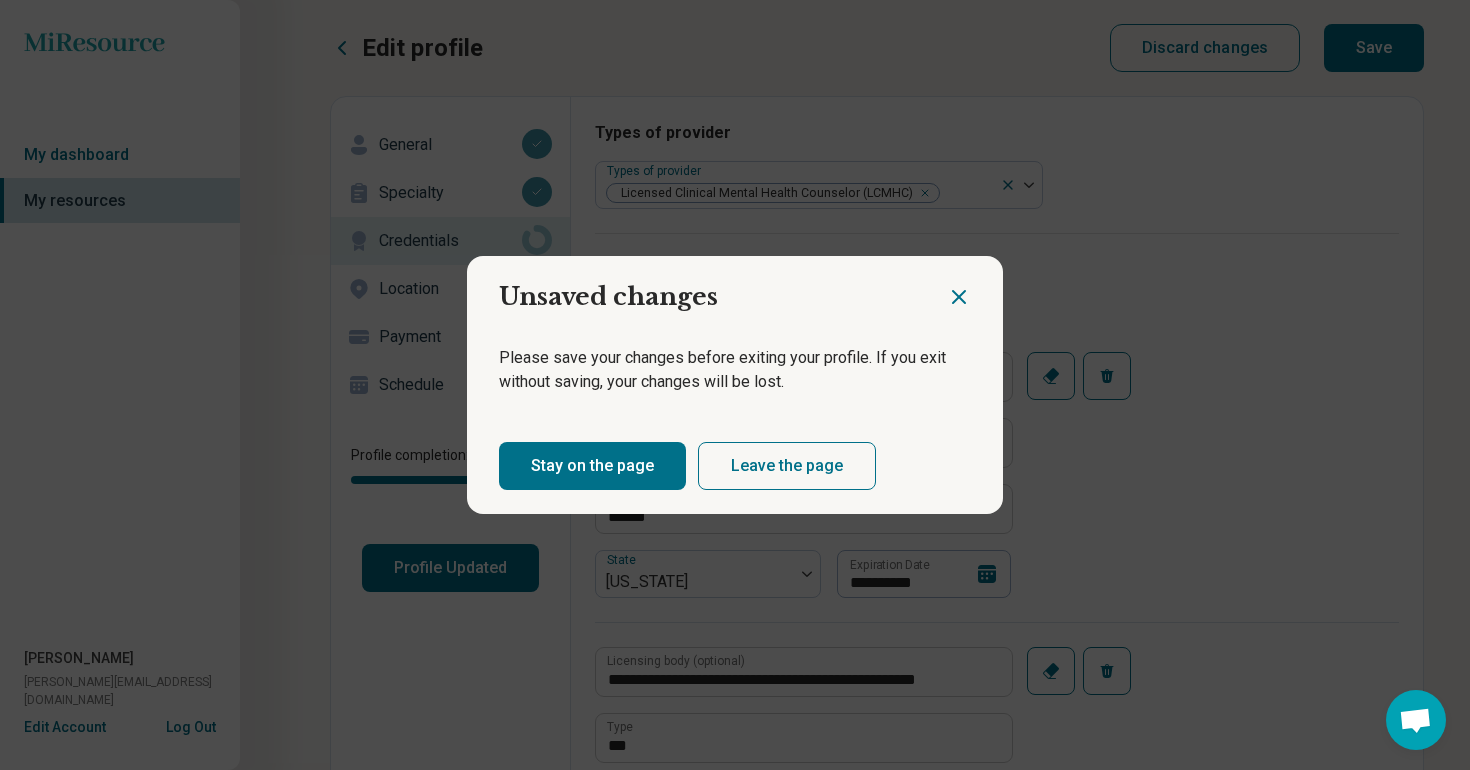 click 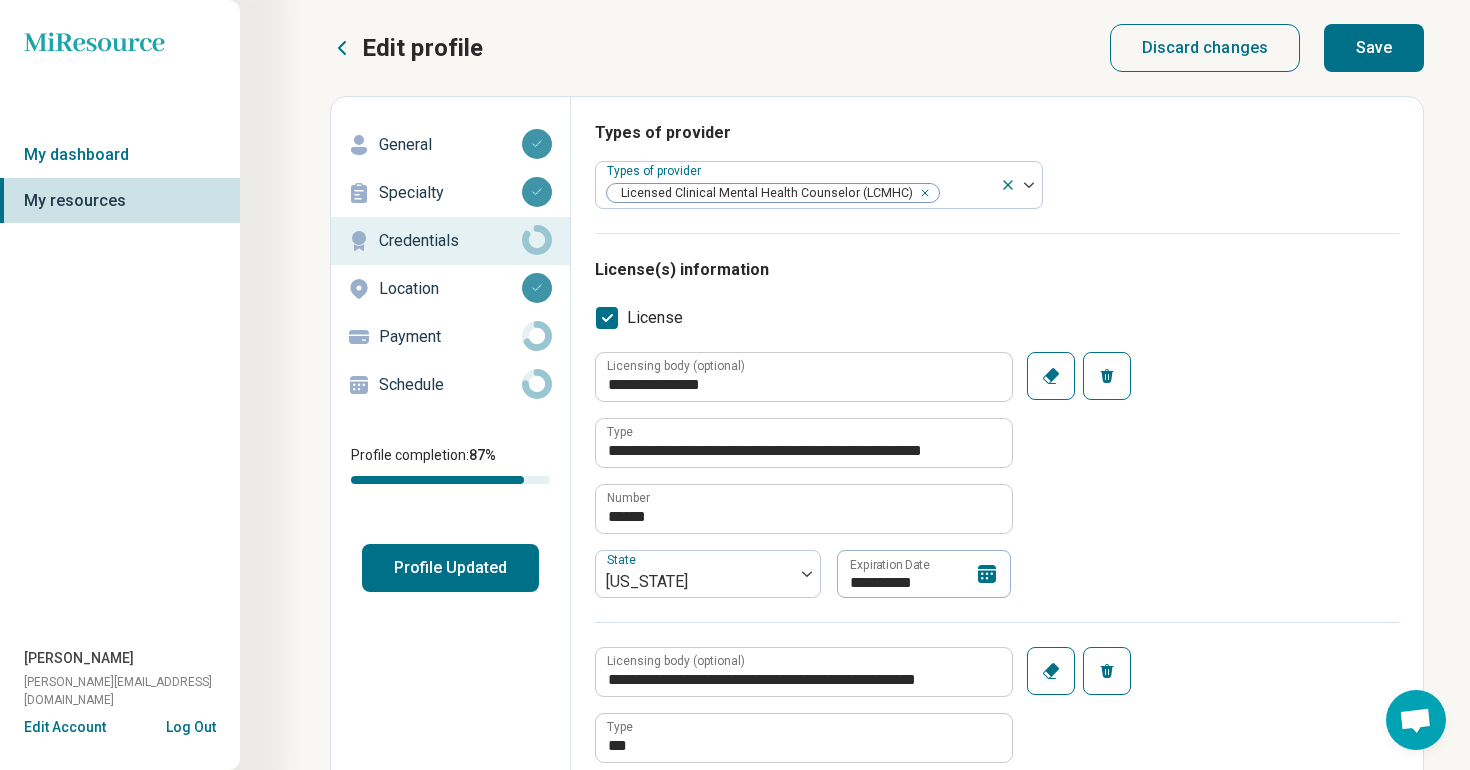 click on "Save" at bounding box center (1374, 48) 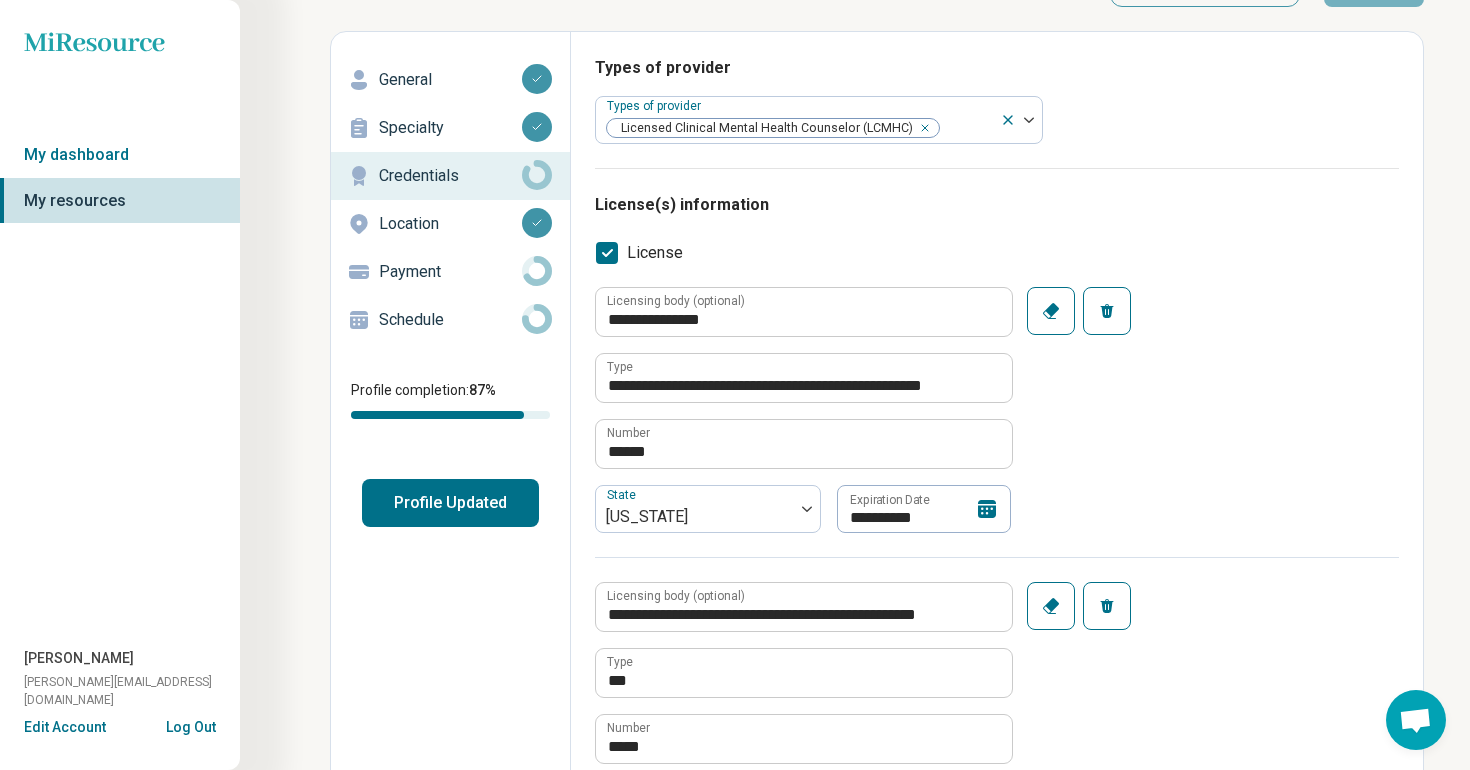scroll, scrollTop: 0, scrollLeft: 0, axis: both 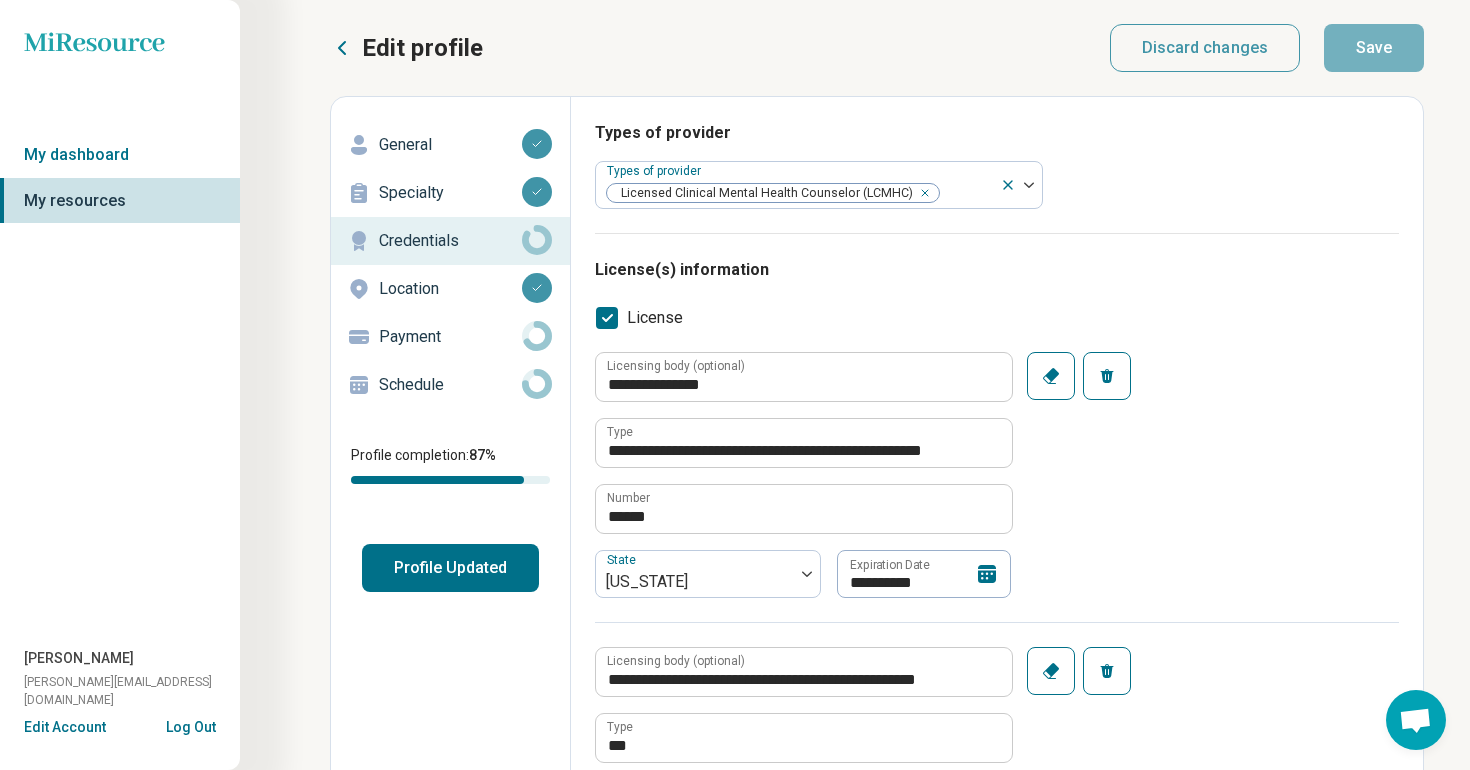 click on "Schedule" at bounding box center [450, 385] 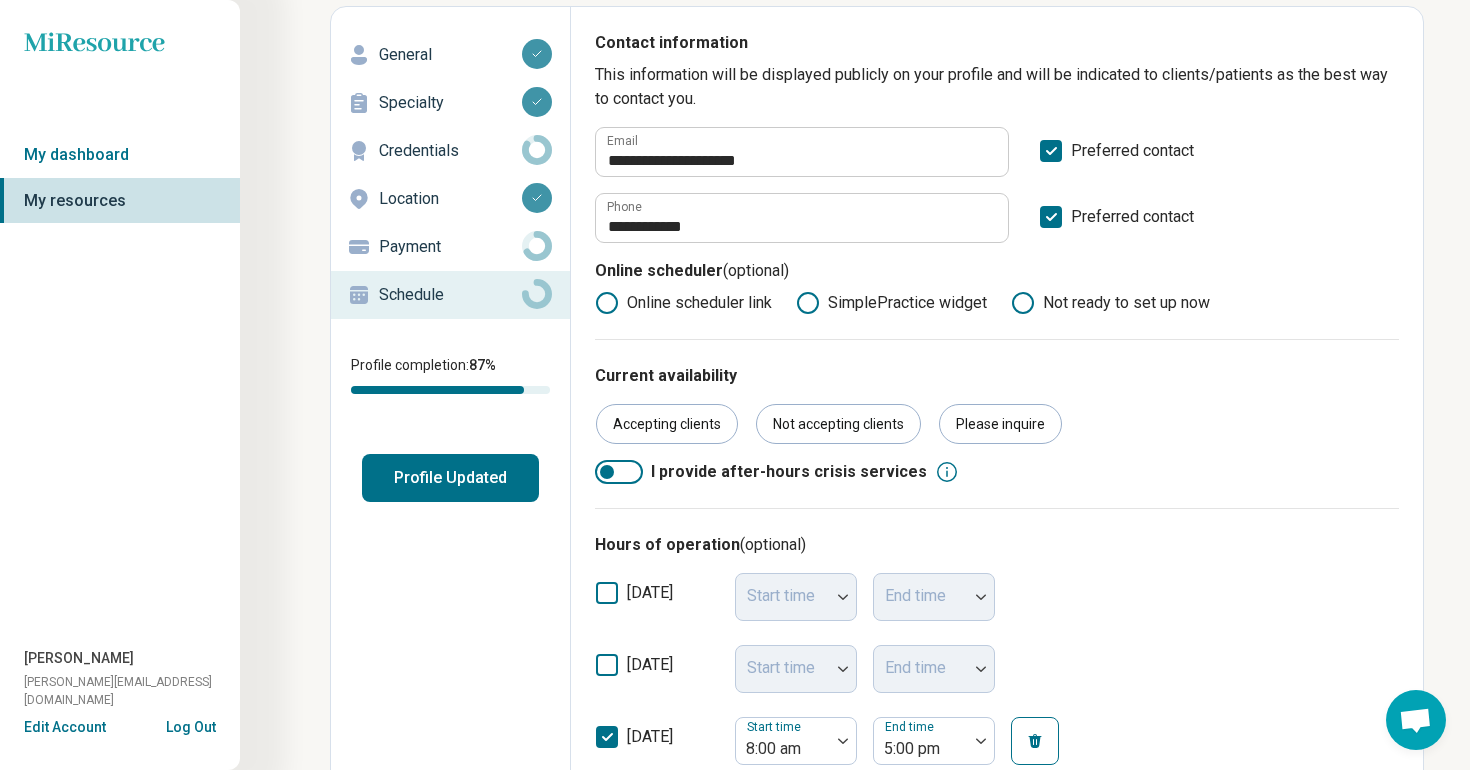 scroll, scrollTop: 124, scrollLeft: 0, axis: vertical 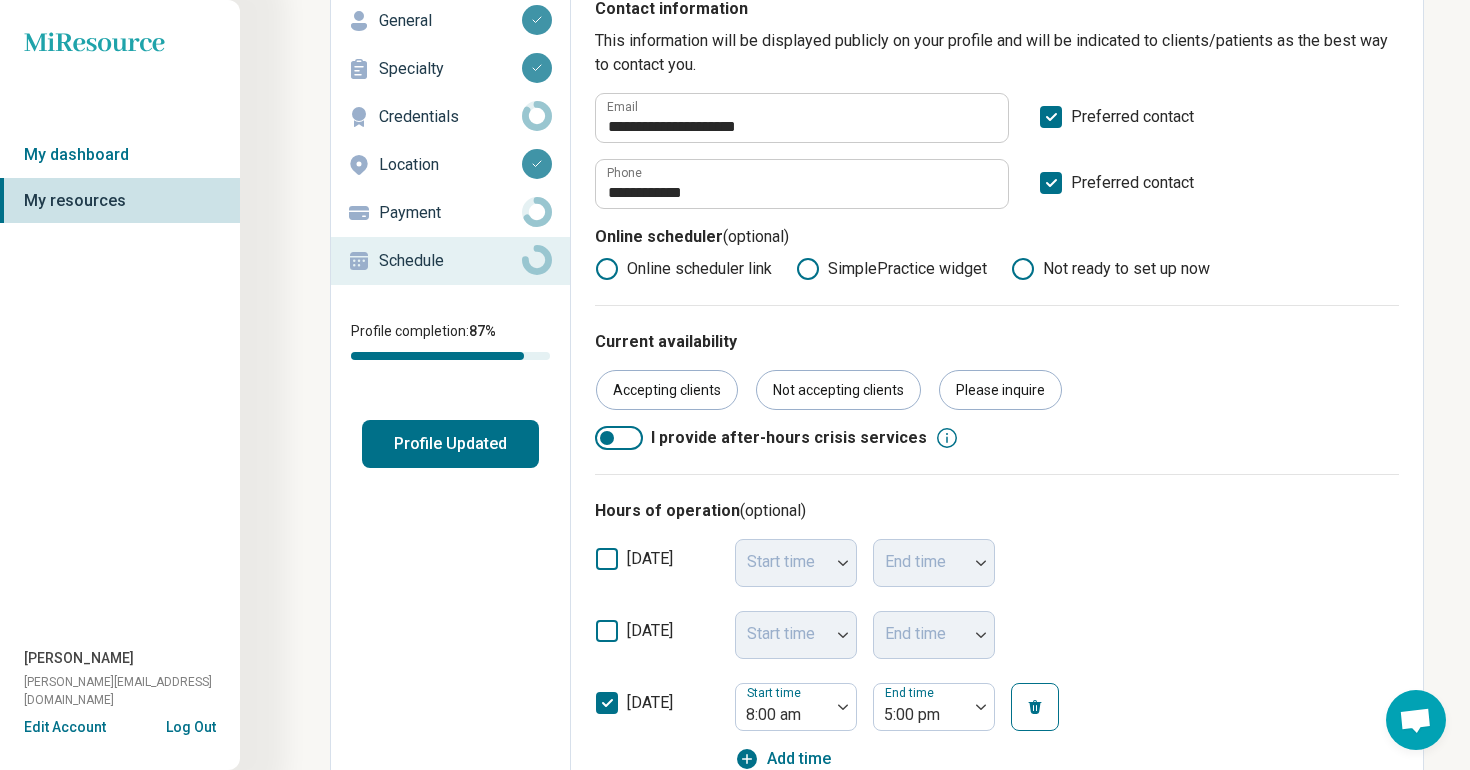 click on "Hours of operation  (optional) [DATE] Start time End time [DATE] Start time End time [DATE] Start time 8:00 am End time 5:00 pm Add time [DATE] Start time 8:00 am End time 6:00 pm Add time [DATE] Start time 8:00 am End time 6:00 pm Add time [DATE] Start time 8:00 am End time 3:00 pm Add time [DATE] Start time End time" at bounding box center [997, 838] 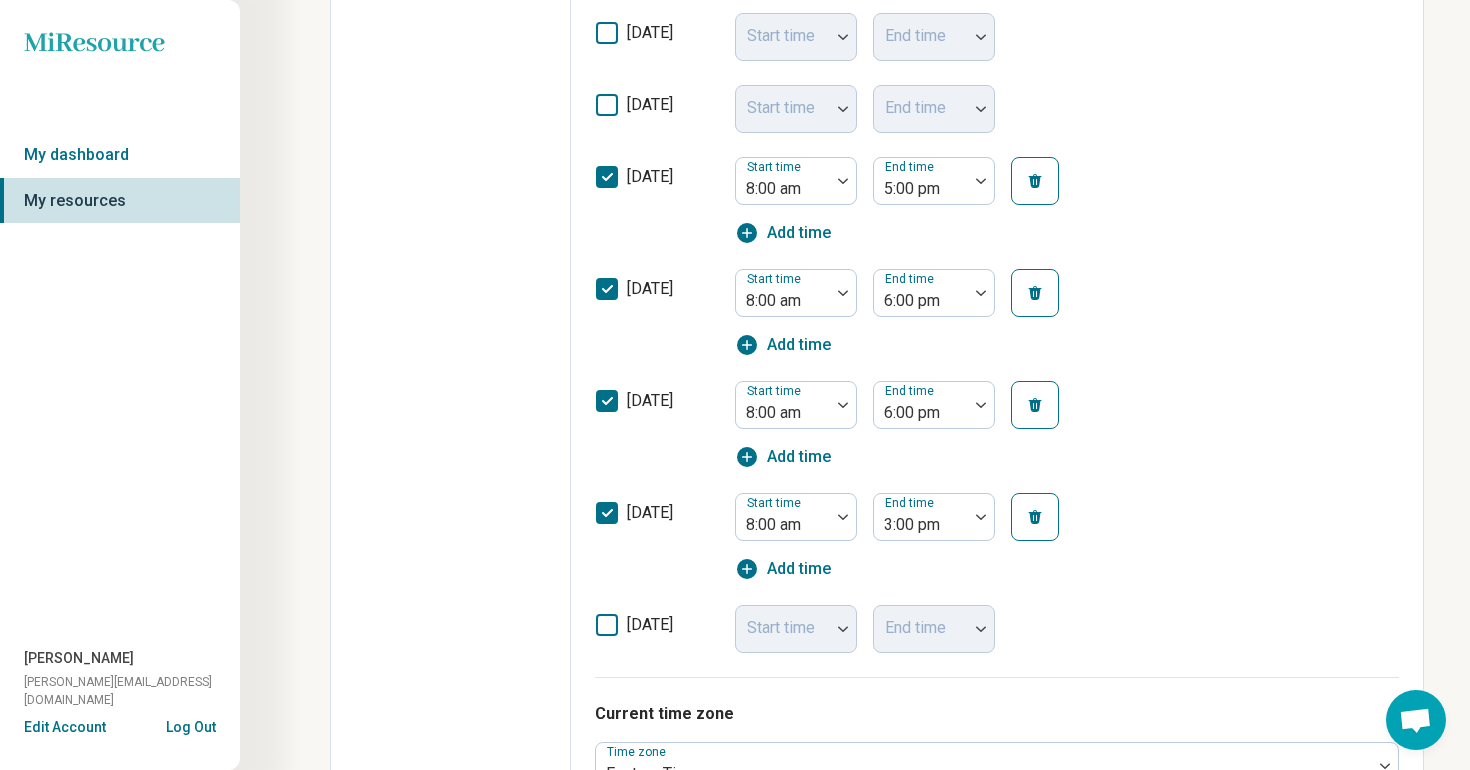 scroll, scrollTop: 652, scrollLeft: 0, axis: vertical 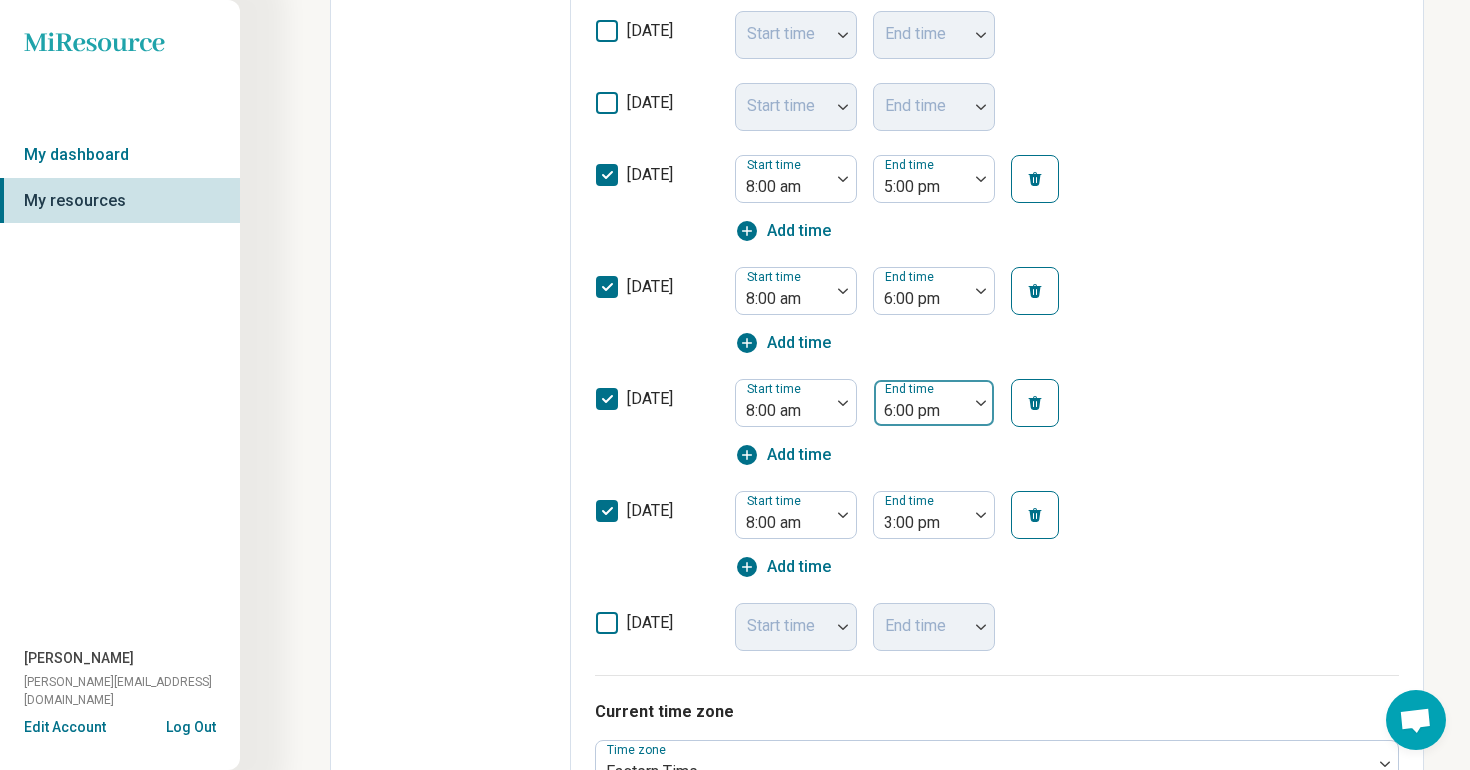click at bounding box center [981, 403] 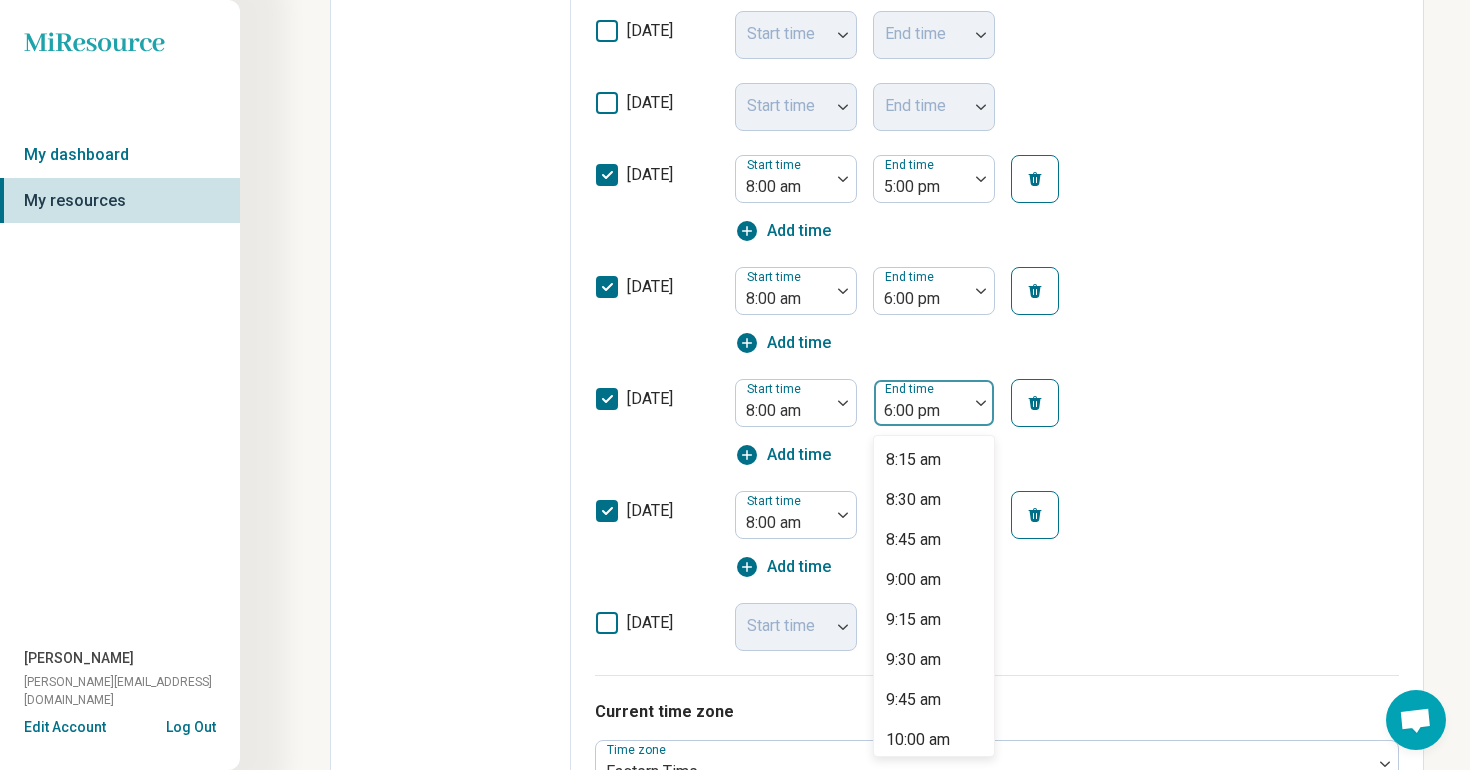 scroll, scrollTop: 1297, scrollLeft: 0, axis: vertical 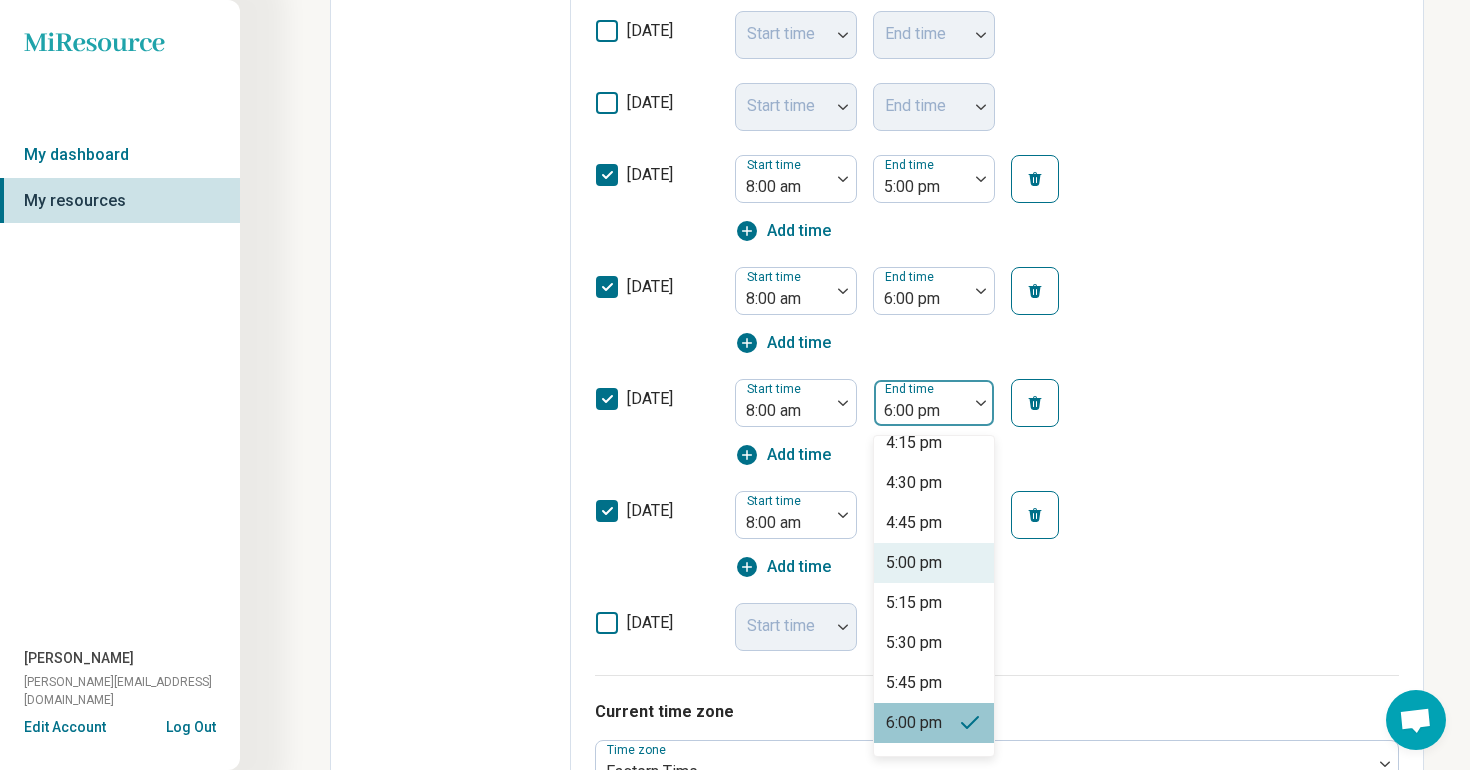 click on "5:00 pm" at bounding box center (914, 563) 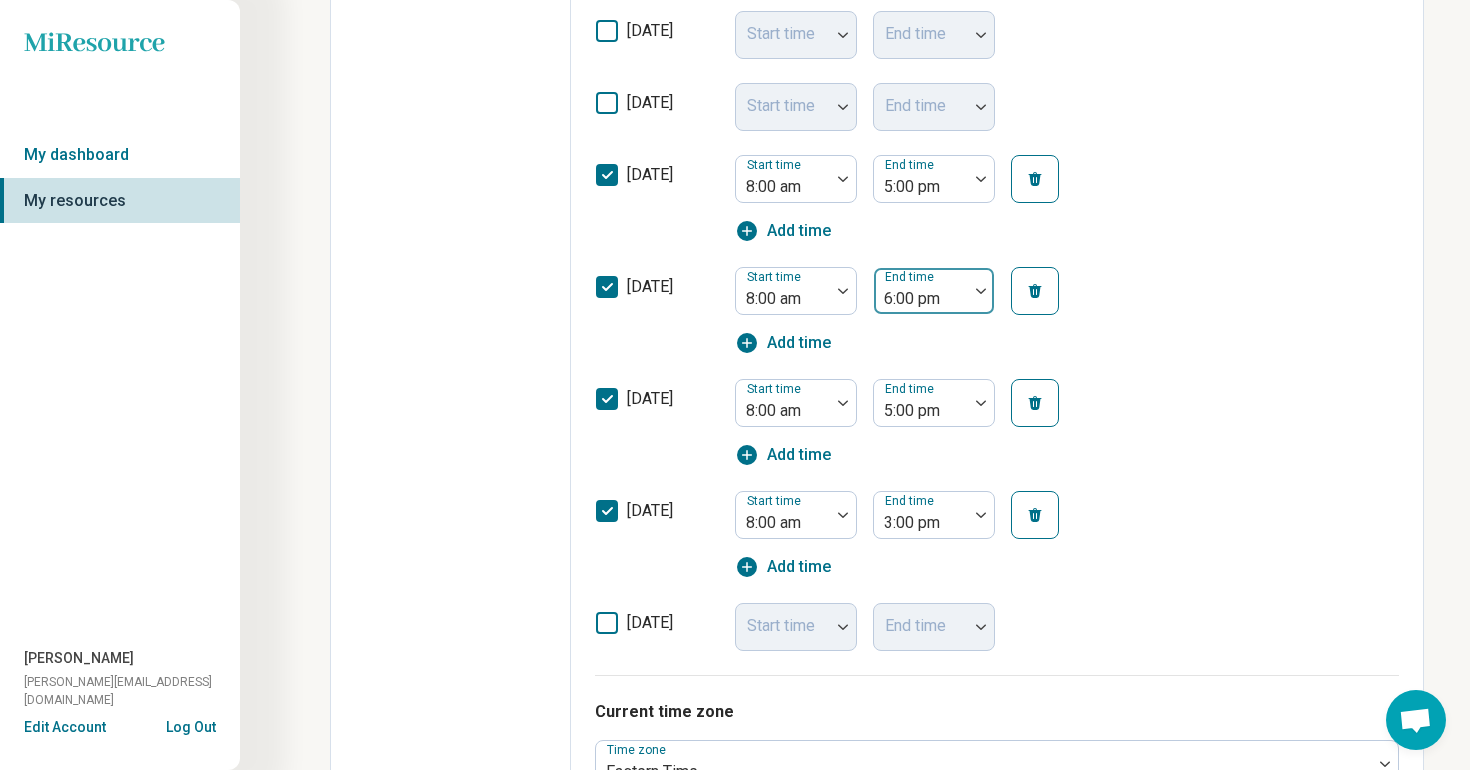 click at bounding box center (981, 291) 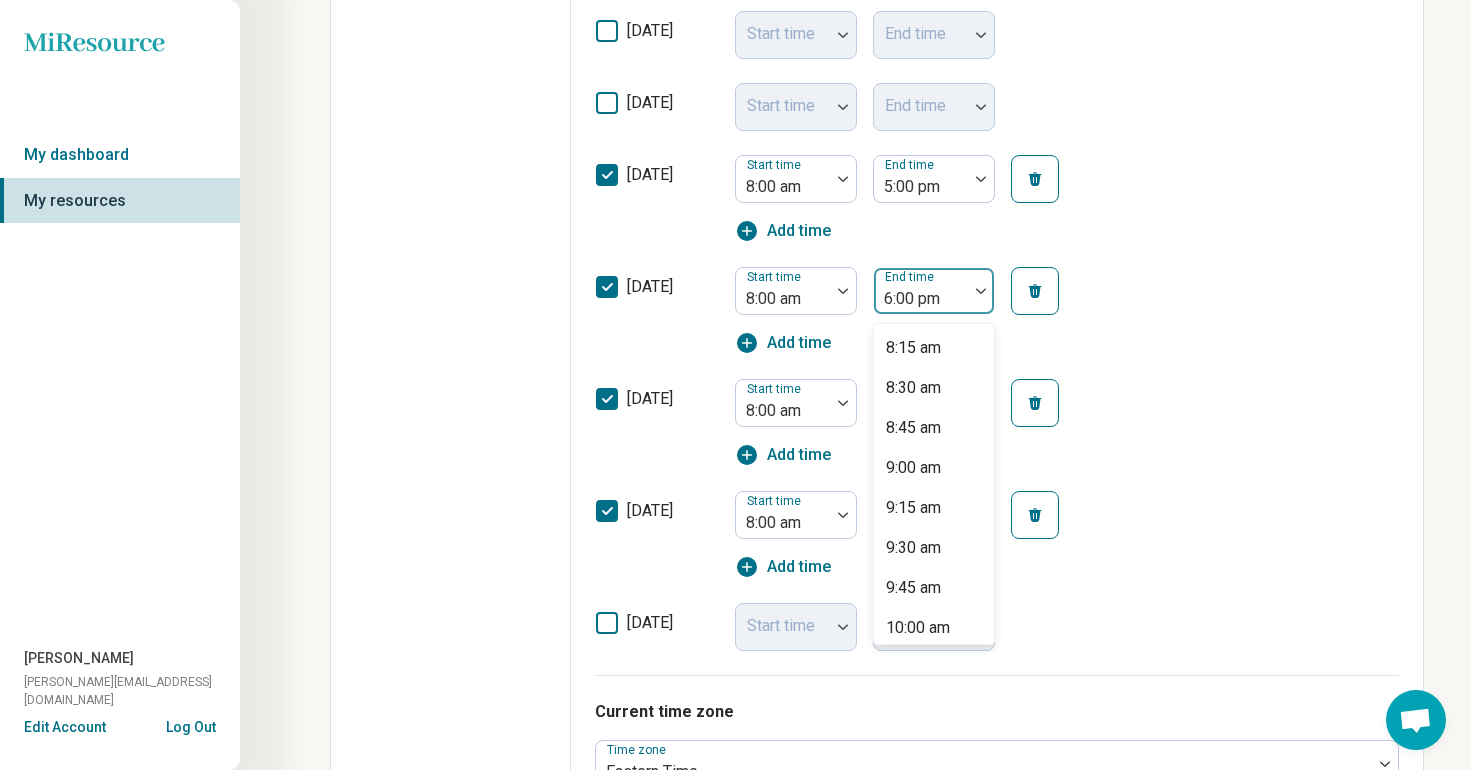 scroll, scrollTop: 1297, scrollLeft: 0, axis: vertical 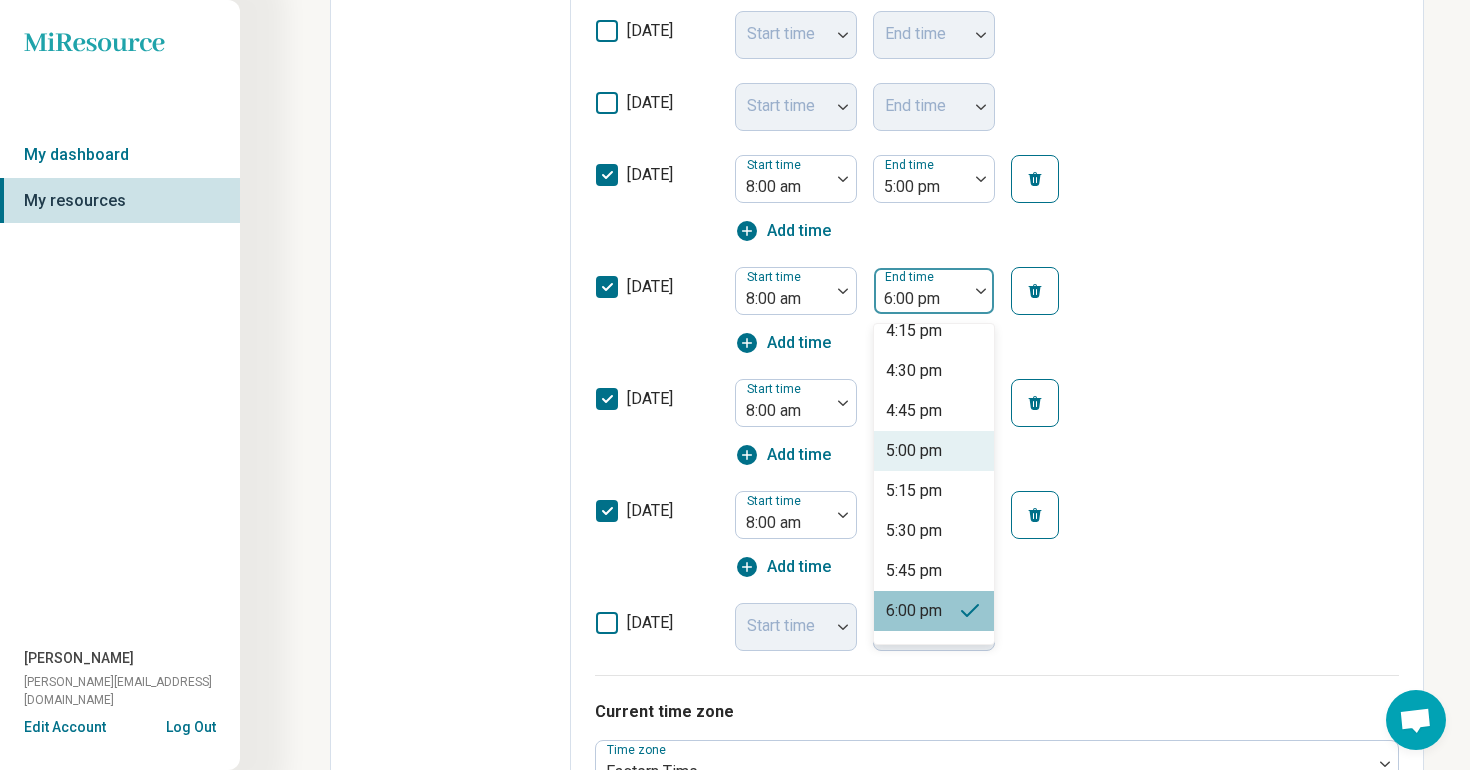 click on "5:00 pm" at bounding box center (914, 451) 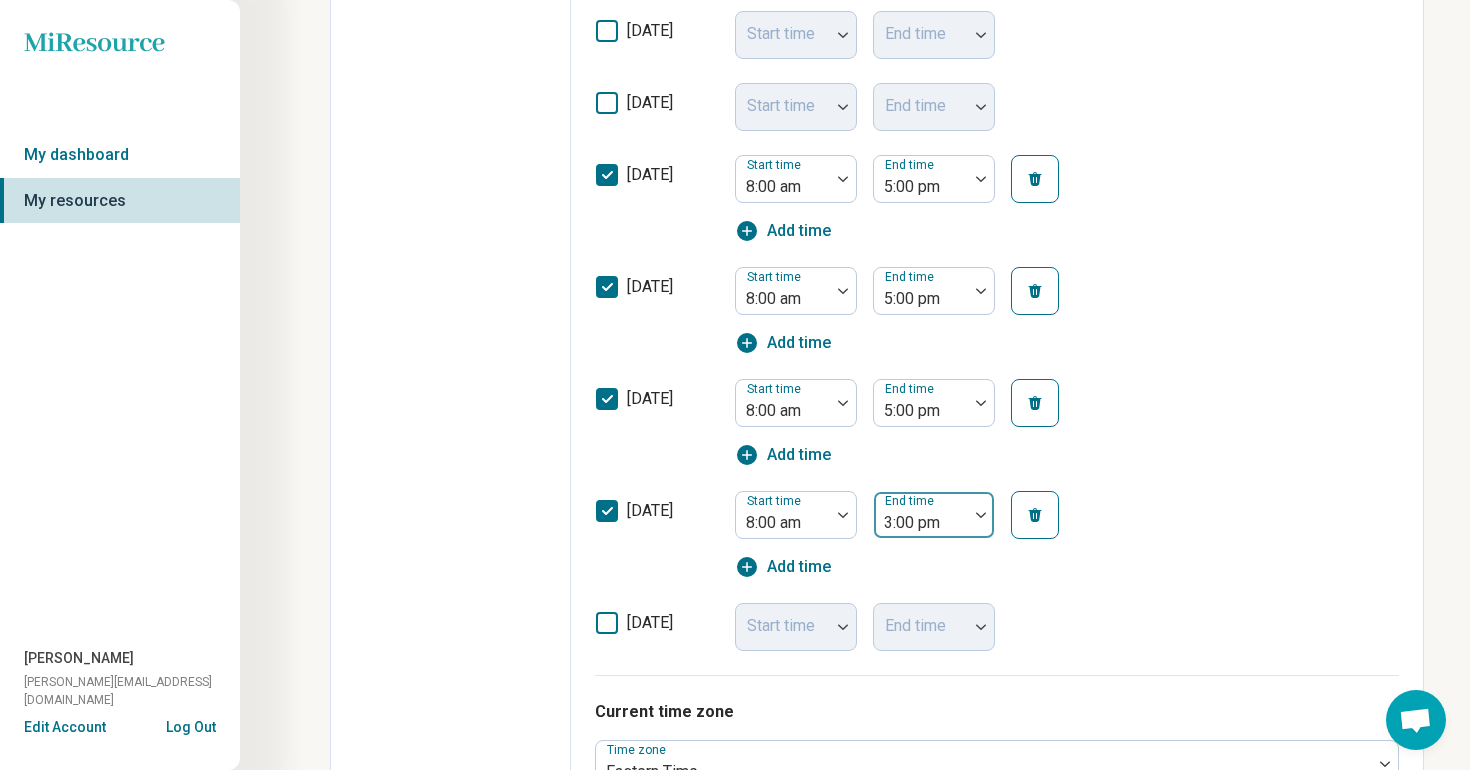 click at bounding box center [981, 515] 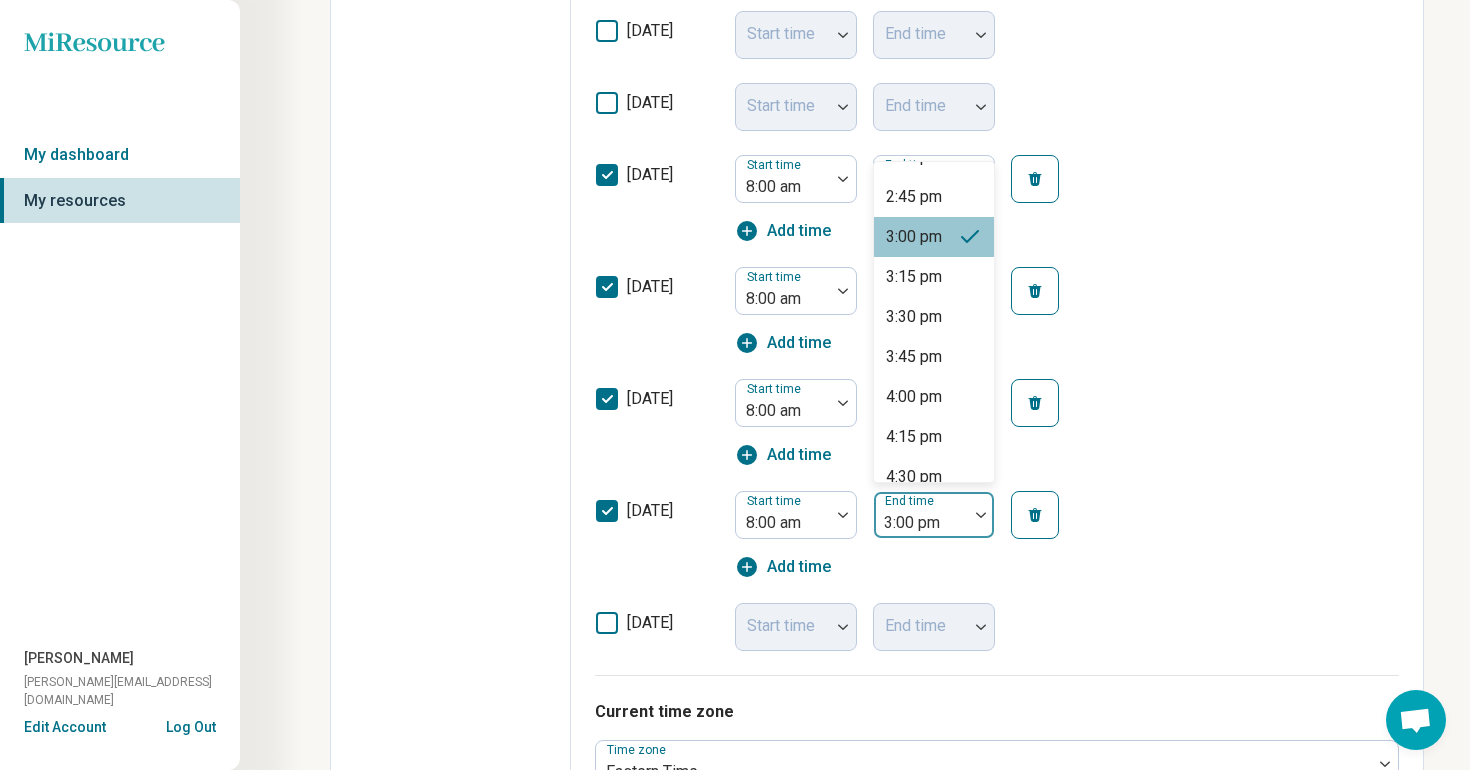 scroll, scrollTop: 1018, scrollLeft: 0, axis: vertical 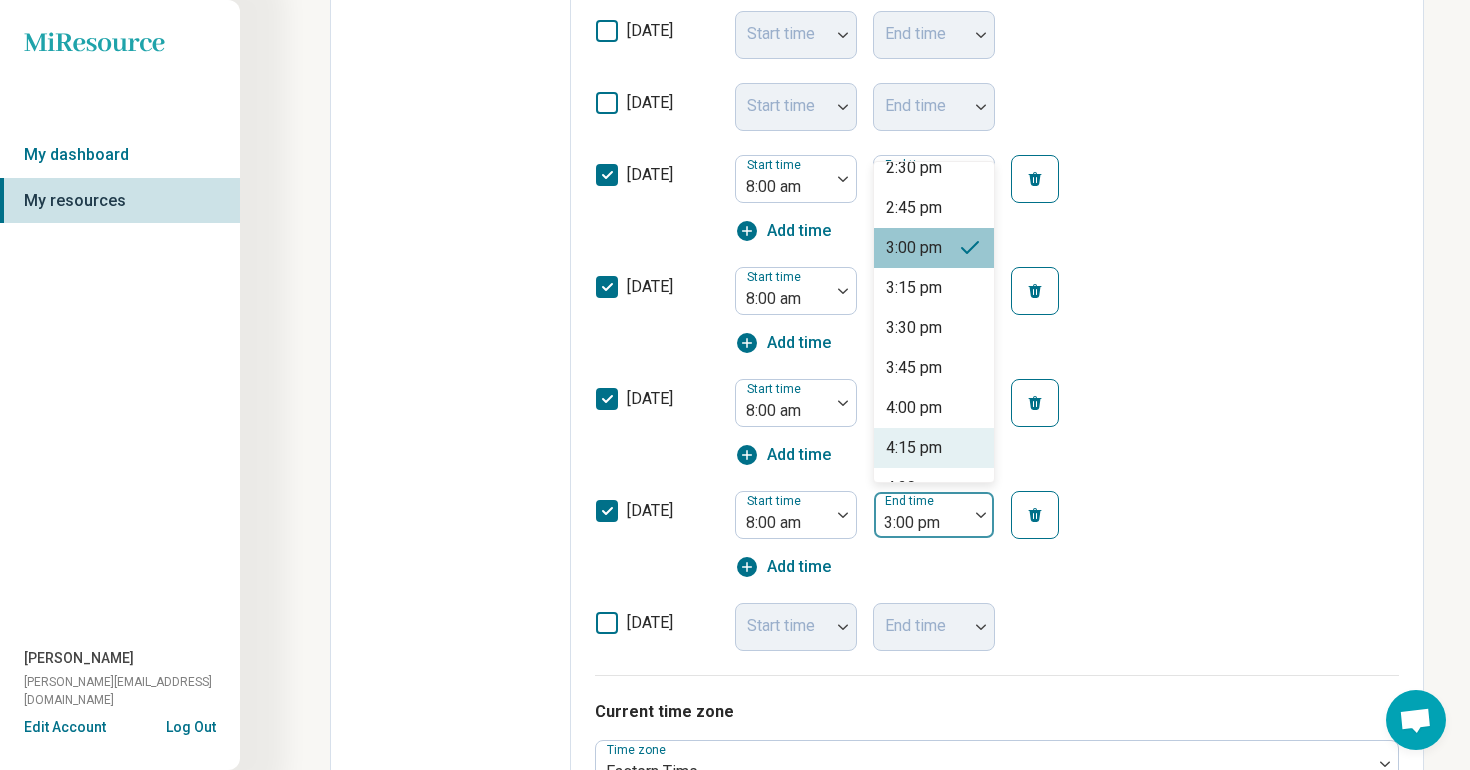 click on "[DATE] Start time 8:00 am 4:15 pm, 33 of 63. 63 results available. Use Up and Down to choose options, press Enter to select the currently focused option, press Escape to exit the menu, press Tab to select the option and exit the menu. End time 3:00 pm 8:15 am 8:30 am 8:45 am 9:00 am 9:15 am 9:30 am 9:45 am 10:00 am 10:15 am 10:30 am 10:45 am 11:00 am 11:15 am 11:30 am 11:45 am 12:00 pm 12:15 pm 12:30 pm 12:45 pm 1:00 pm 1:15 pm 1:30 pm 1:45 pm 2:00 pm 2:15 pm 2:30 pm 2:45 pm 3:00 pm 3:15 pm 3:30 pm 3:45 pm 4:00 pm 4:15 pm 4:30 pm 4:45 pm 5:00 pm 5:15 pm 5:30 pm 5:45 pm 6:00 pm 6:15 pm 6:30 pm 6:45 pm 7:00 pm 7:15 pm 7:30 pm 7:45 pm 8:00 pm 8:15 pm 8:30 pm 8:45 pm 9:00 pm 9:15 pm 9:30 pm 9:45 pm 10:00 pm 10:15 pm 10:30 pm 10:45 pm 11:00 pm 11:15 pm 11:30 pm 11:45 pm Add time" at bounding box center (997, 535) 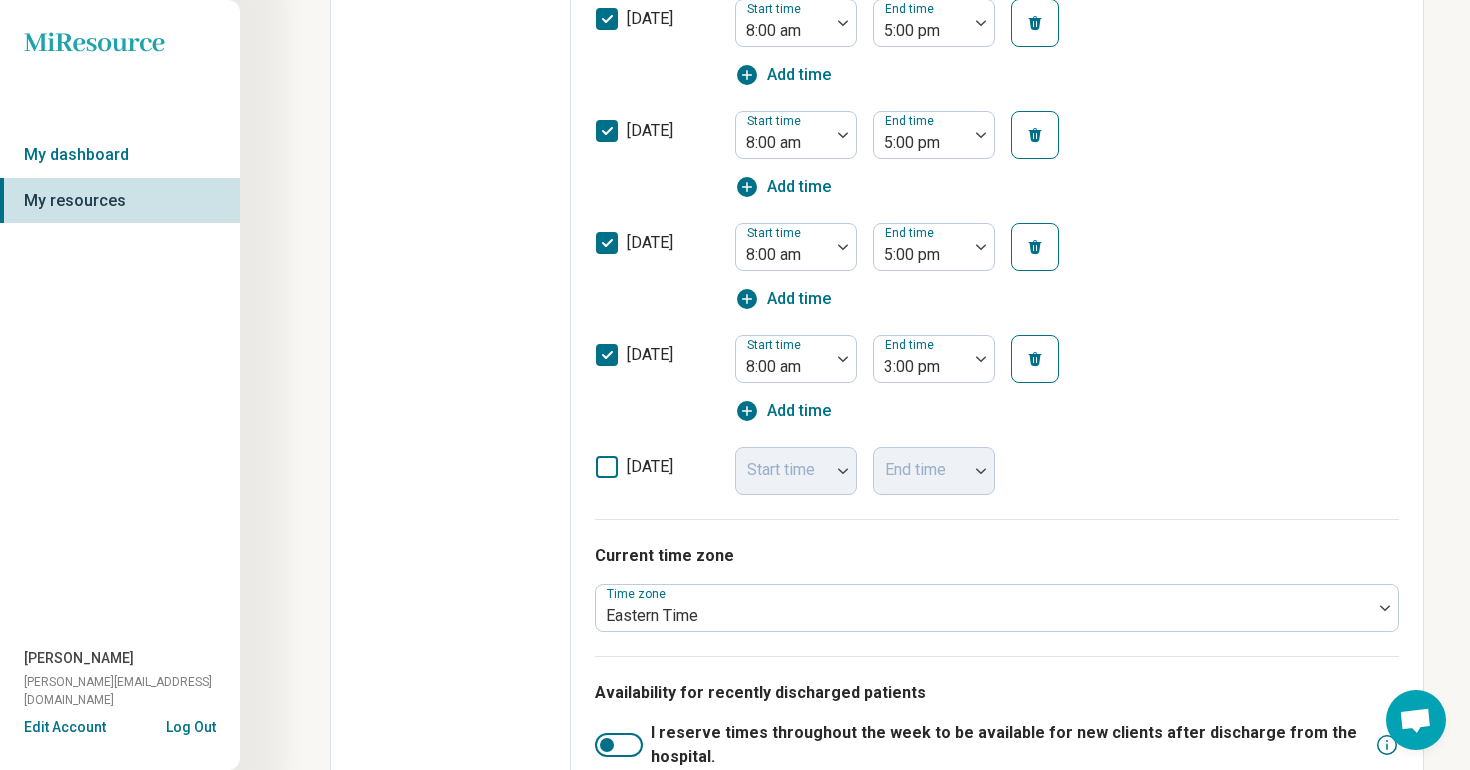 scroll, scrollTop: 815, scrollLeft: 0, axis: vertical 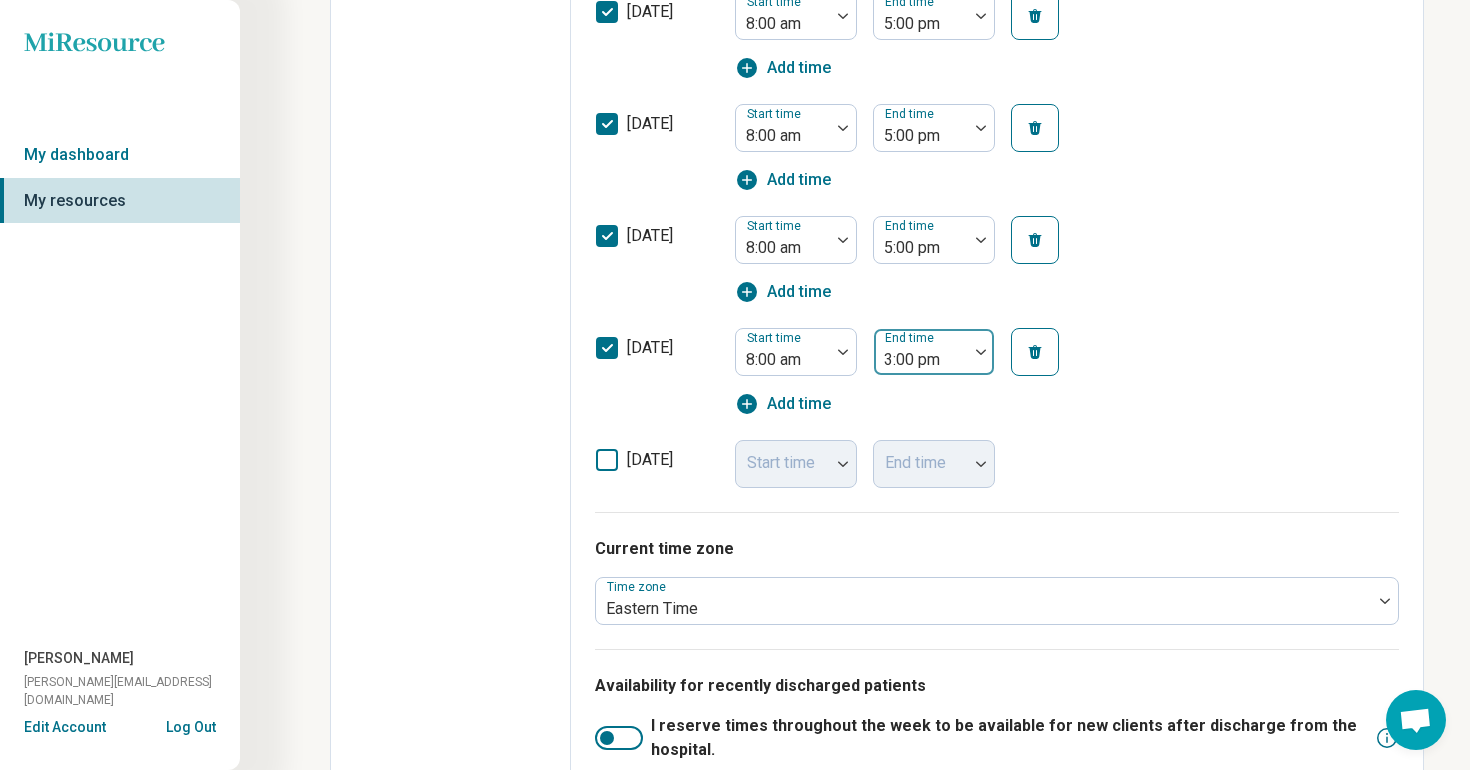 click at bounding box center [981, 352] 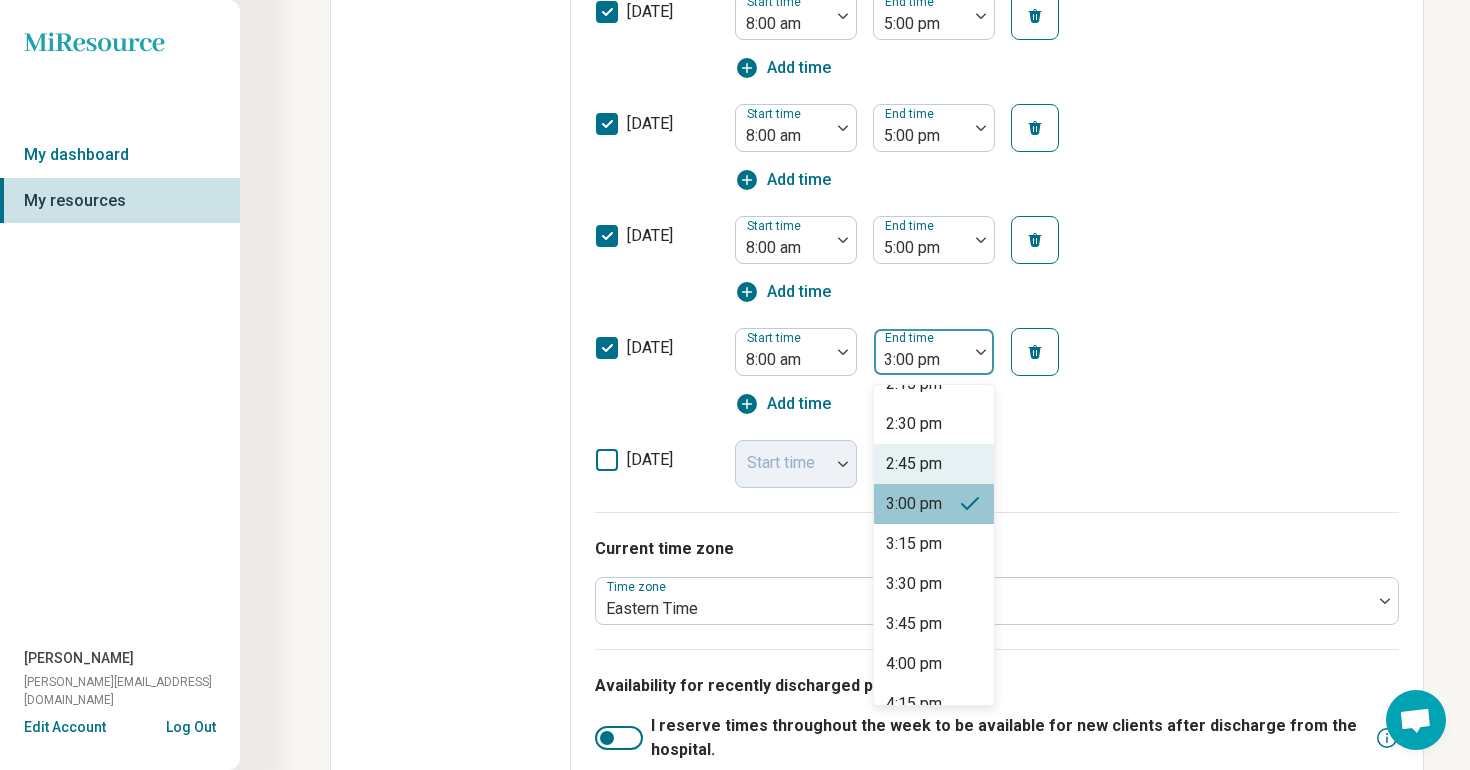 scroll, scrollTop: 1006, scrollLeft: 0, axis: vertical 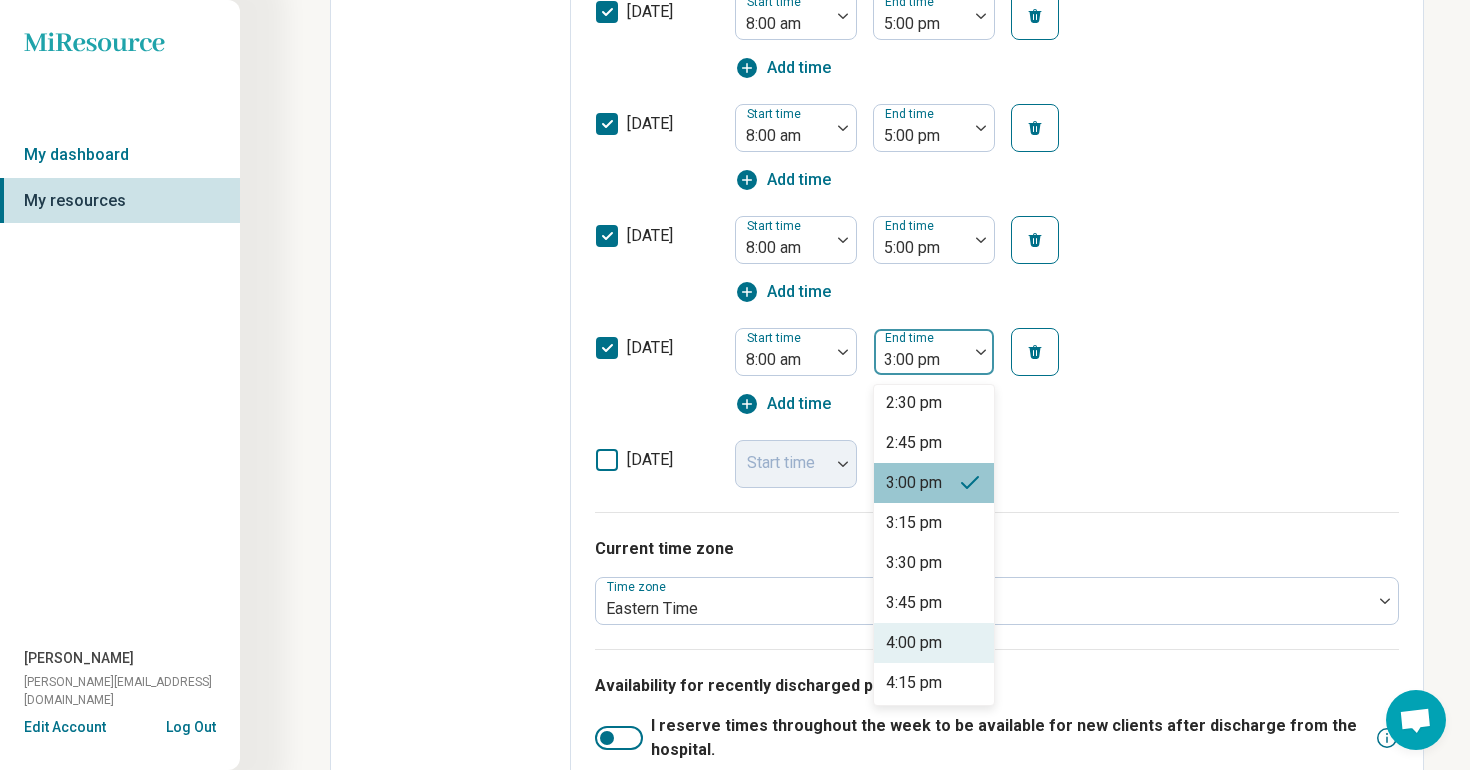click on "4:00 pm" at bounding box center (914, 643) 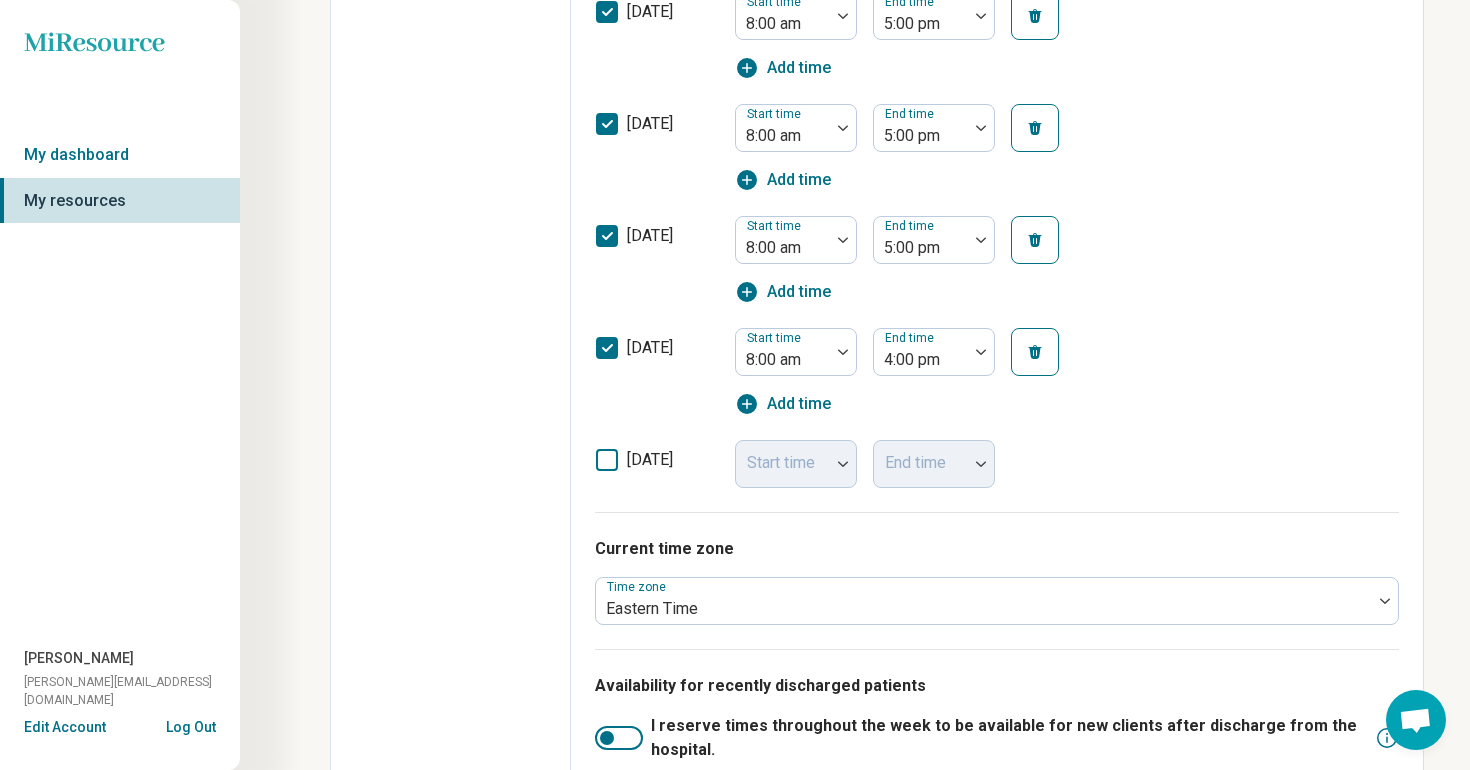 click on "[DATE] Start time End time" at bounding box center (997, 458) 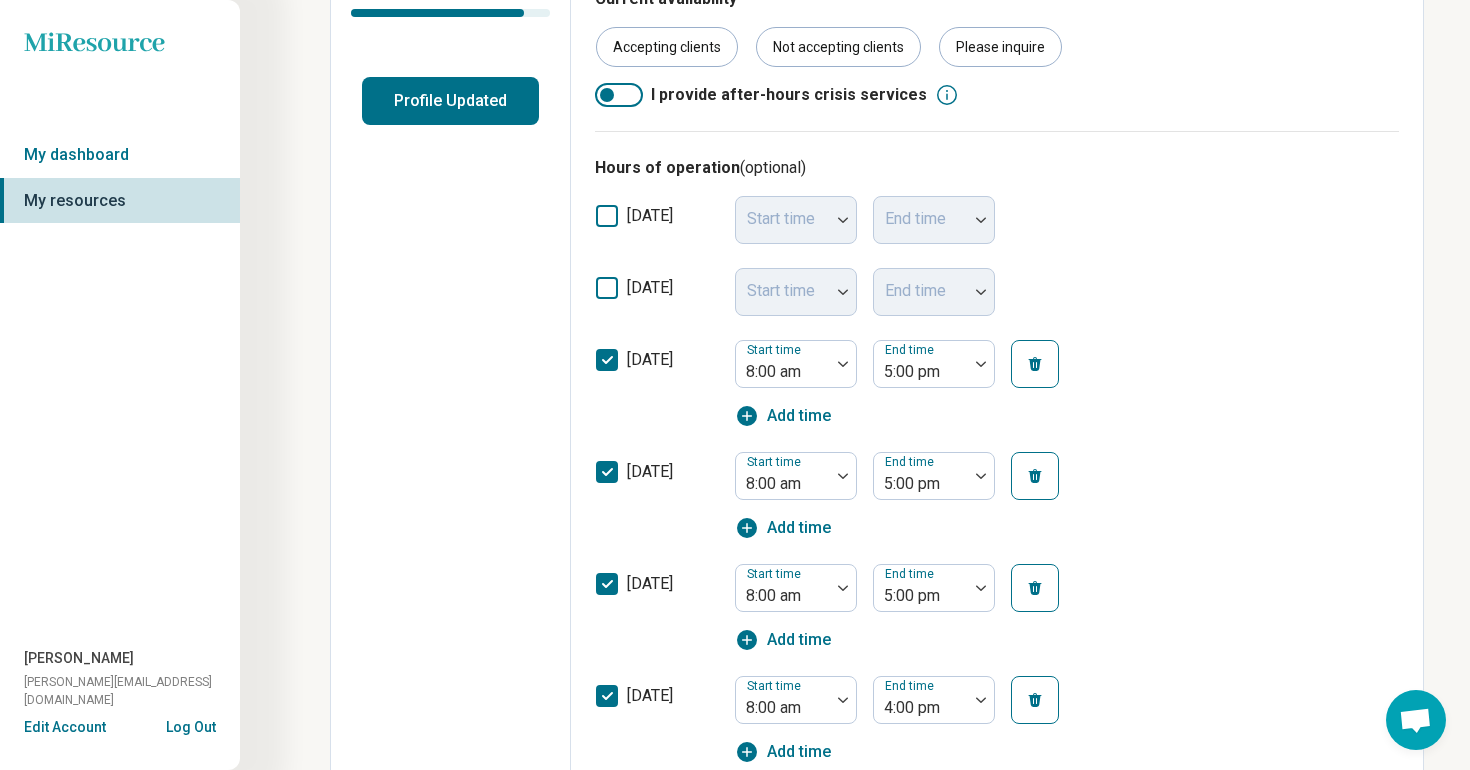 scroll, scrollTop: 0, scrollLeft: 0, axis: both 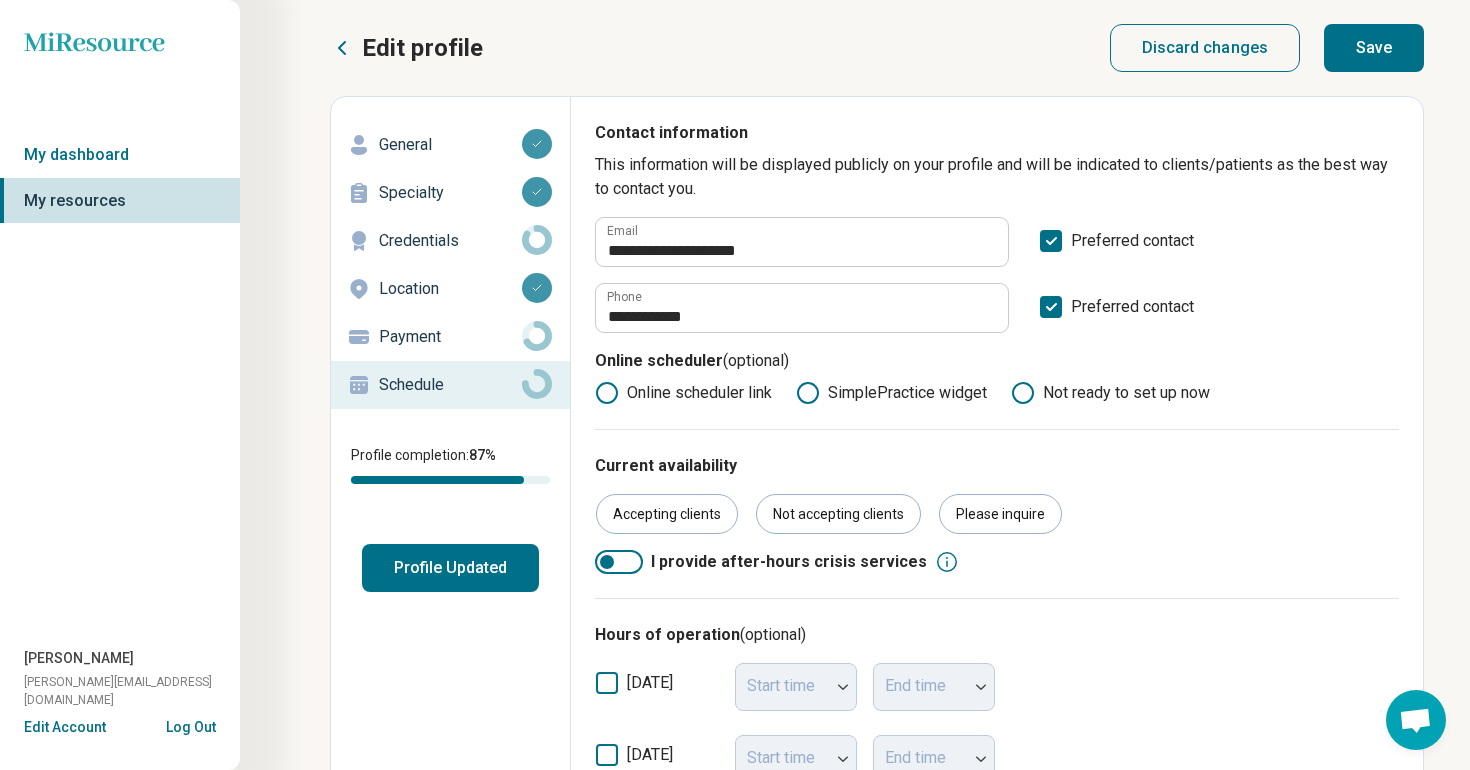 click on "Profile Updated" at bounding box center (450, 568) 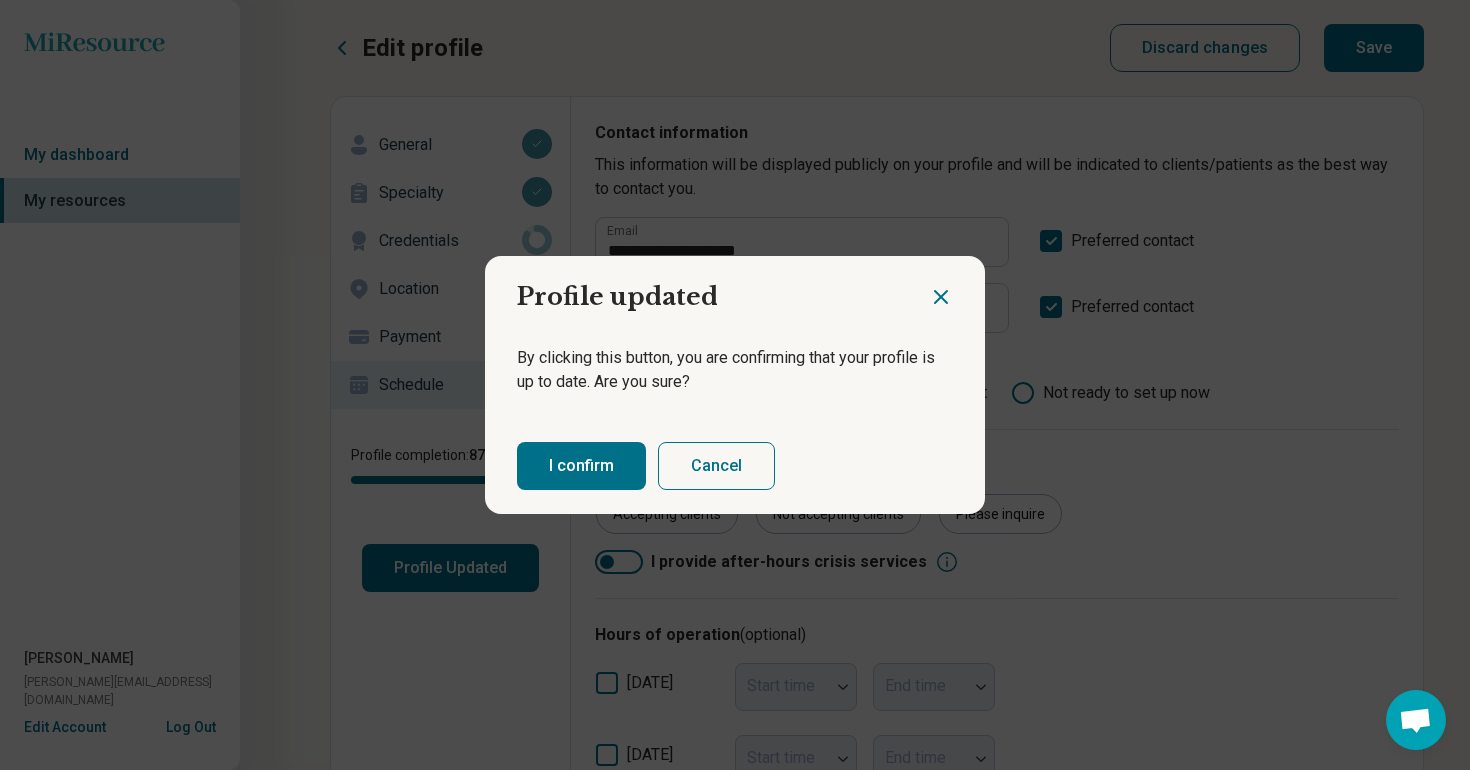 click on "I confirm" at bounding box center (581, 466) 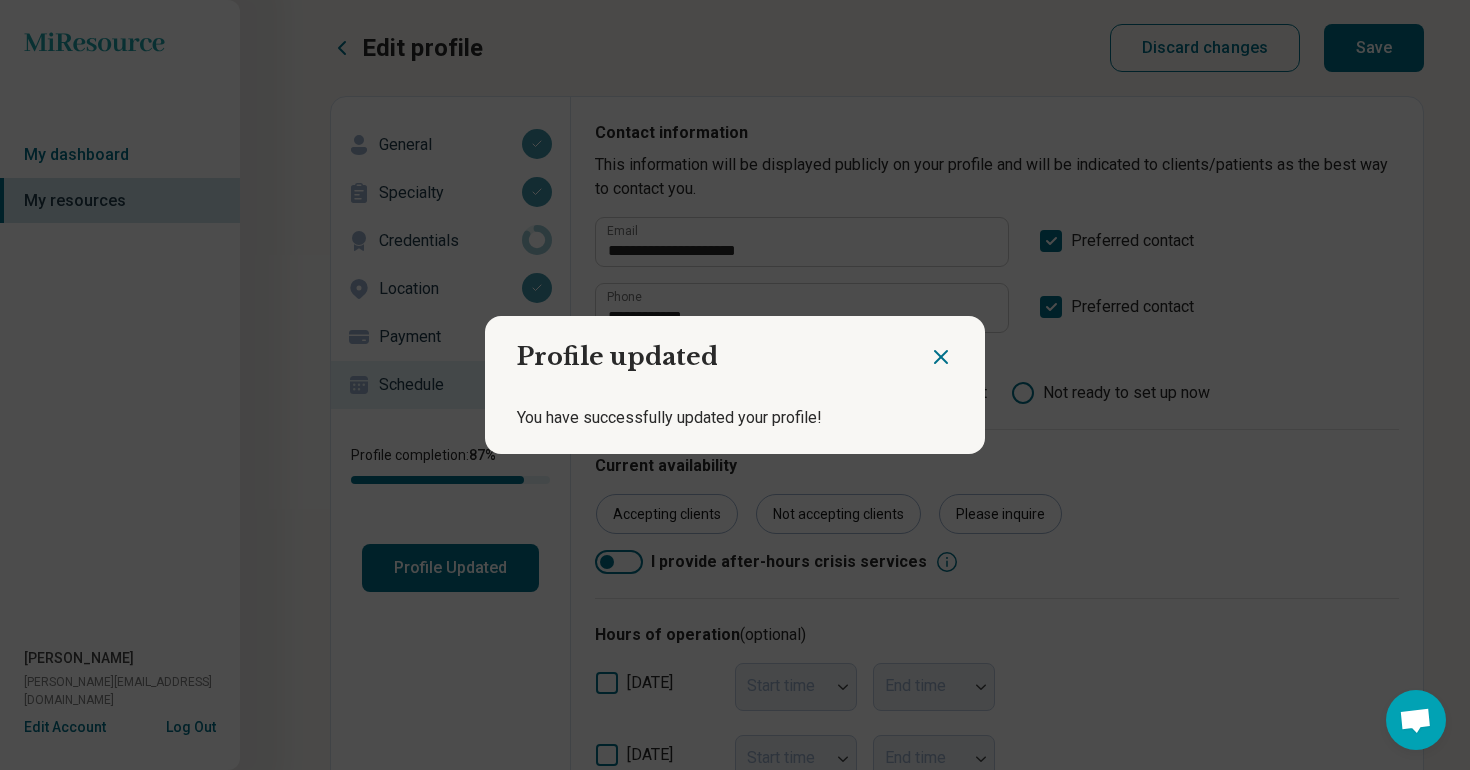 click 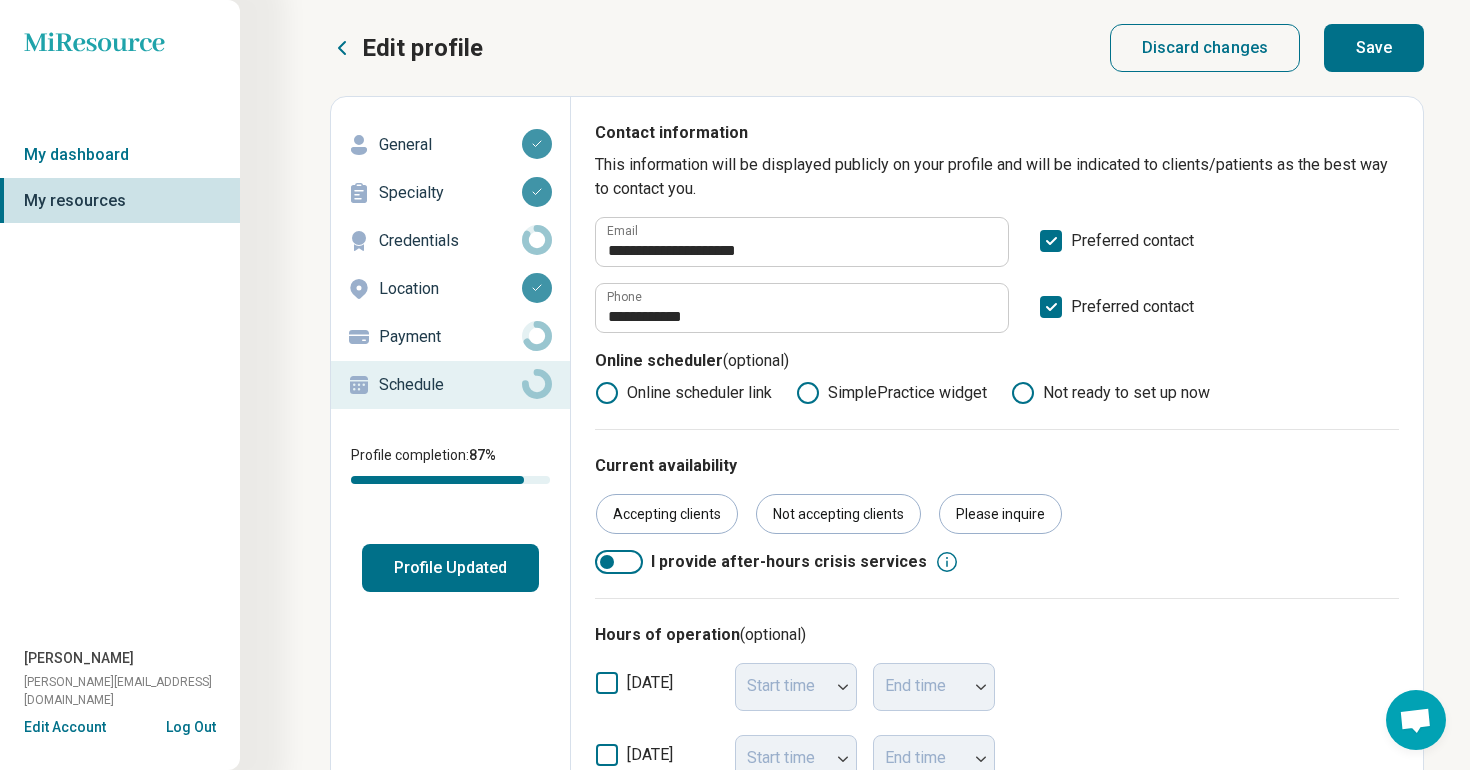 click on "Save" at bounding box center [1374, 48] 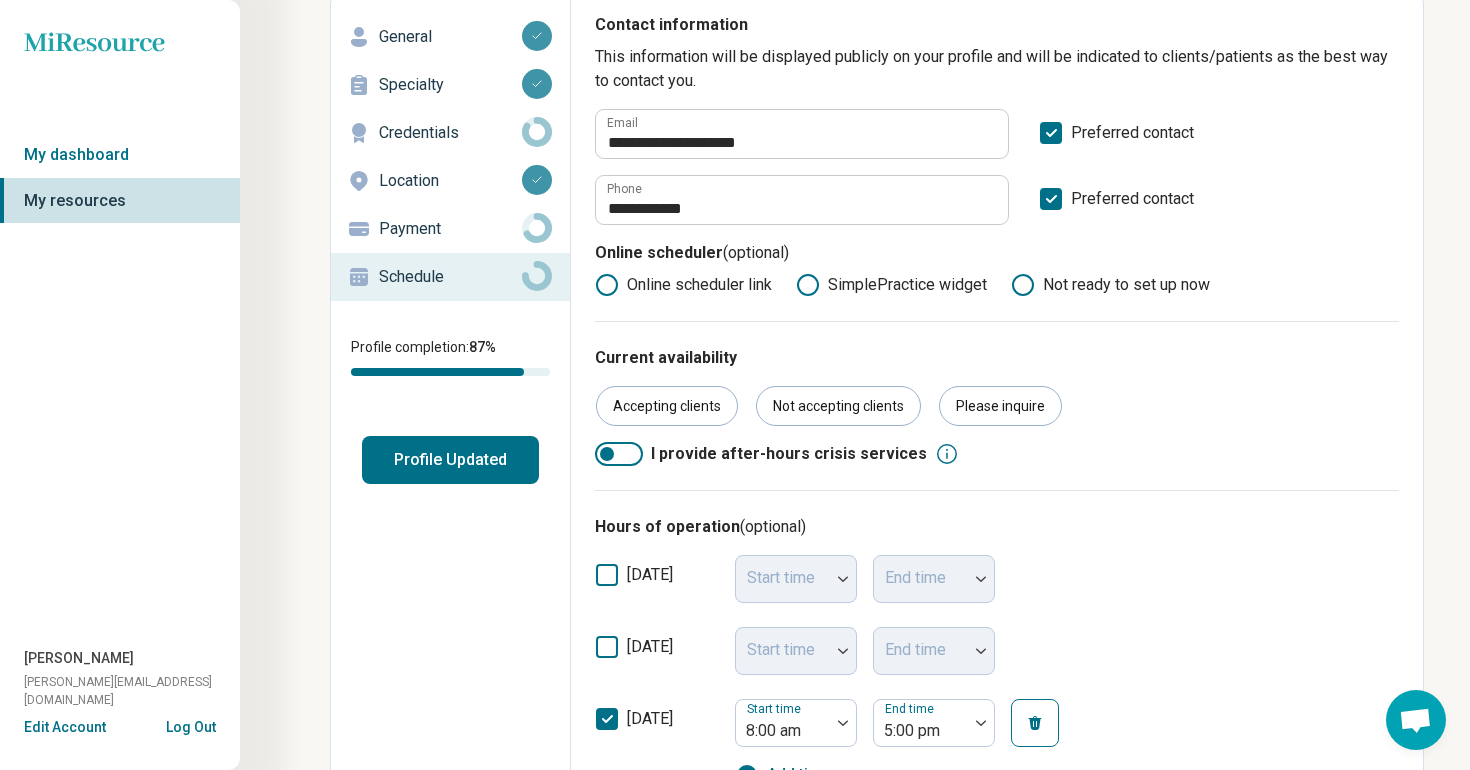 scroll, scrollTop: 16, scrollLeft: 0, axis: vertical 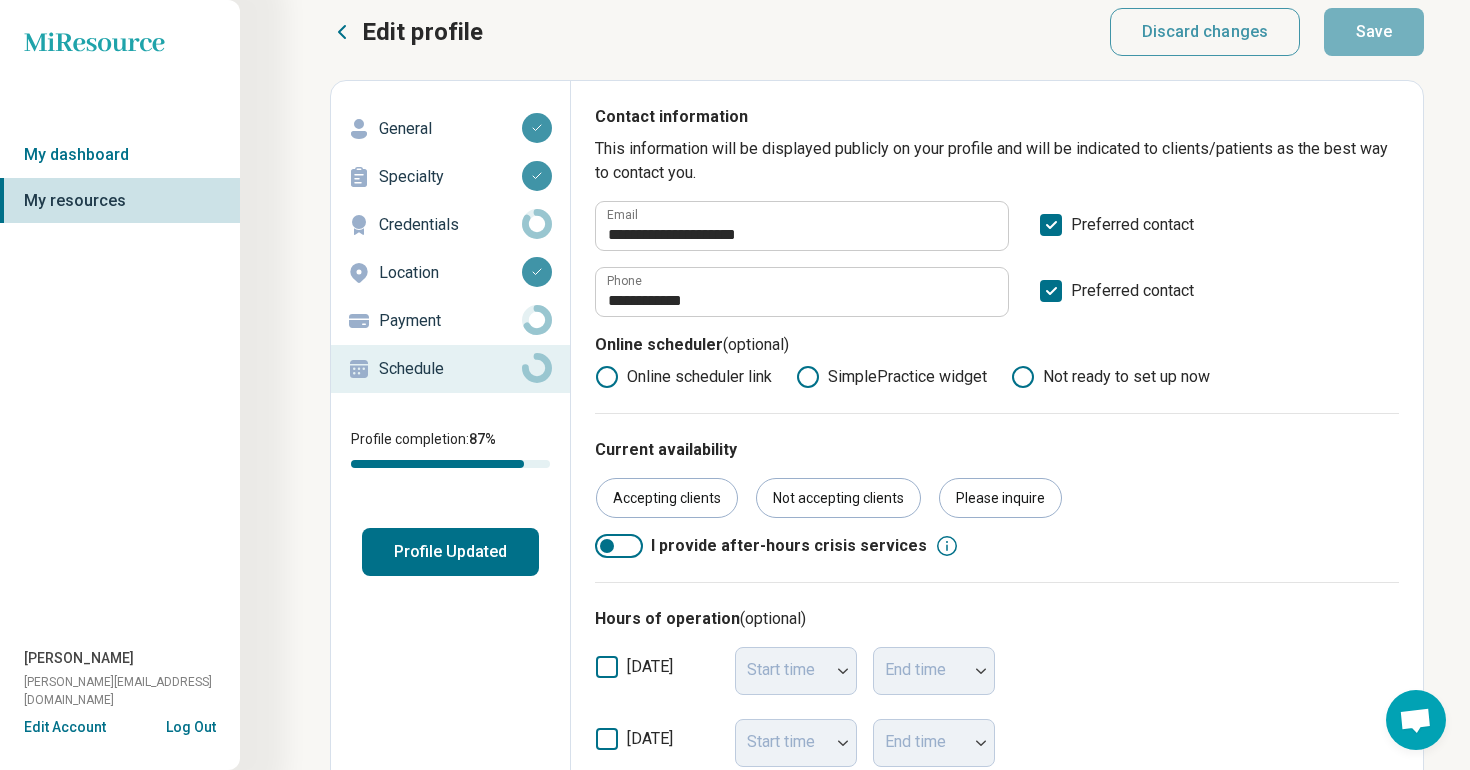 click on "Payment" at bounding box center [450, 321] 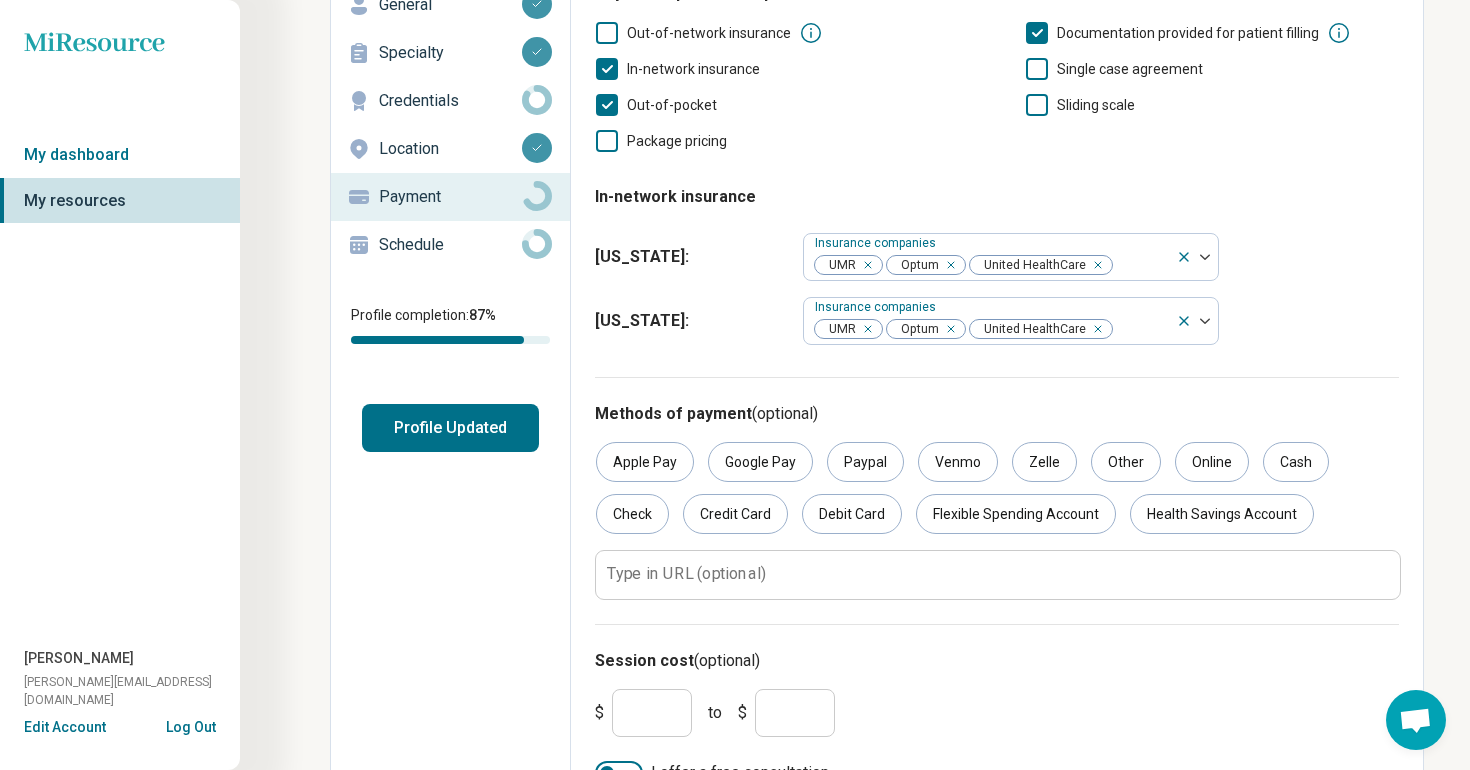 scroll, scrollTop: 180, scrollLeft: 0, axis: vertical 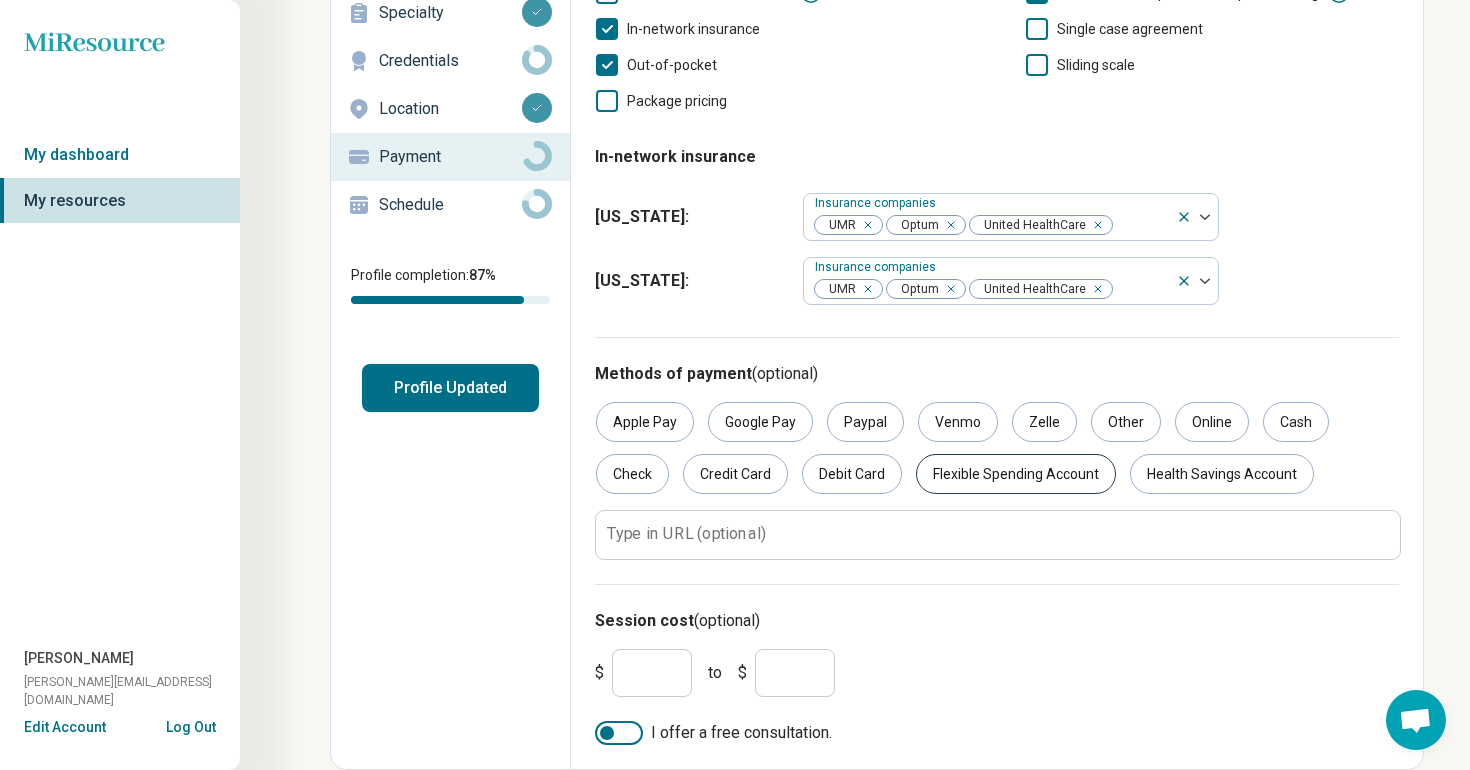 click on "Flexible Spending Account" at bounding box center (1016, 474) 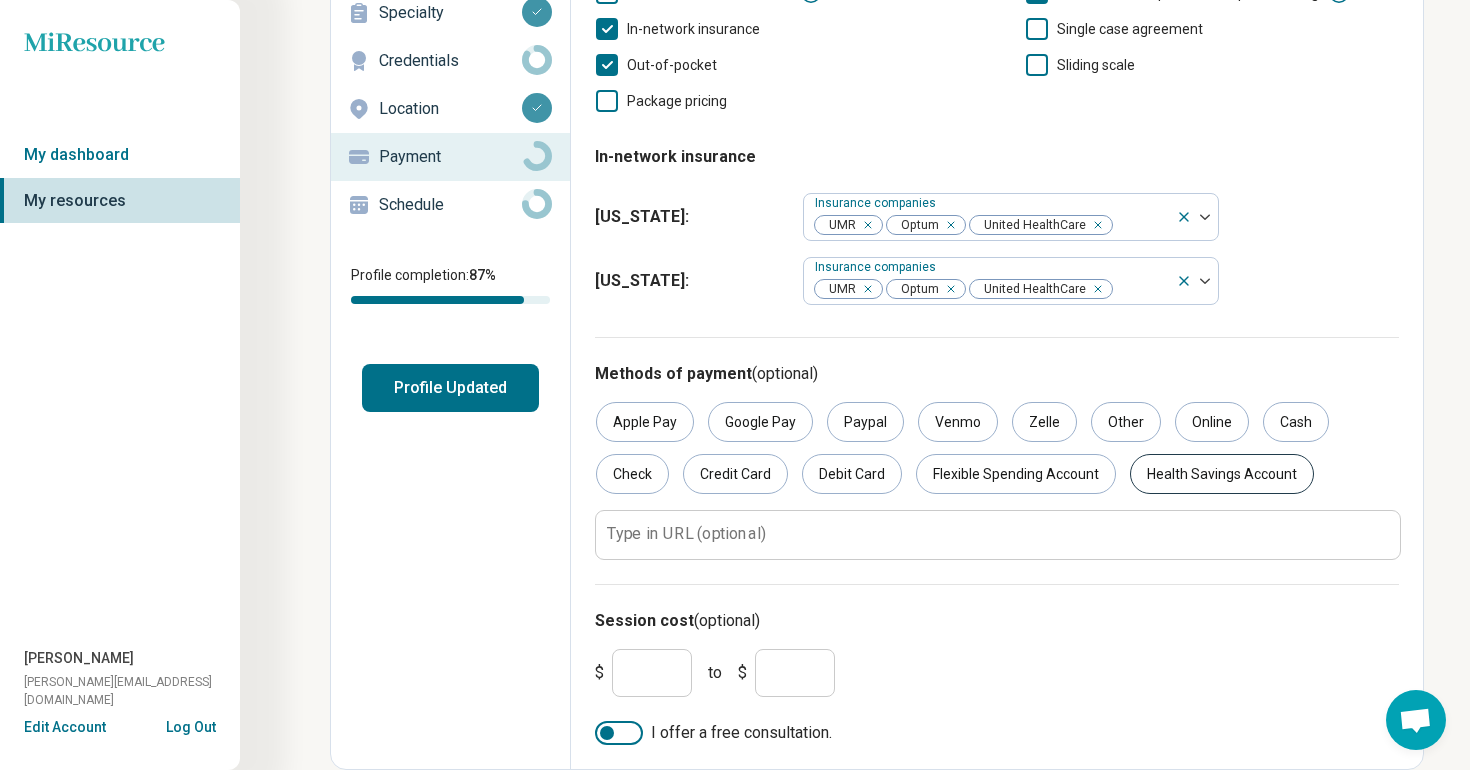 click on "Health Savings Account" at bounding box center [1222, 474] 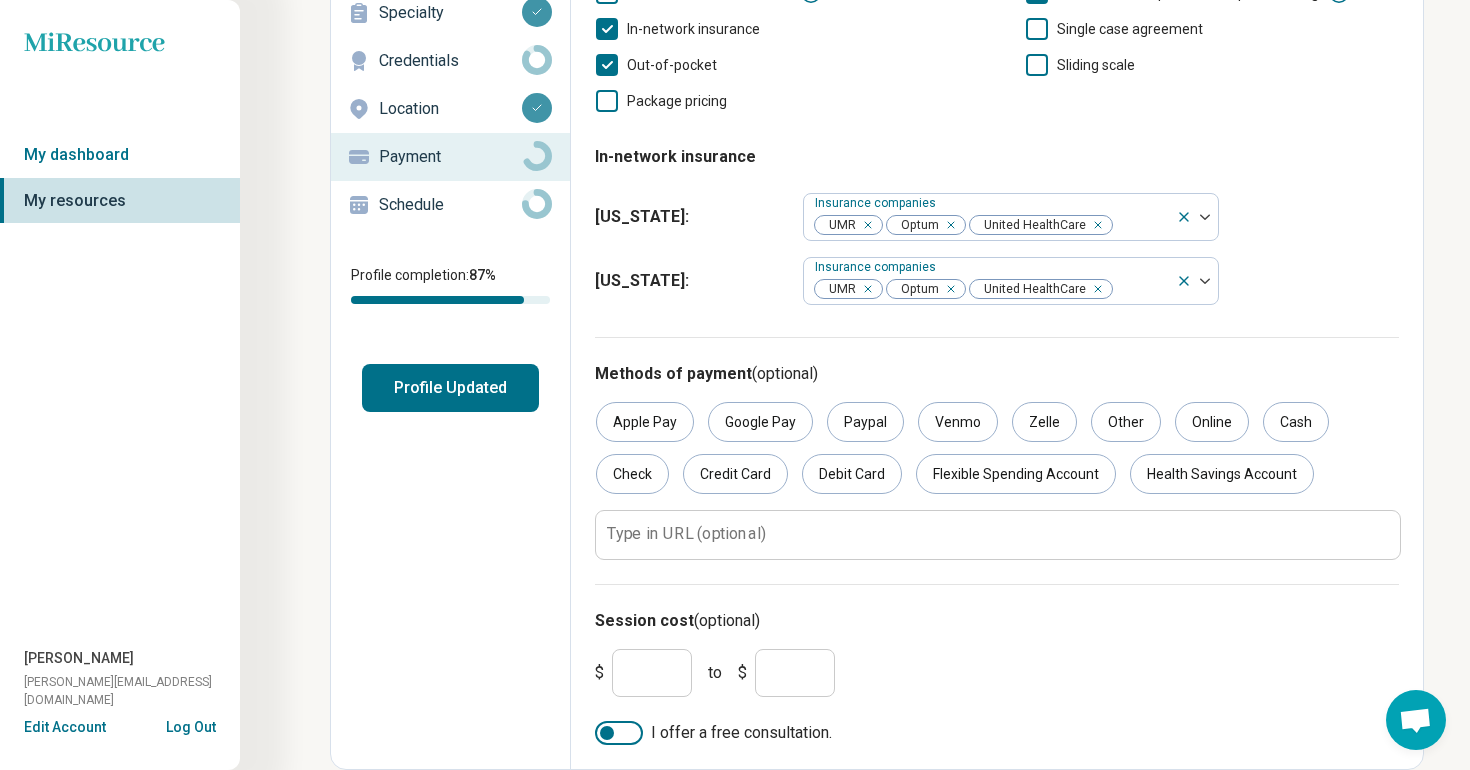 click at bounding box center (619, 733) 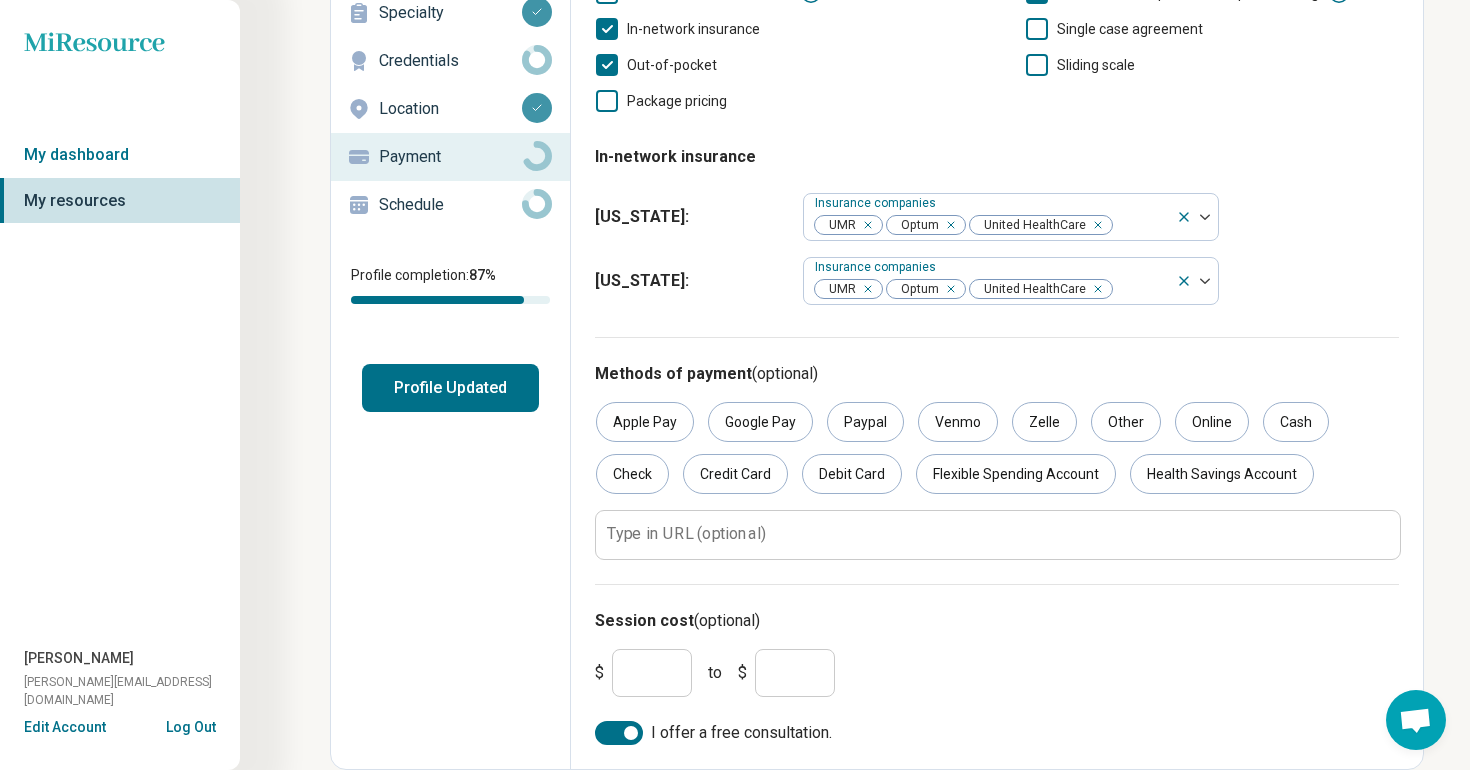 scroll, scrollTop: 0, scrollLeft: 0, axis: both 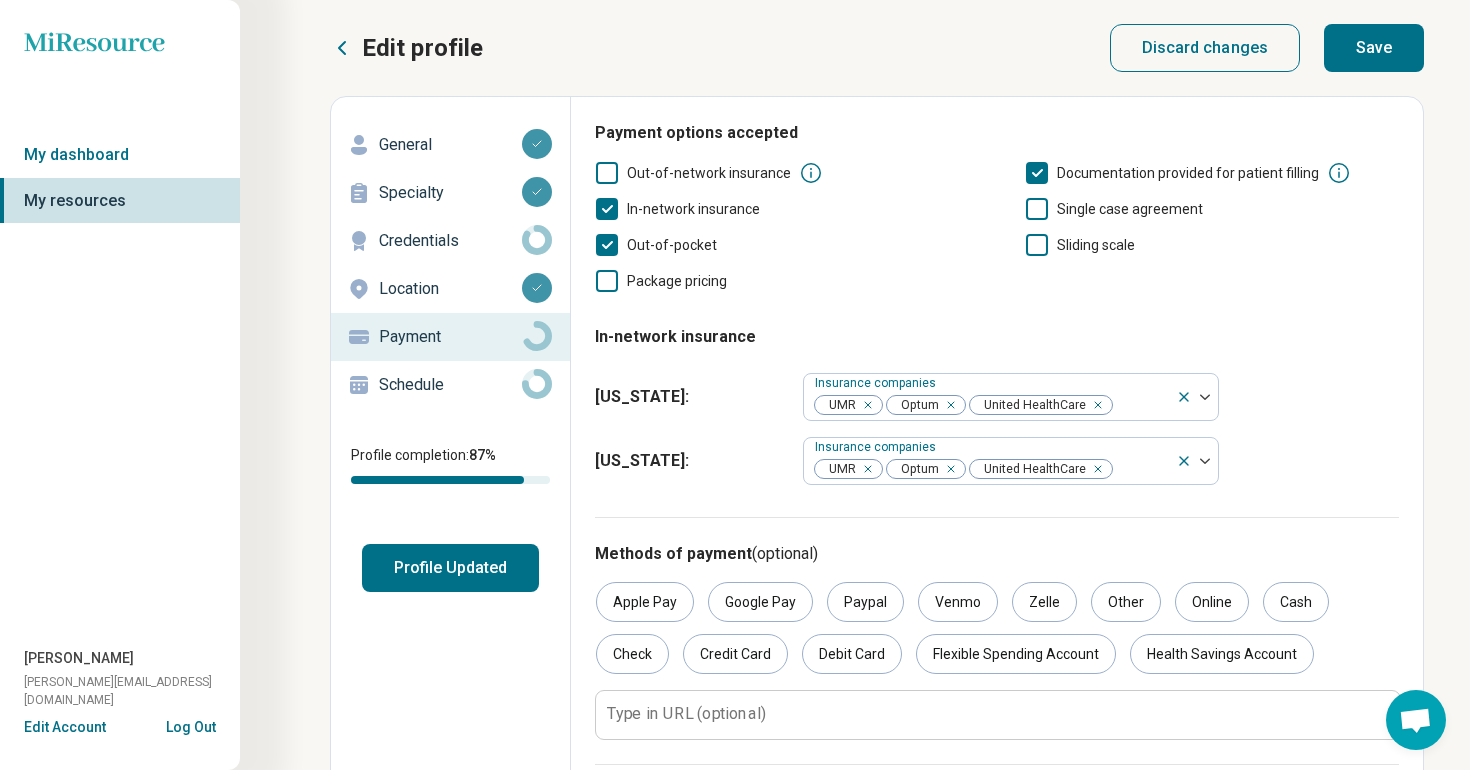 click on "Save" at bounding box center (1374, 48) 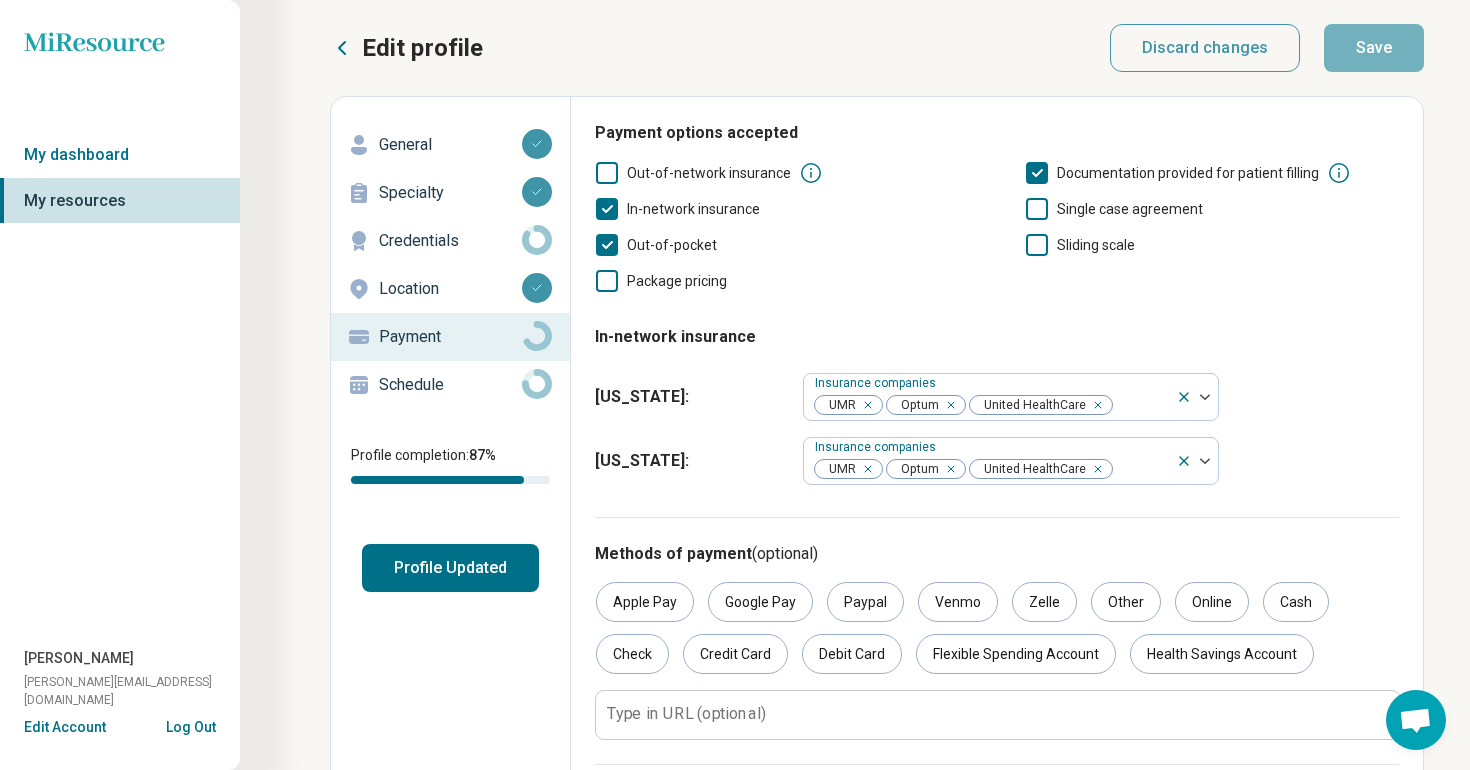 click on "Profile Updated" at bounding box center (450, 568) 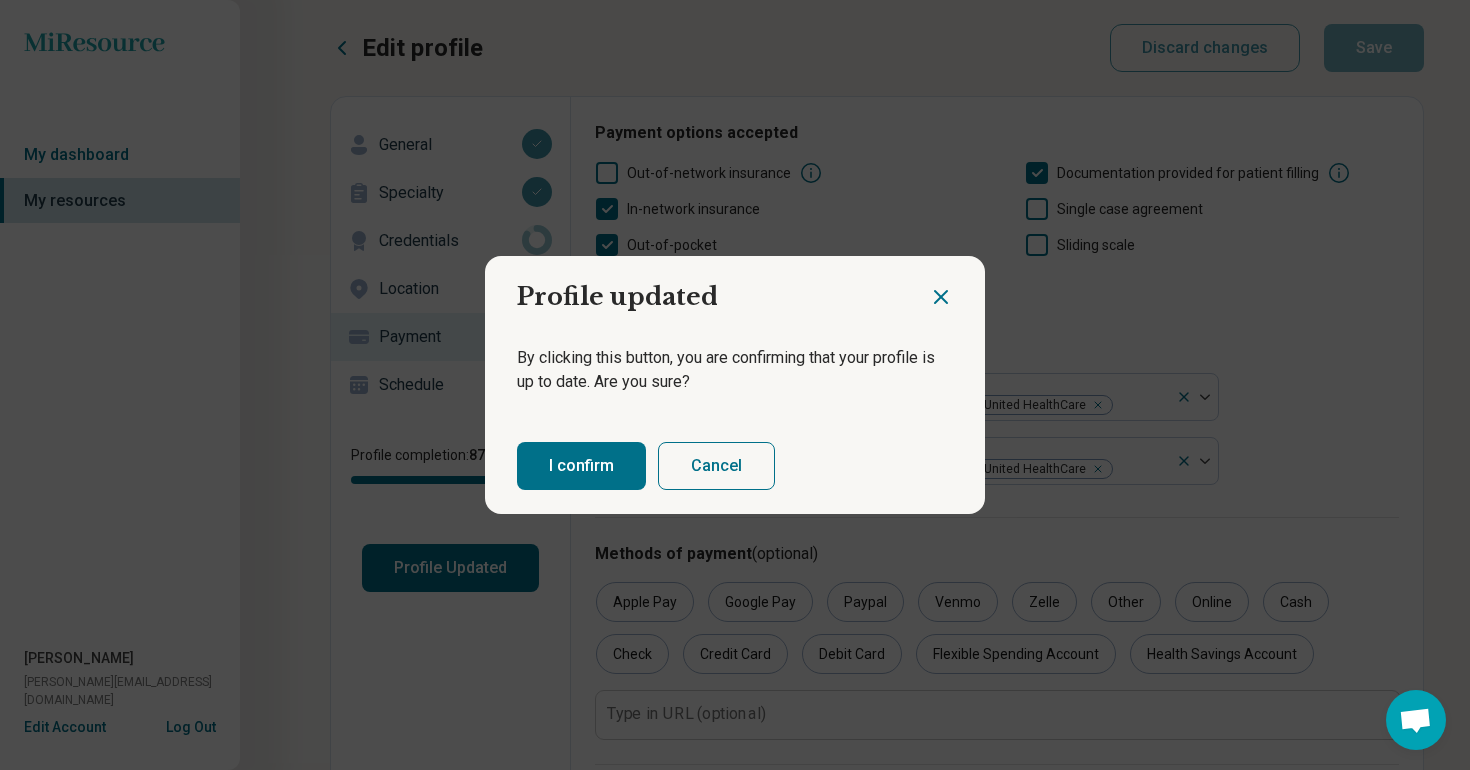 click on "I confirm" at bounding box center [581, 466] 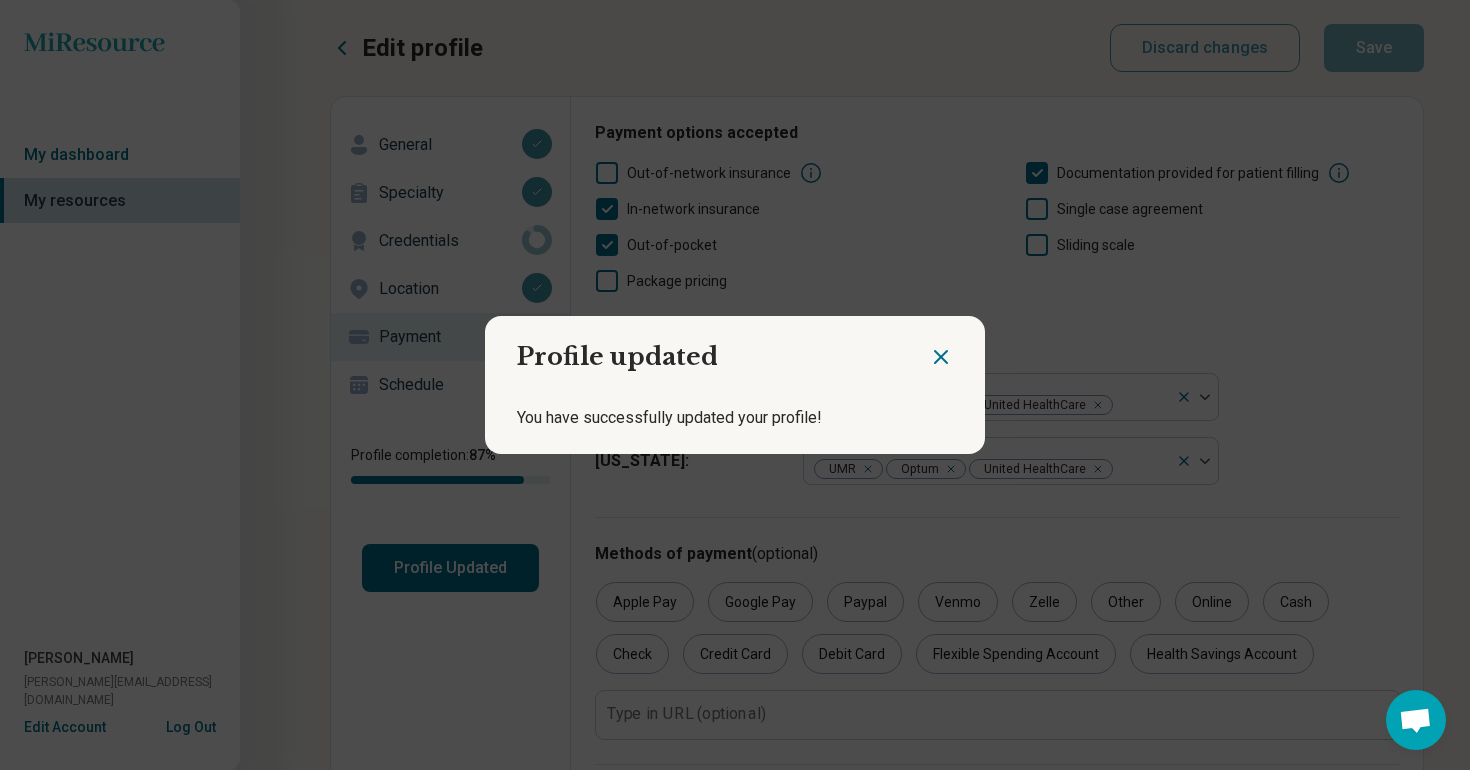 click 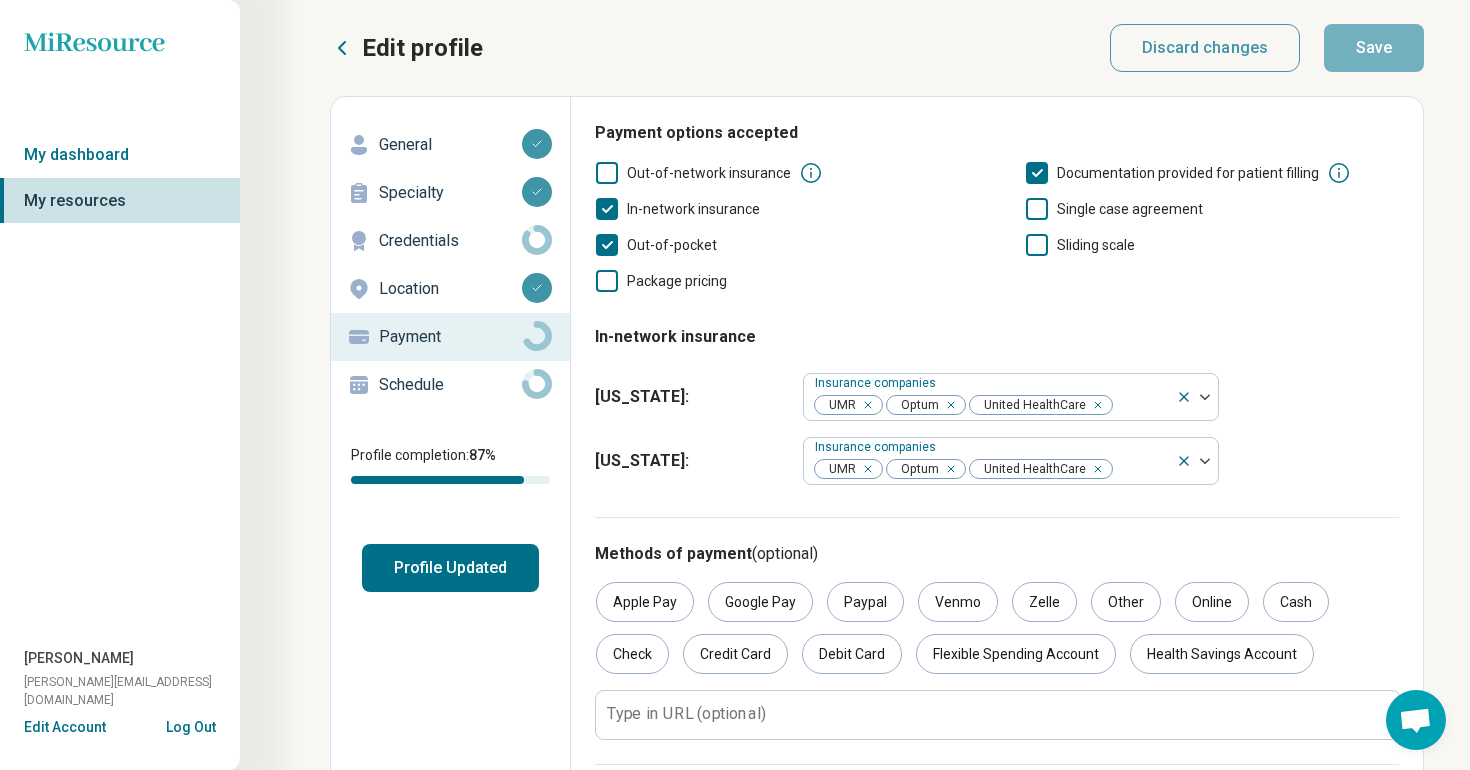 click on "Credentials" at bounding box center (450, 241) 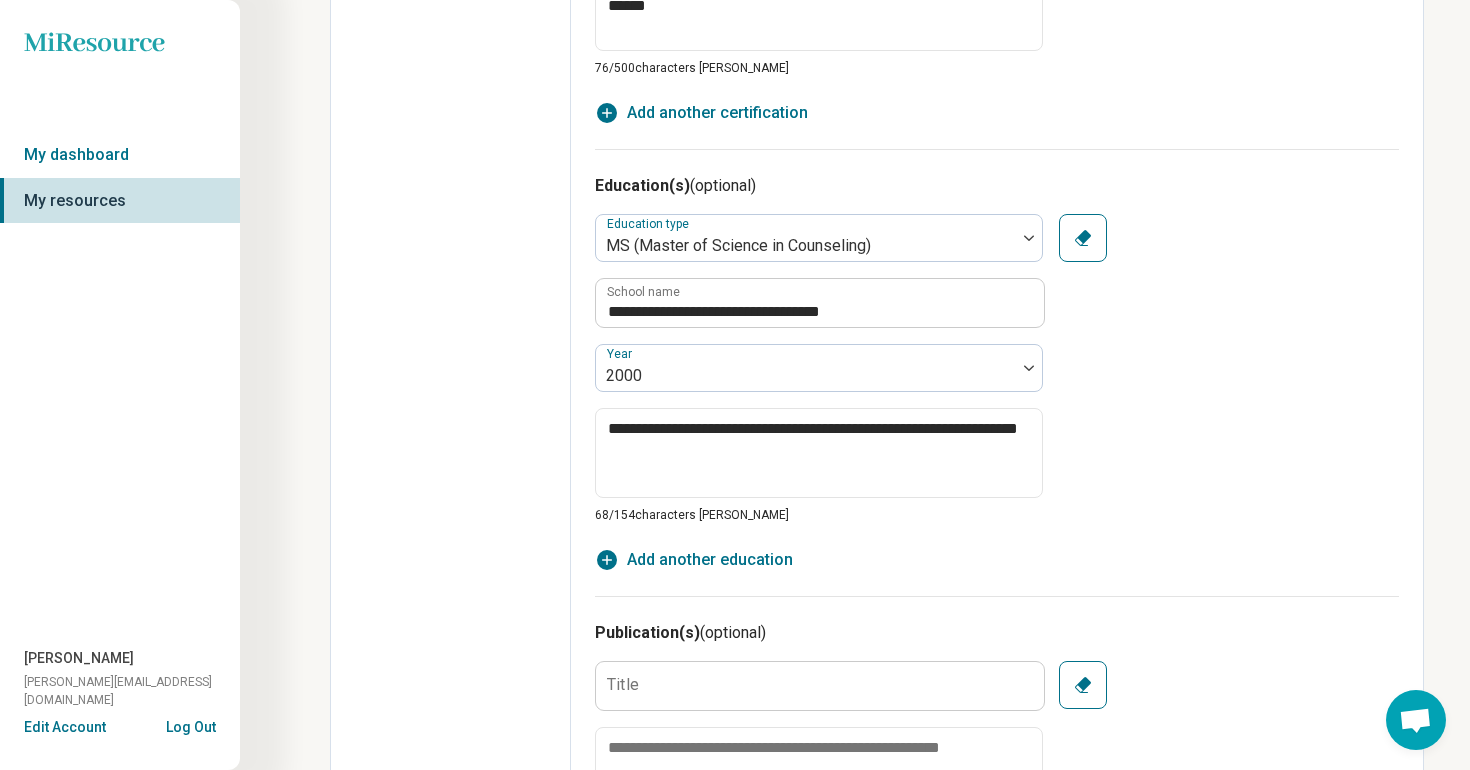 scroll, scrollTop: 1799, scrollLeft: 0, axis: vertical 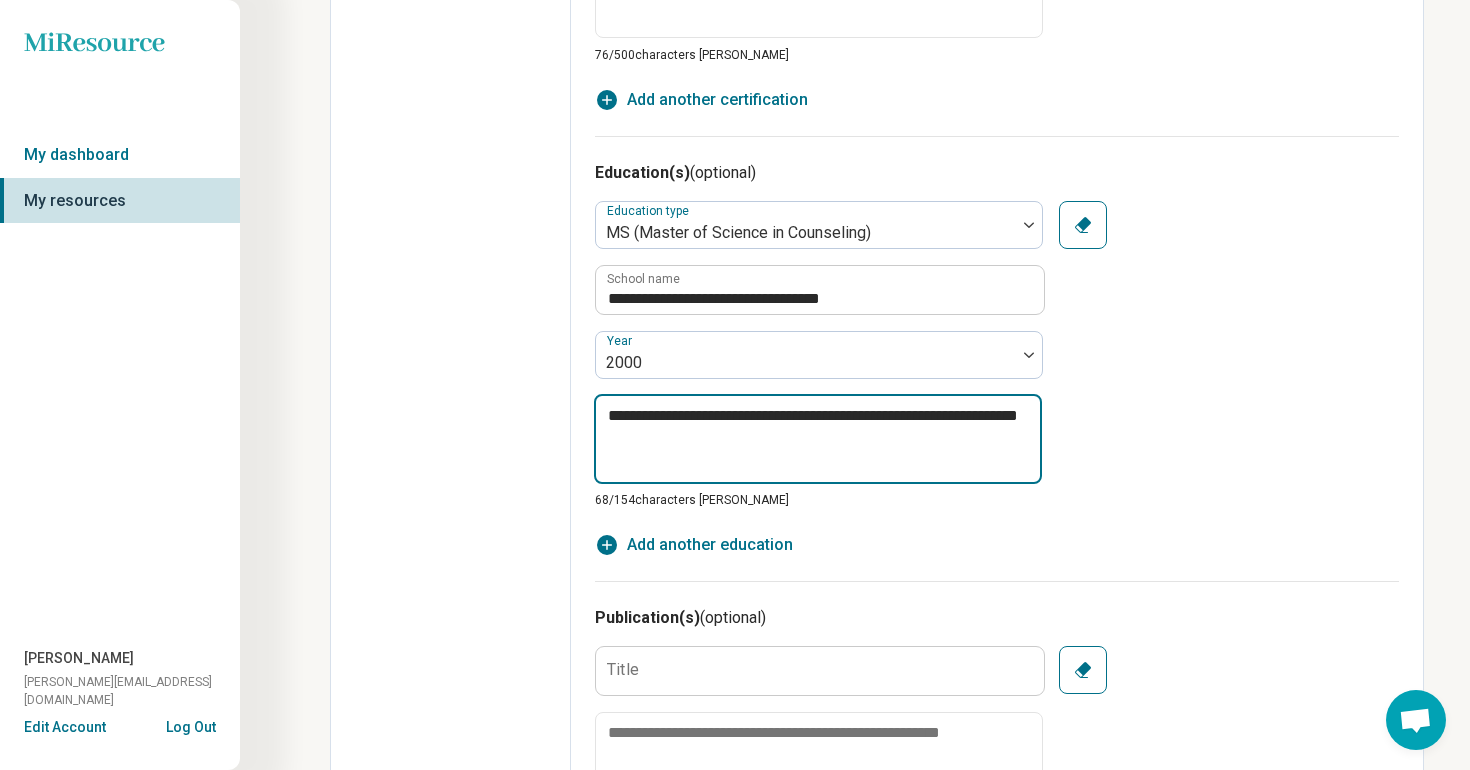 click on "**********" at bounding box center (818, 439) 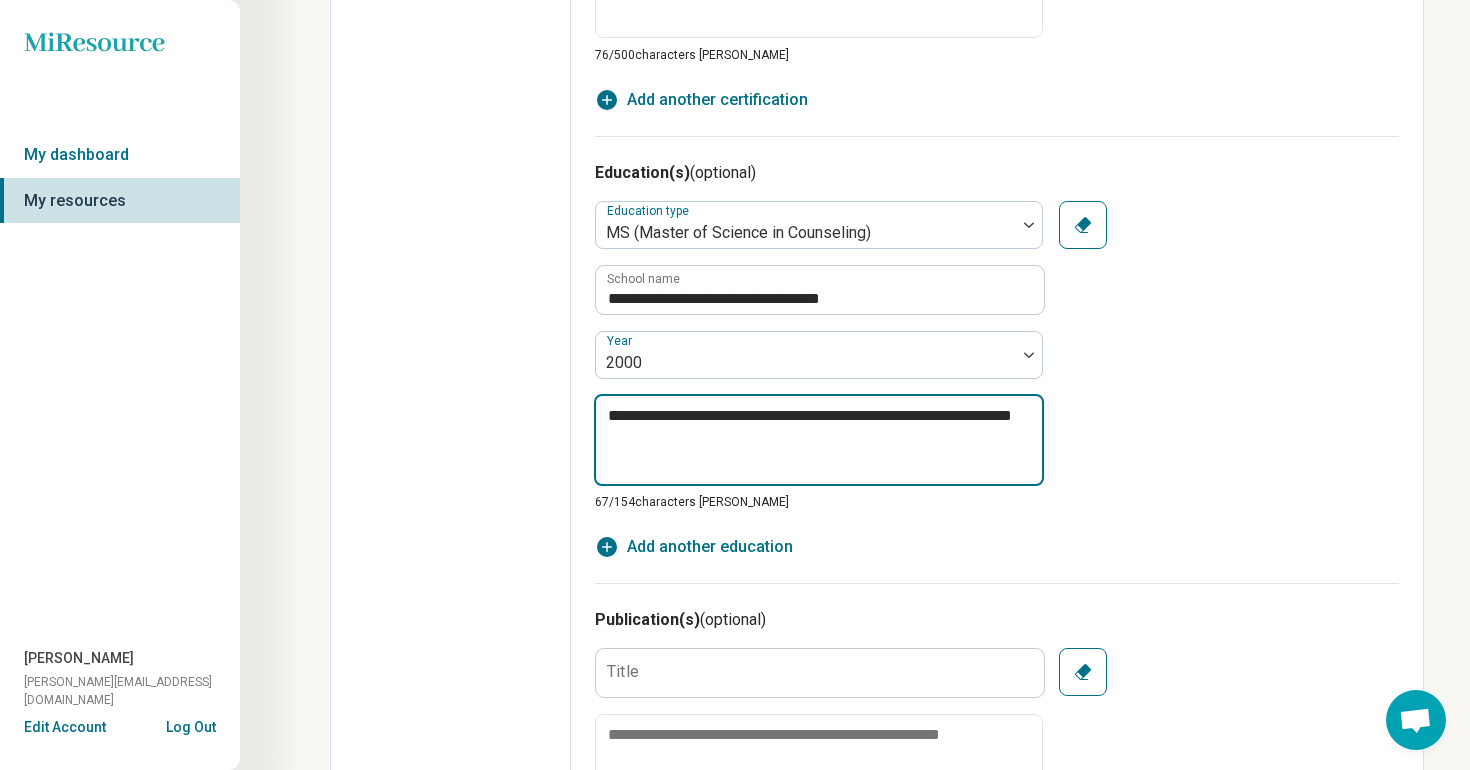 type on "*" 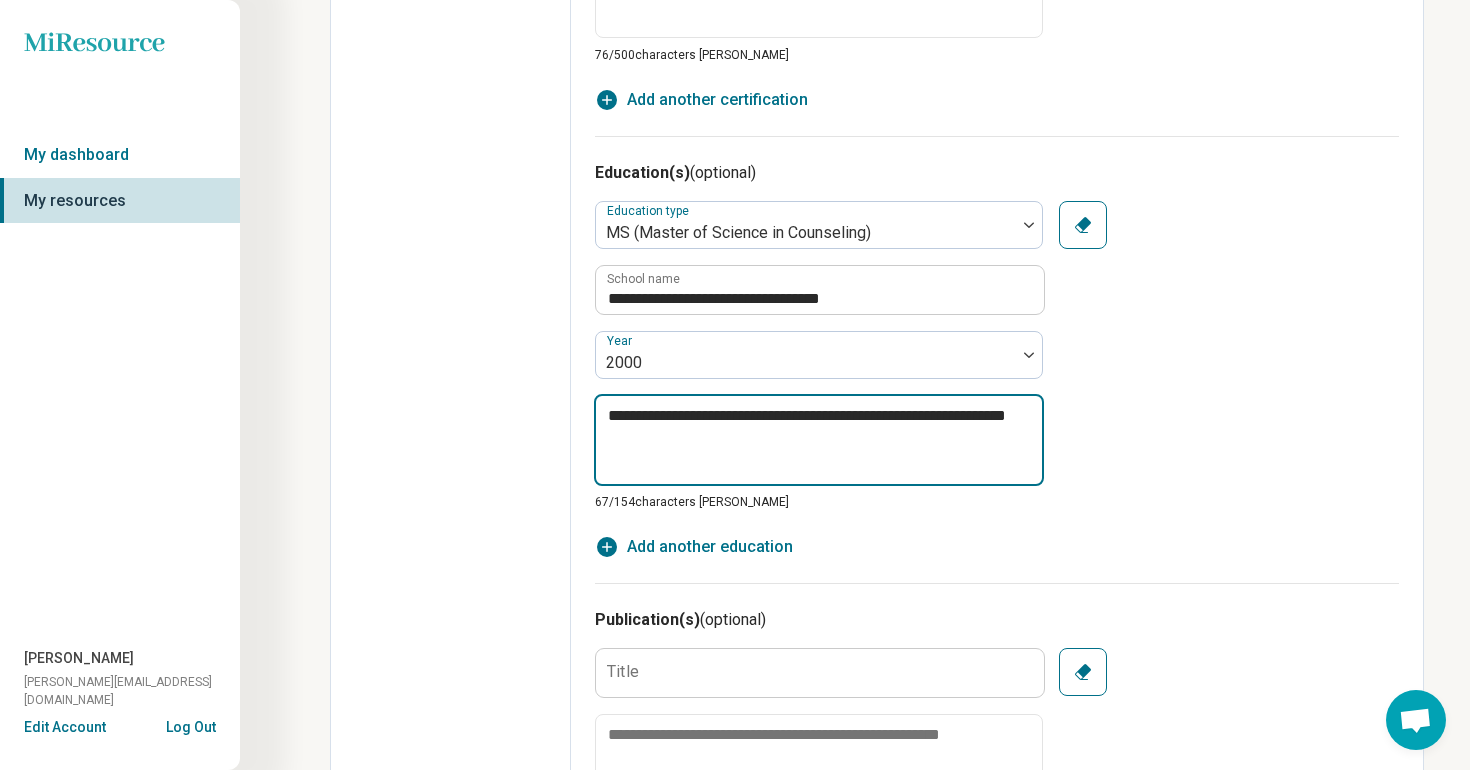 type on "*" 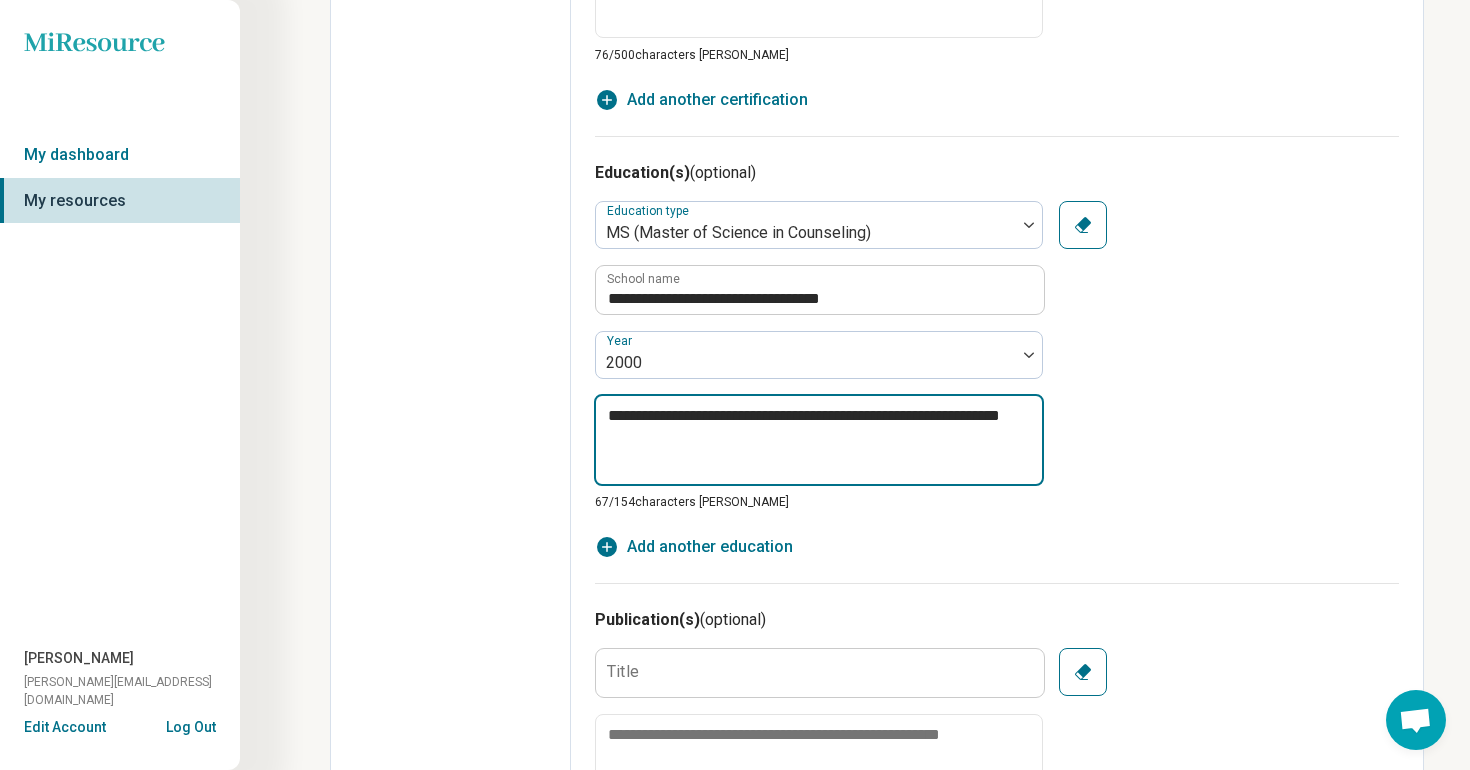 type on "*" 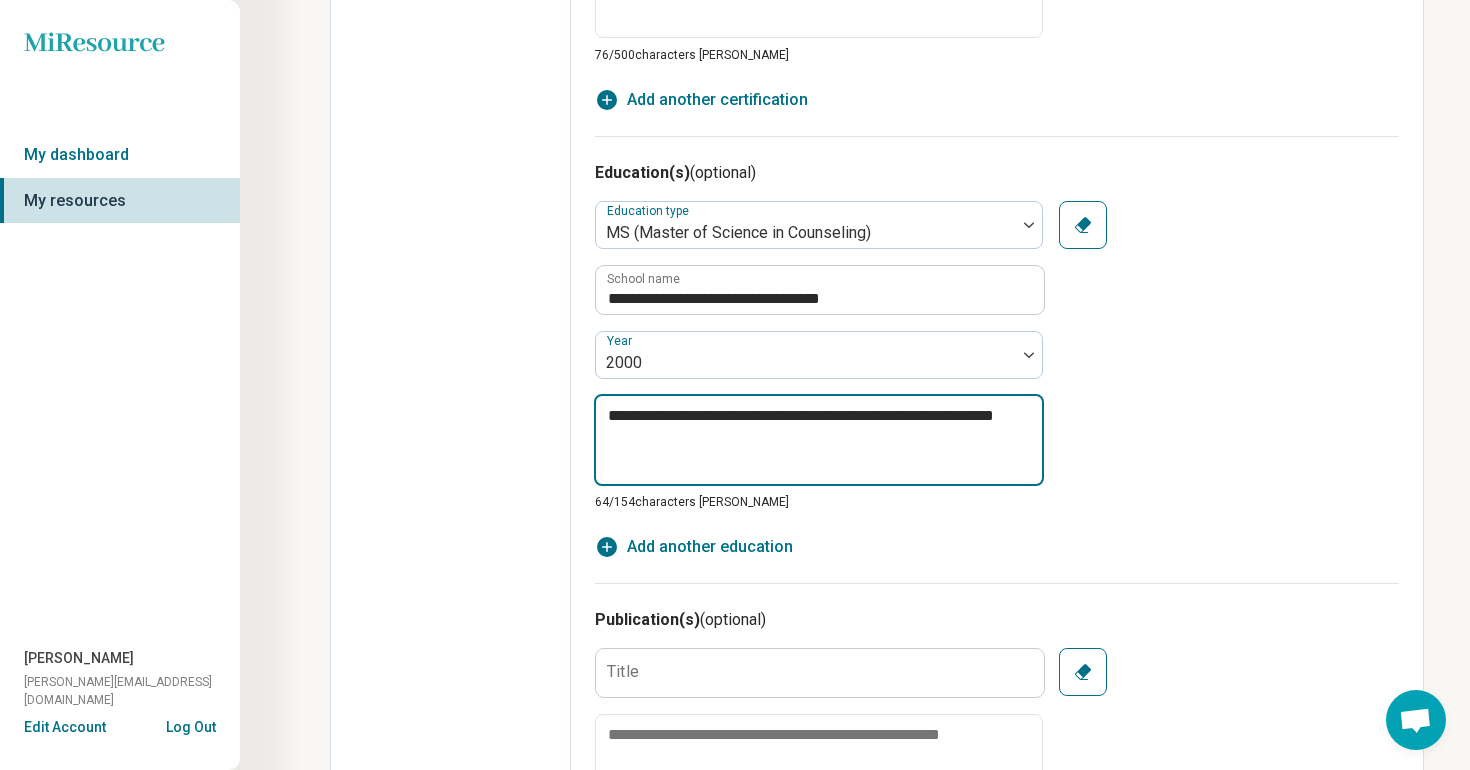type on "*" 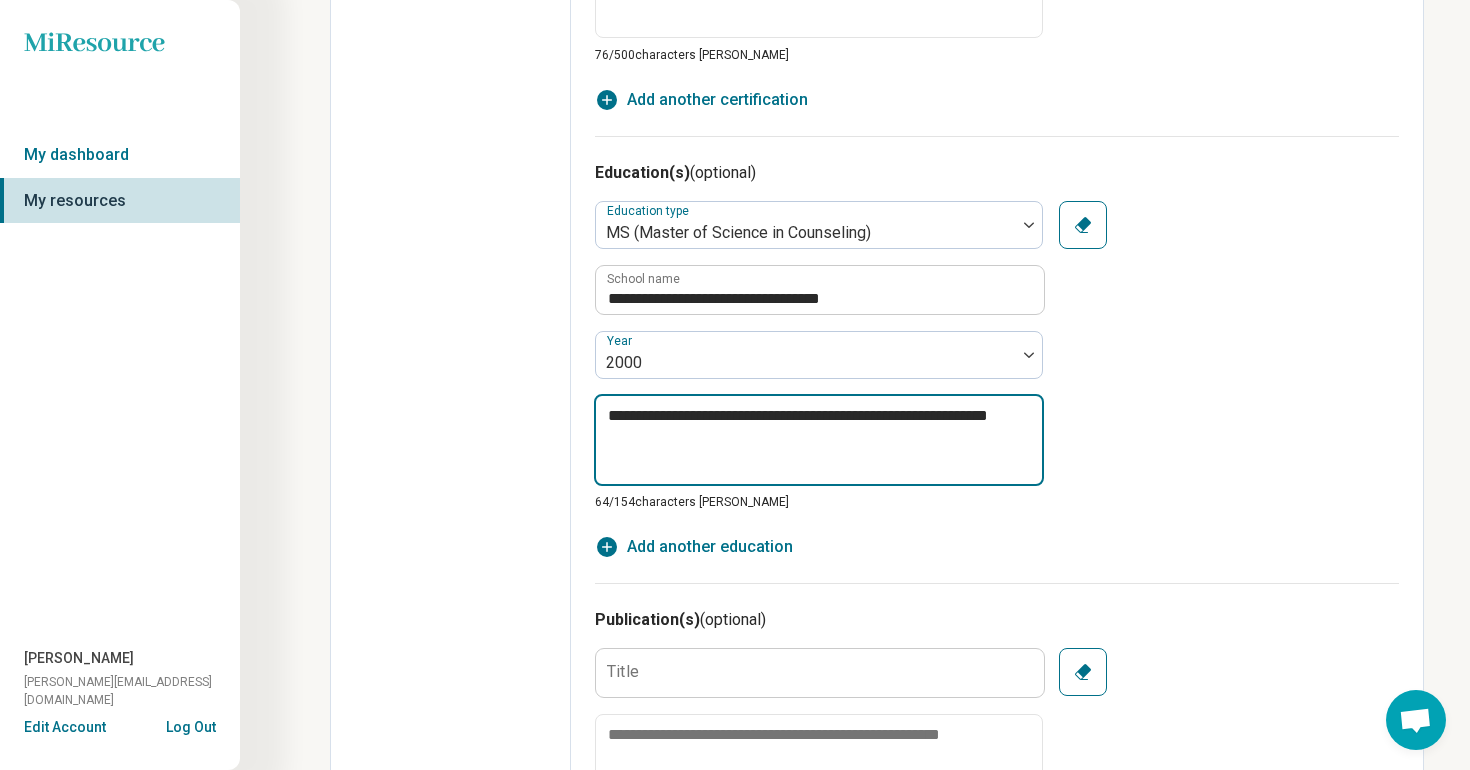type on "*" 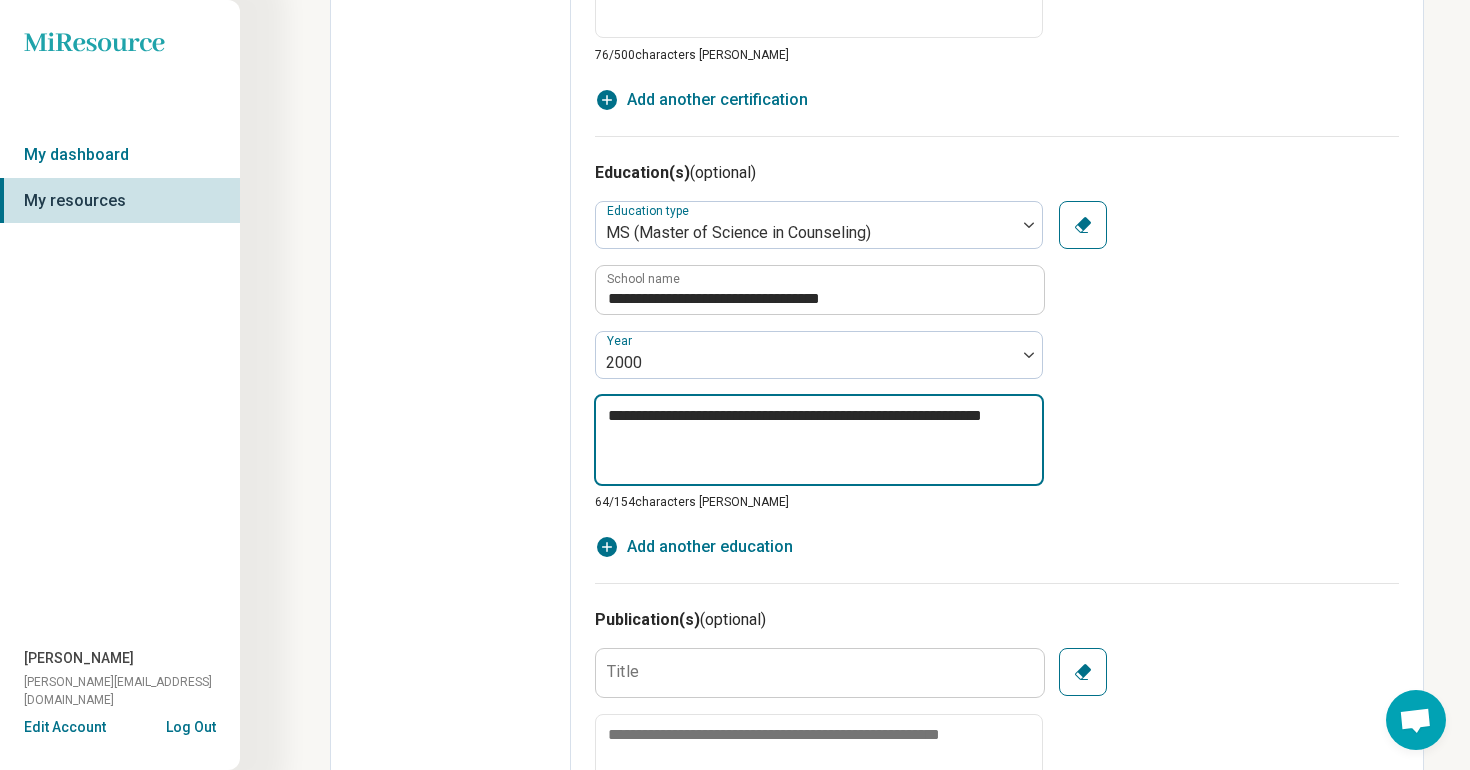 type on "*" 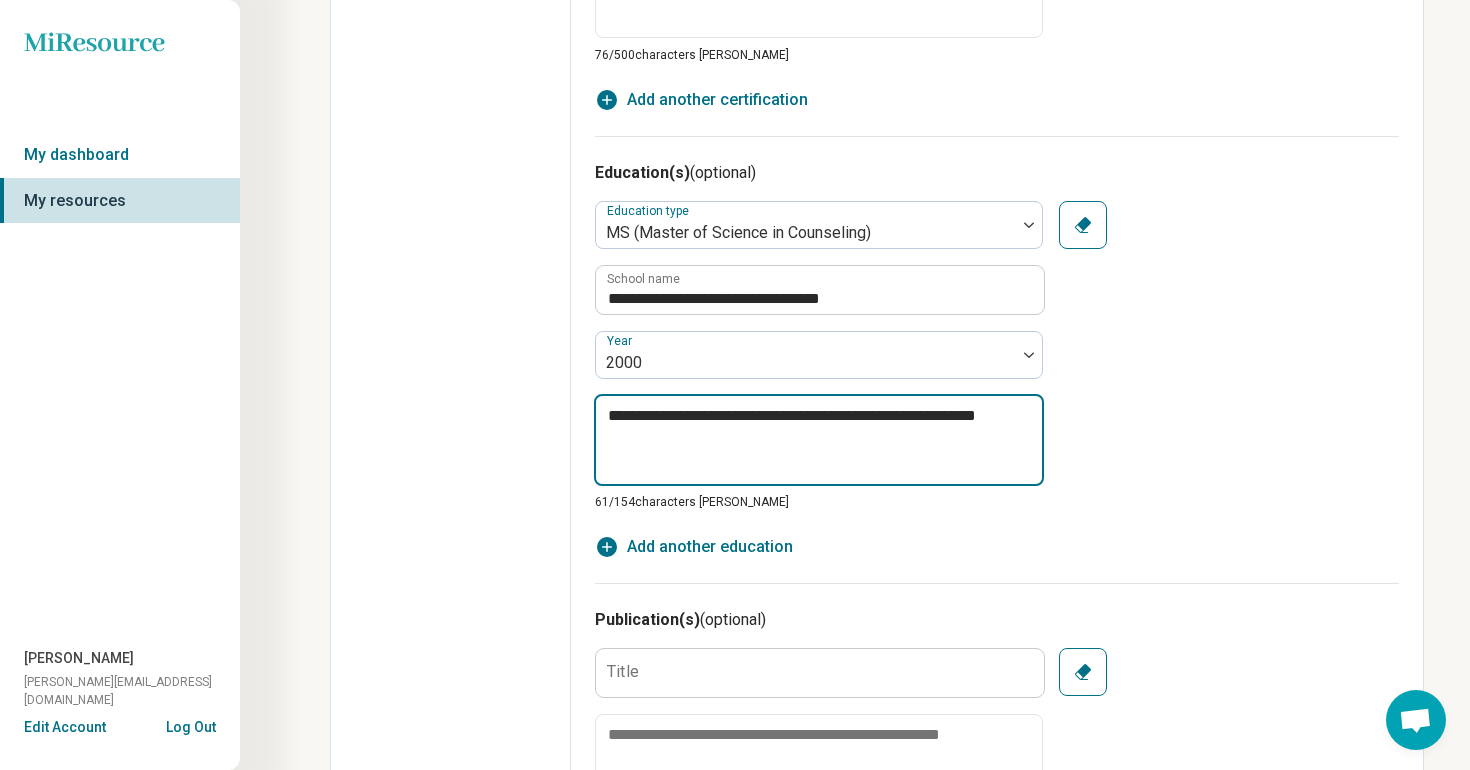 type on "*" 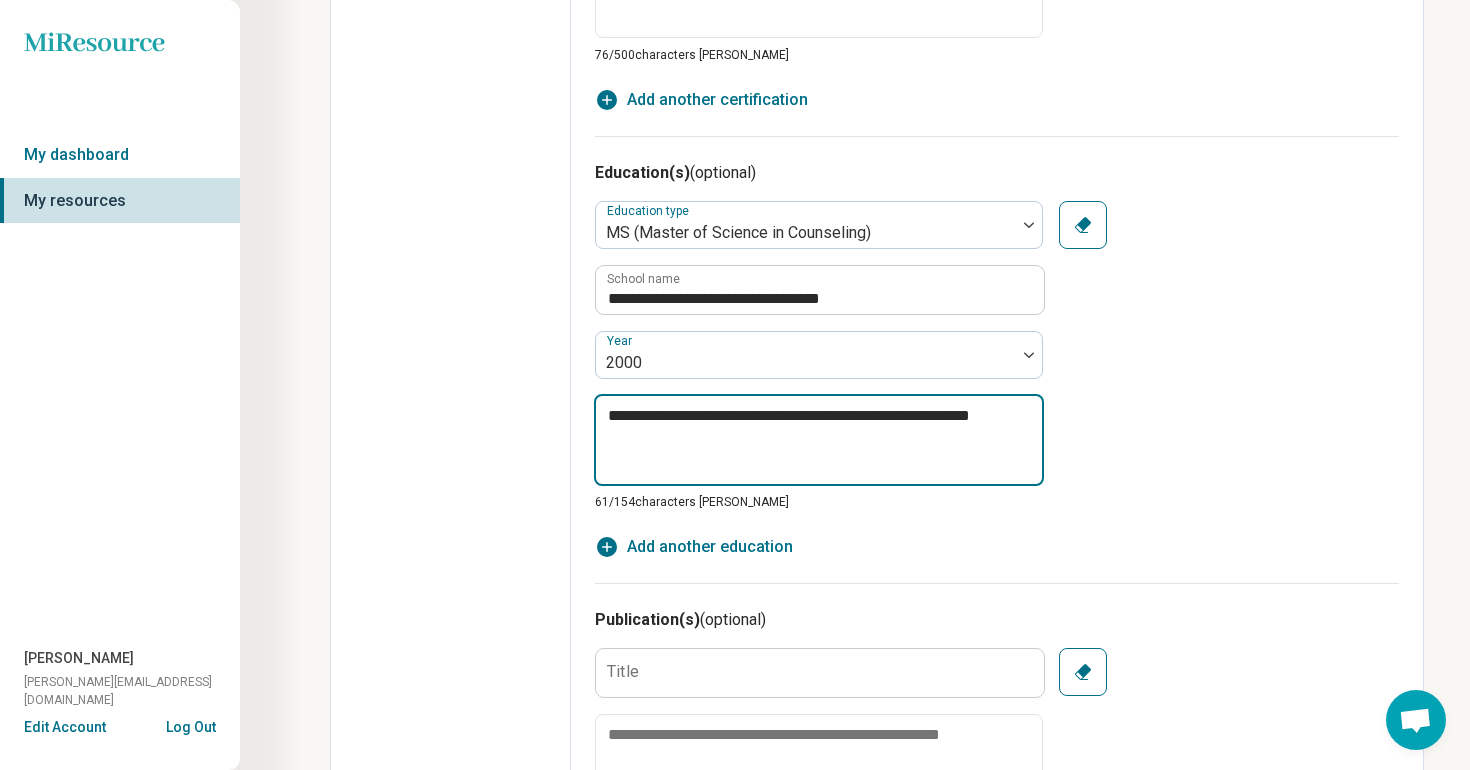 type on "*" 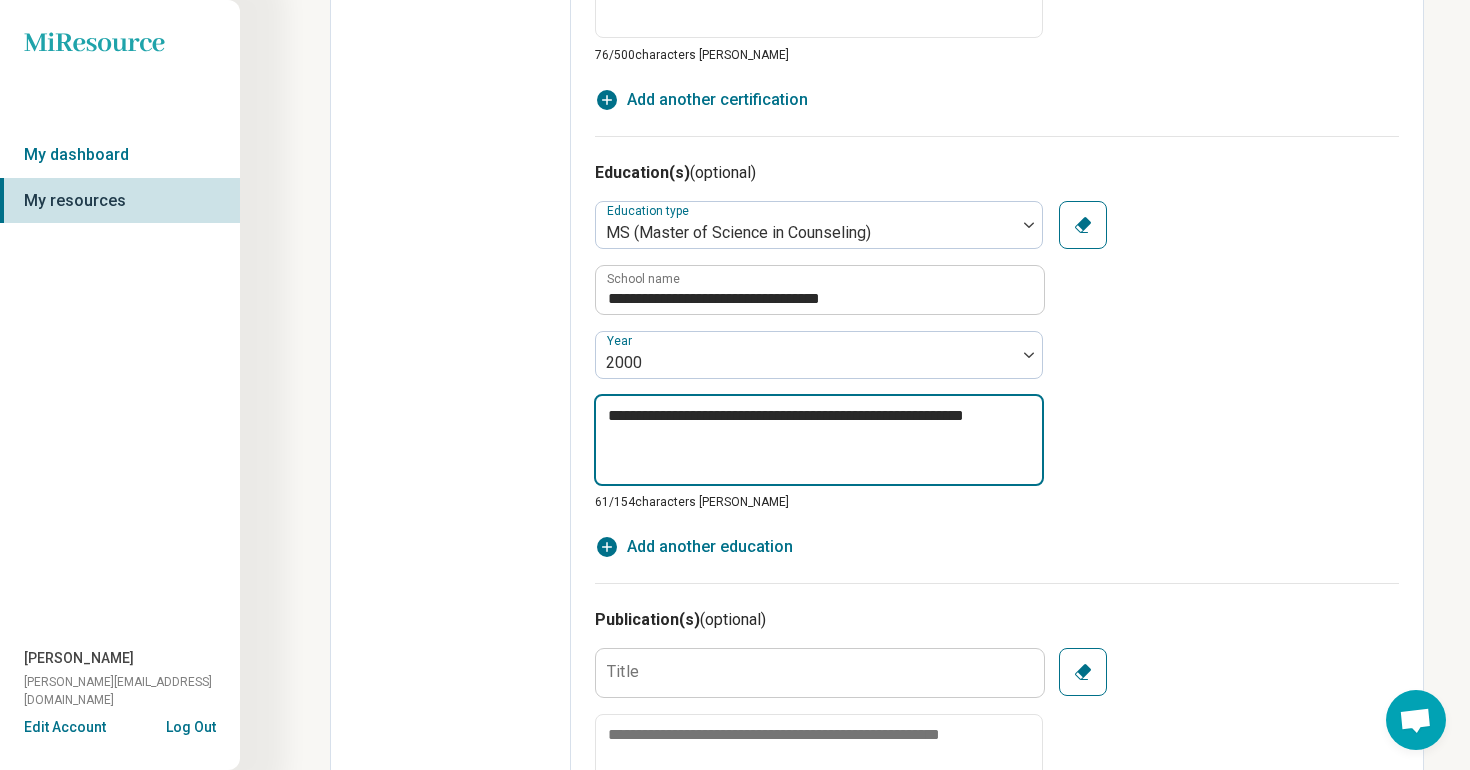 type on "*" 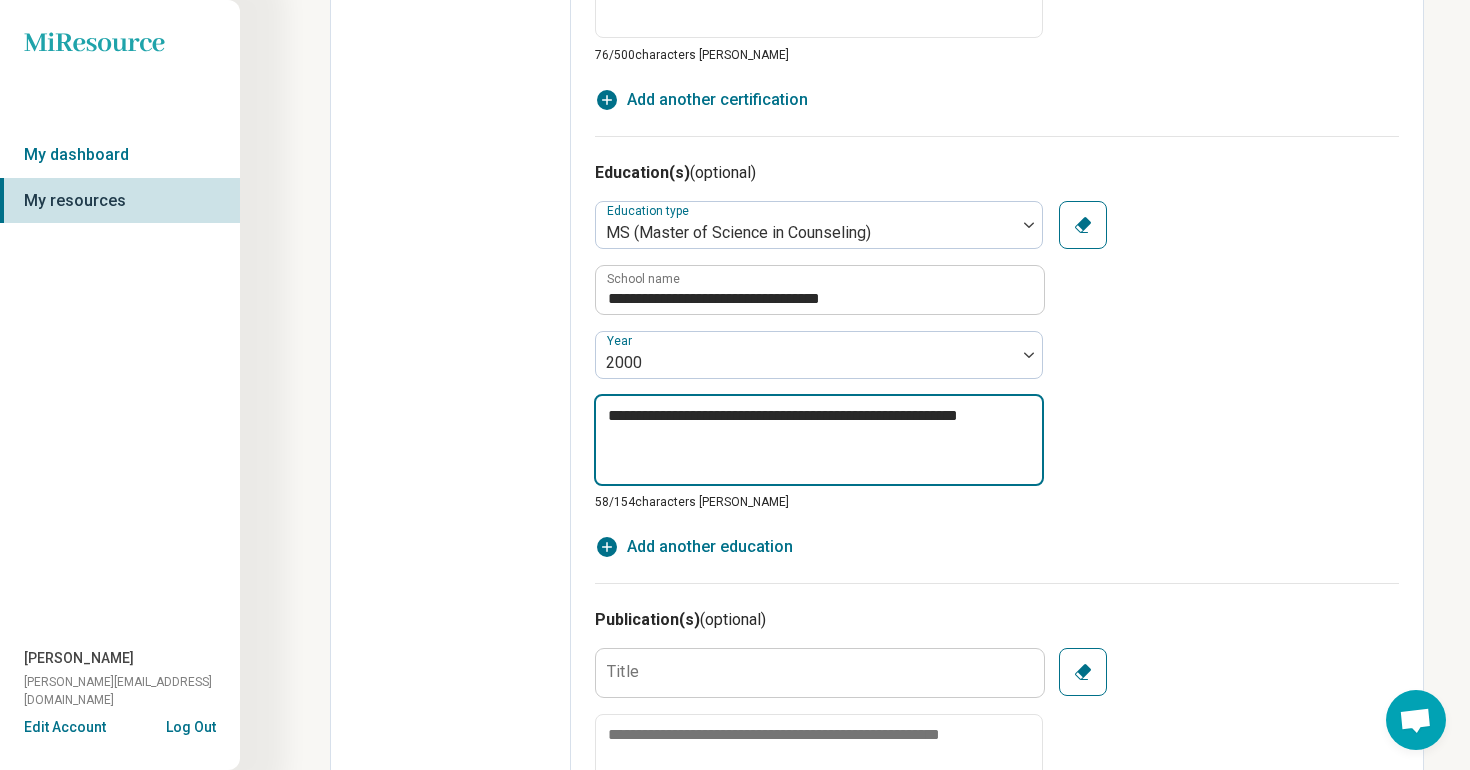 type on "*" 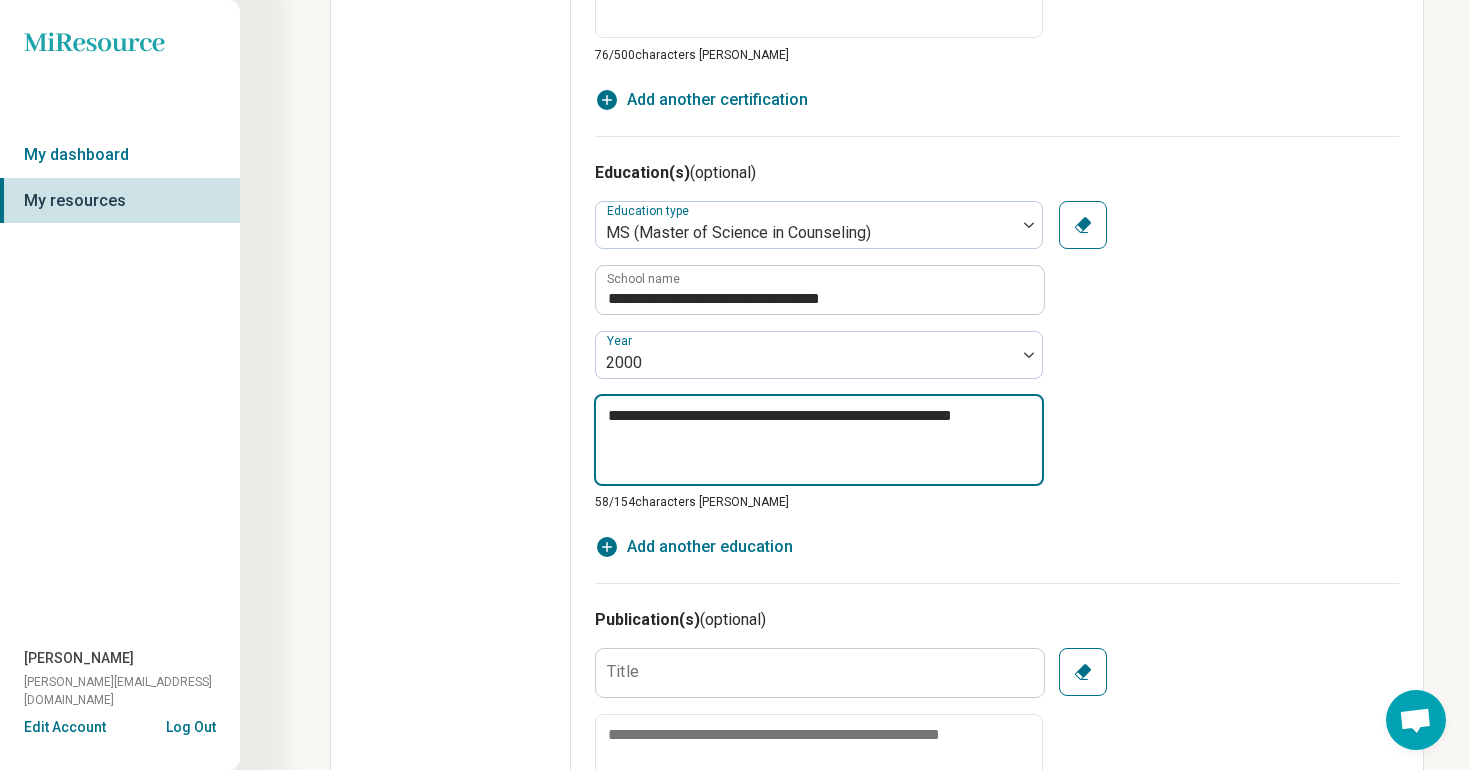 type on "*" 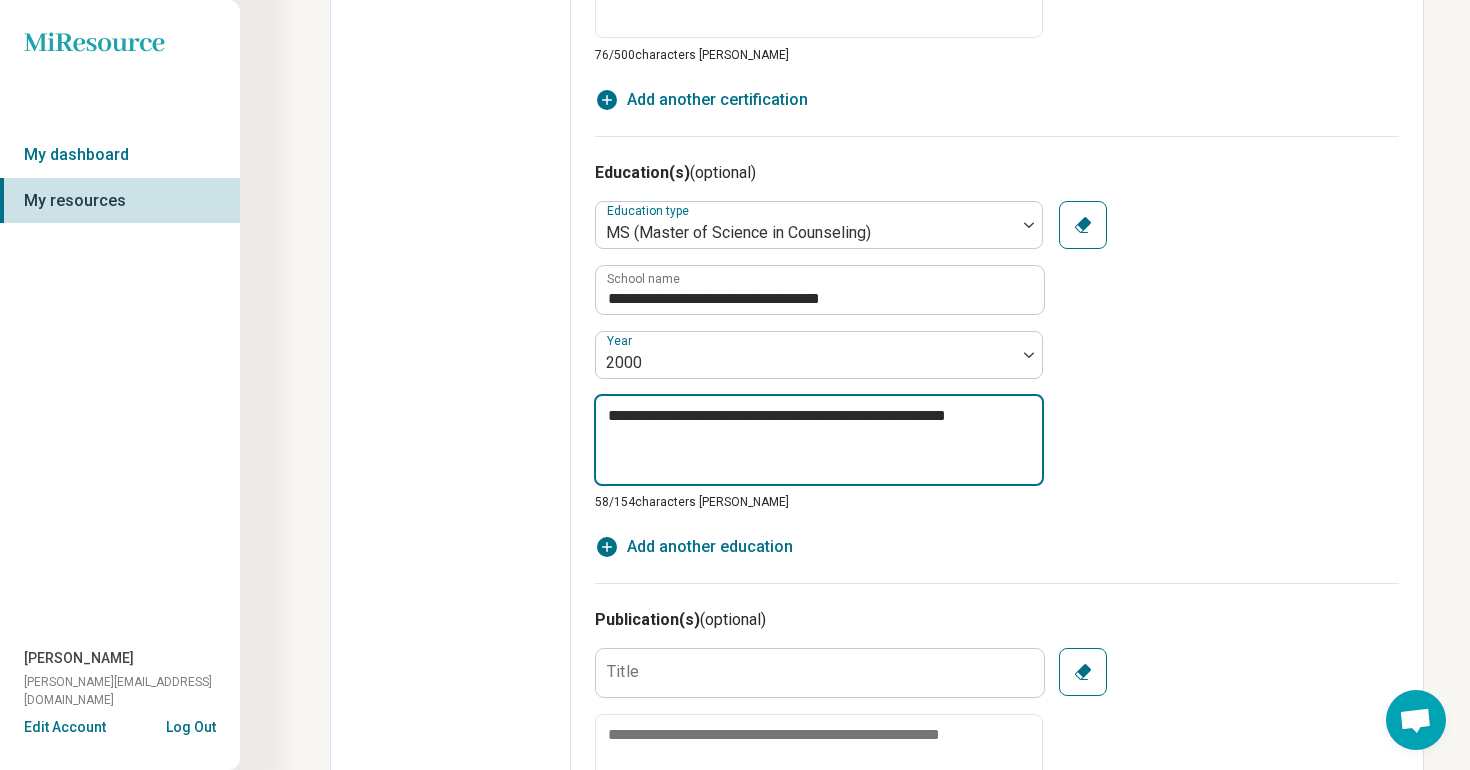 type on "*" 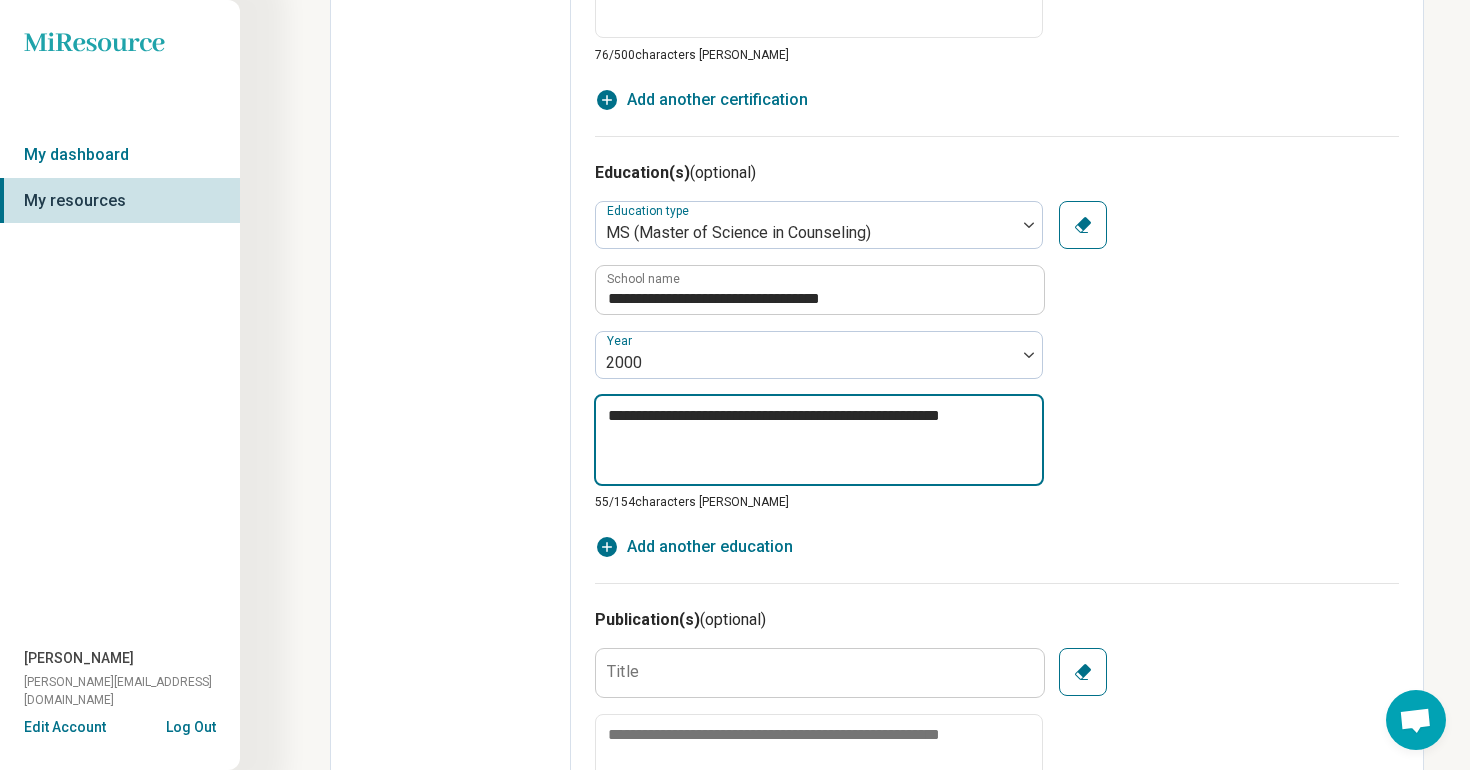 type on "*" 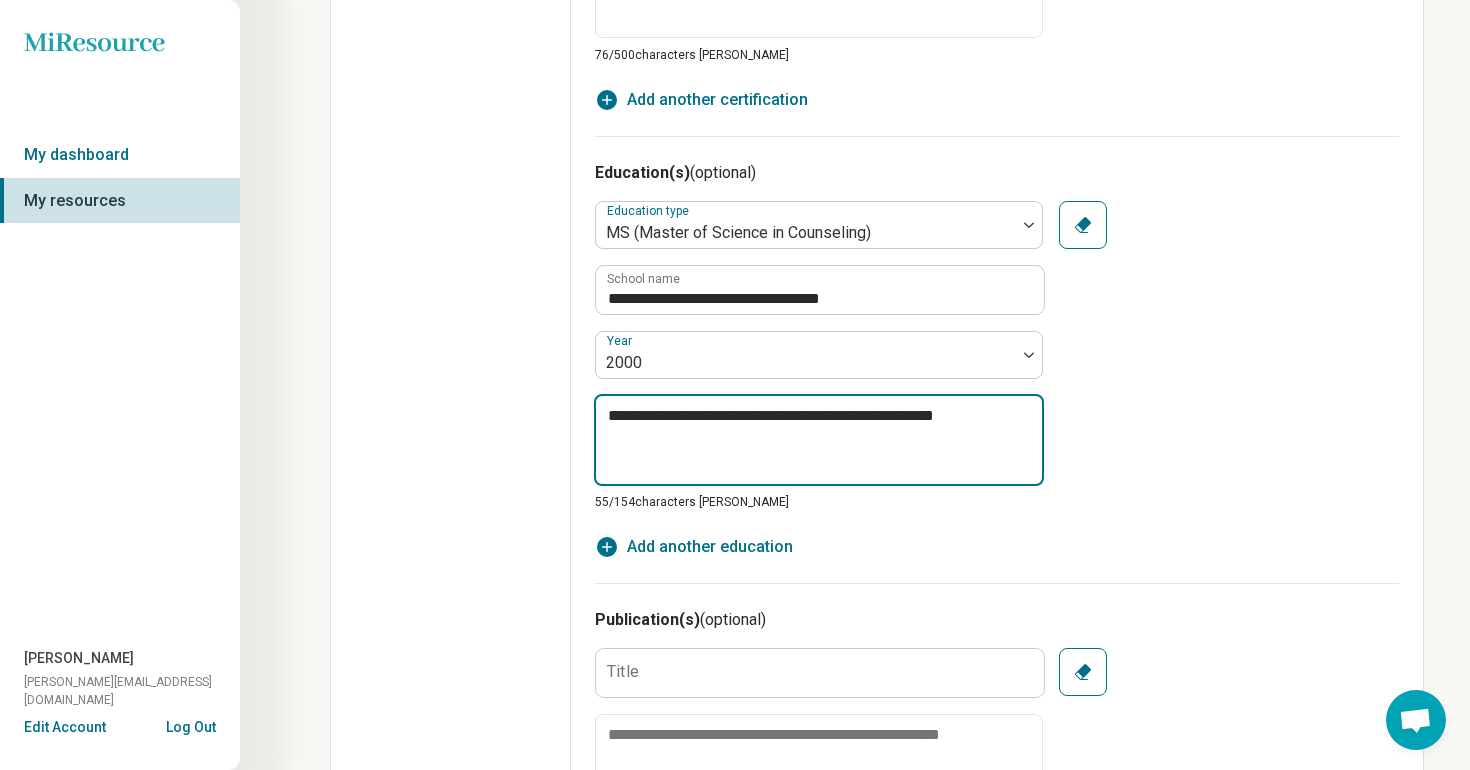 type on "*" 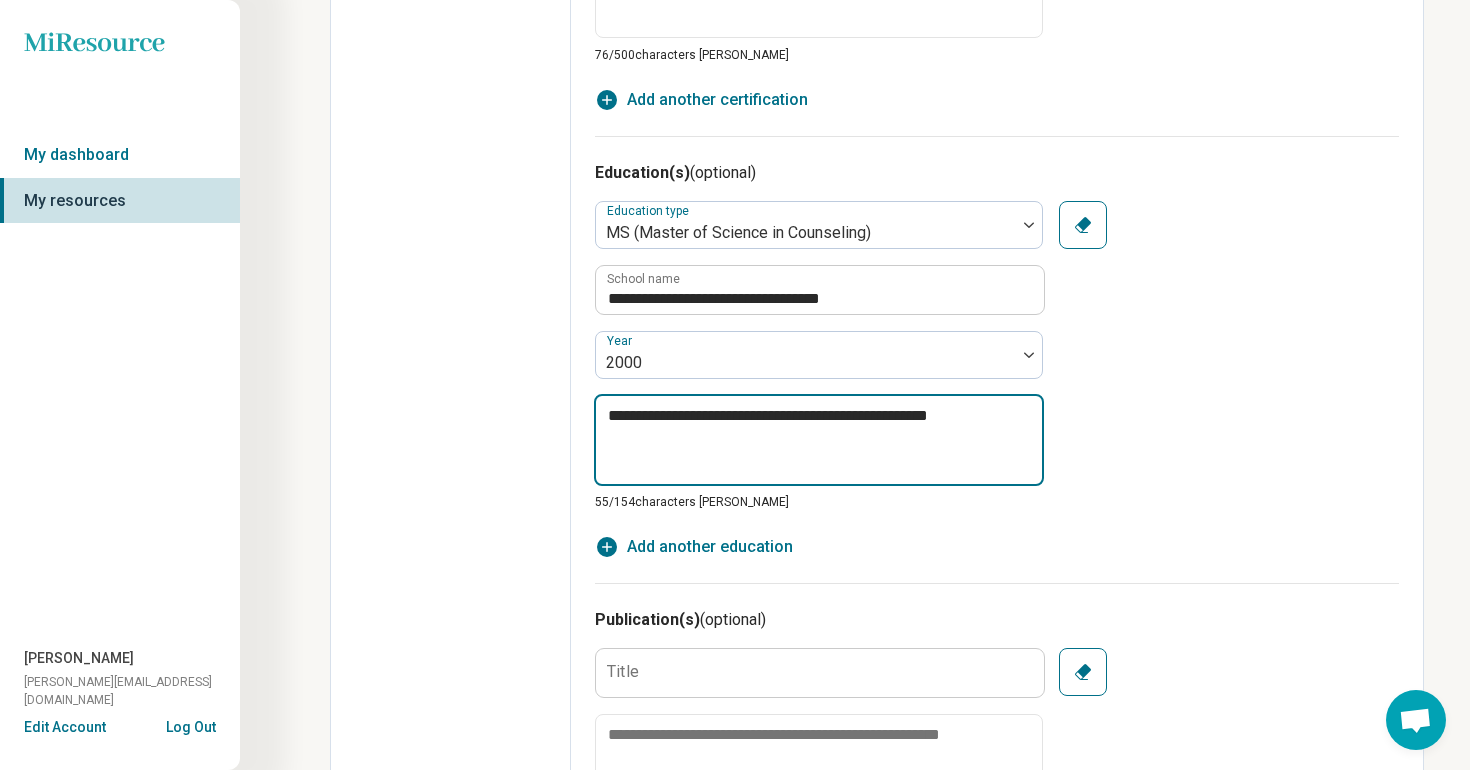 type on "*" 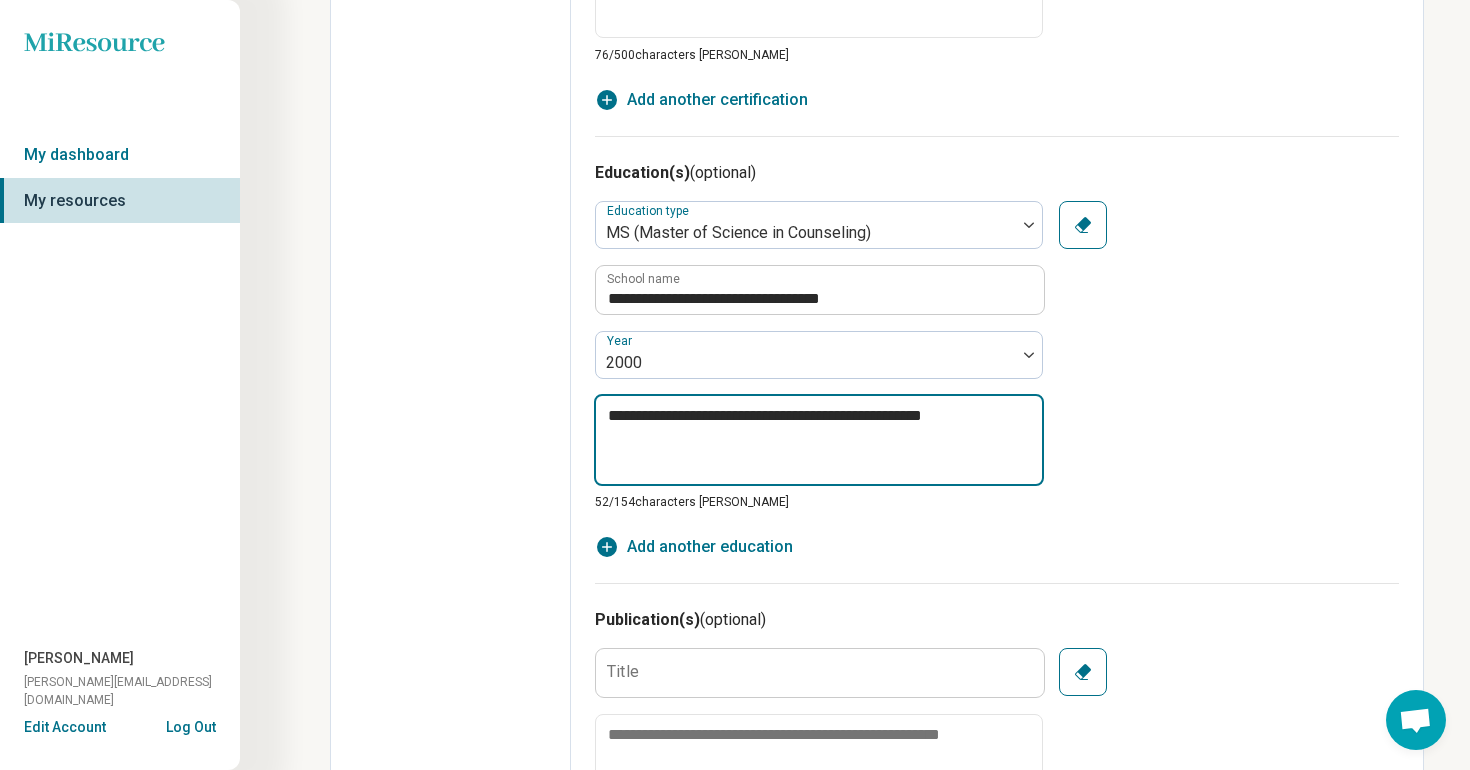 type on "*" 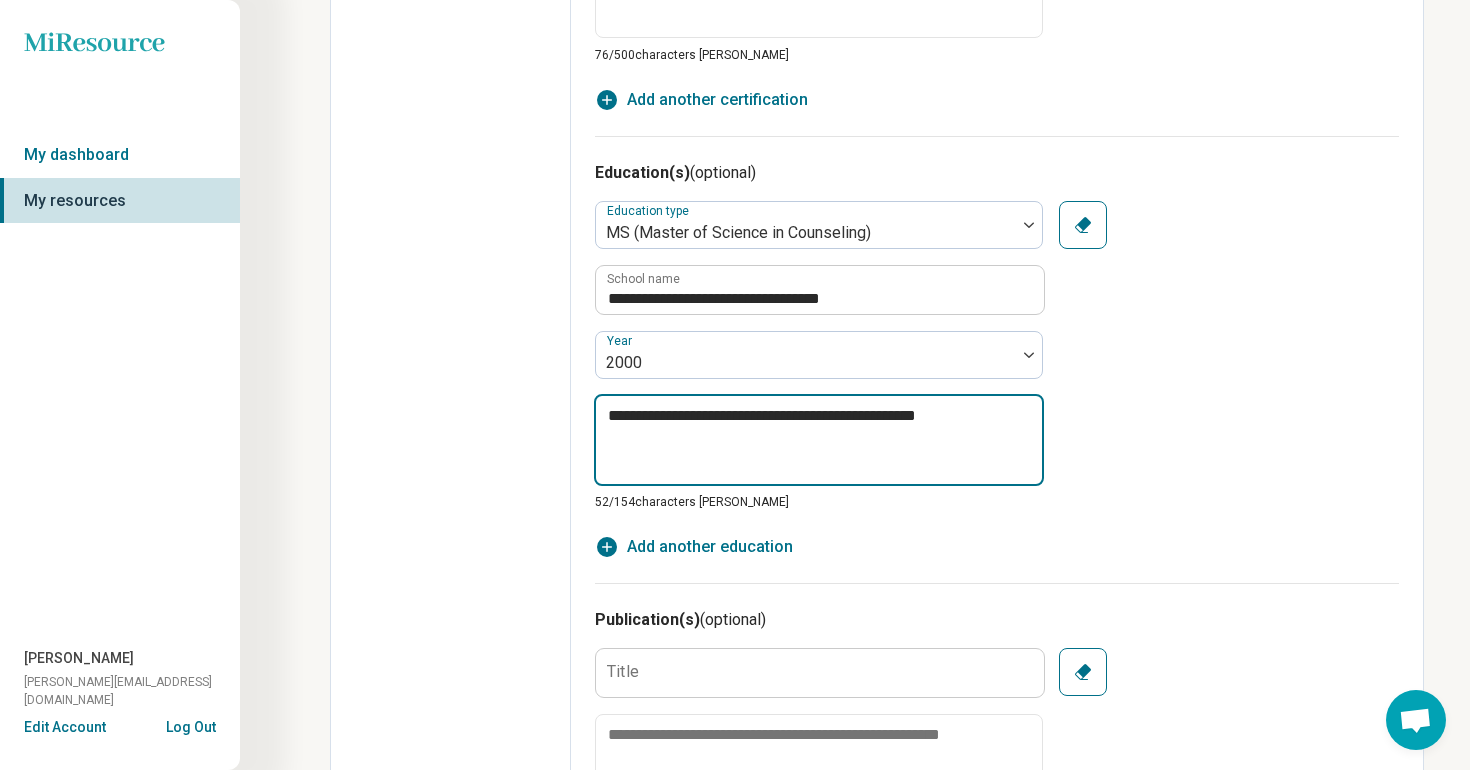 type on "*" 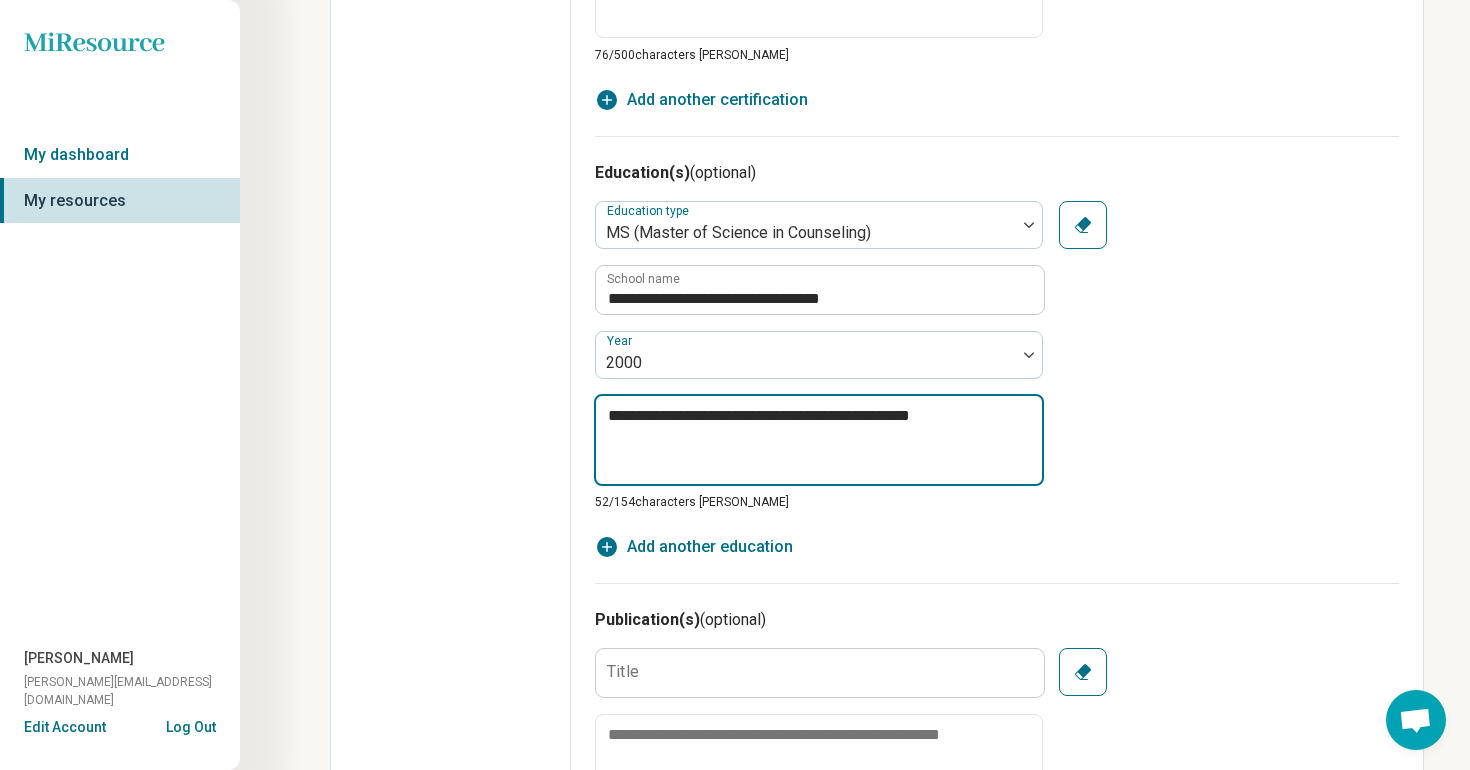 type on "*" 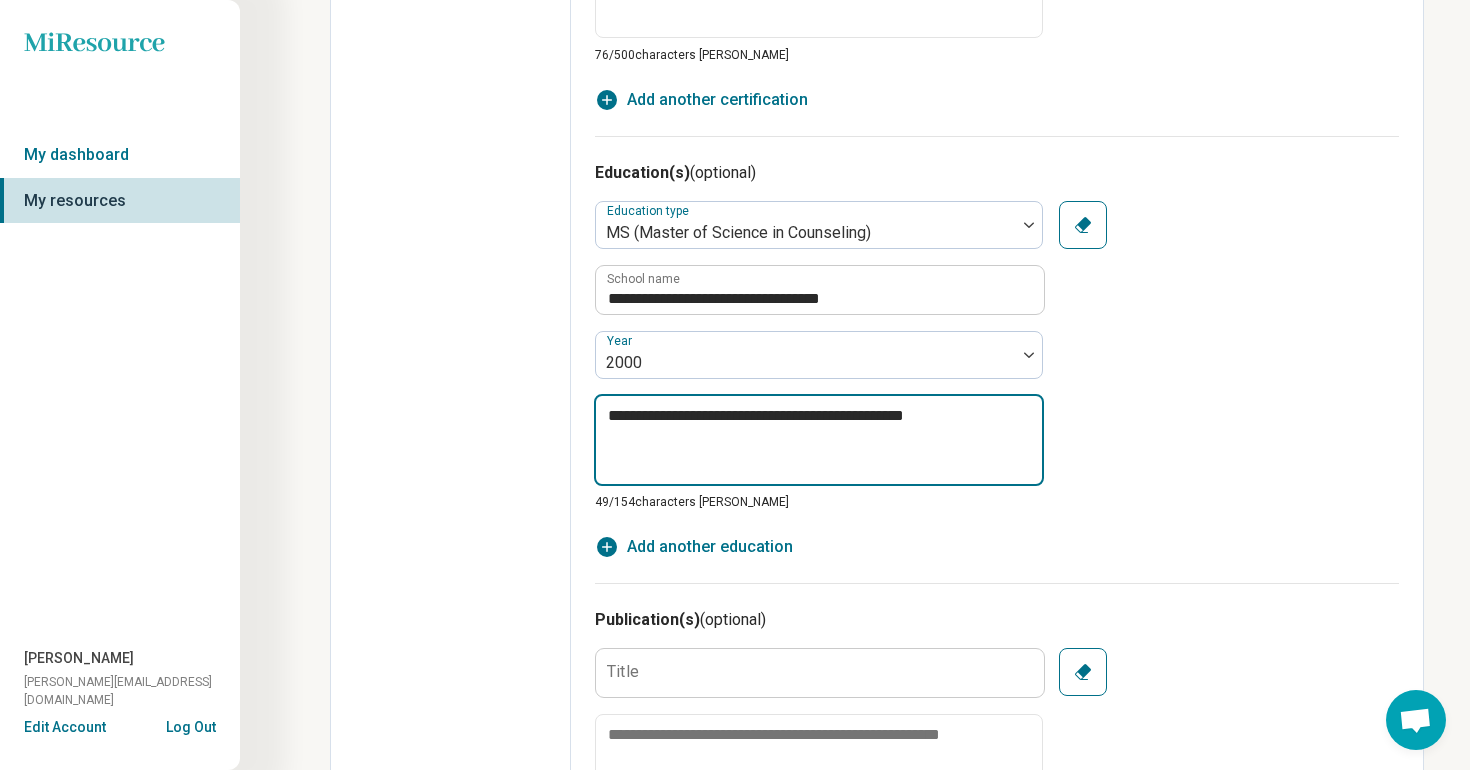 type on "*" 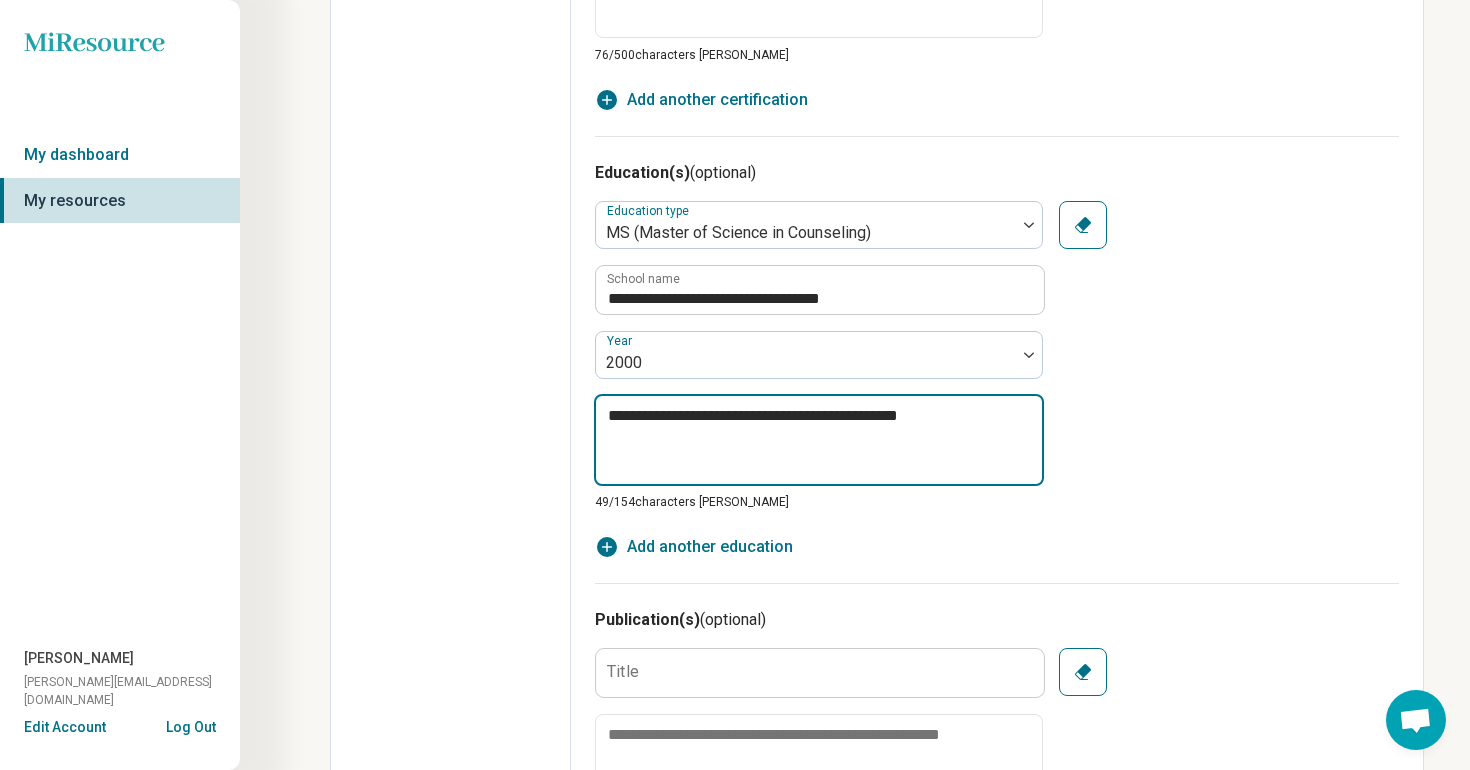 type on "*" 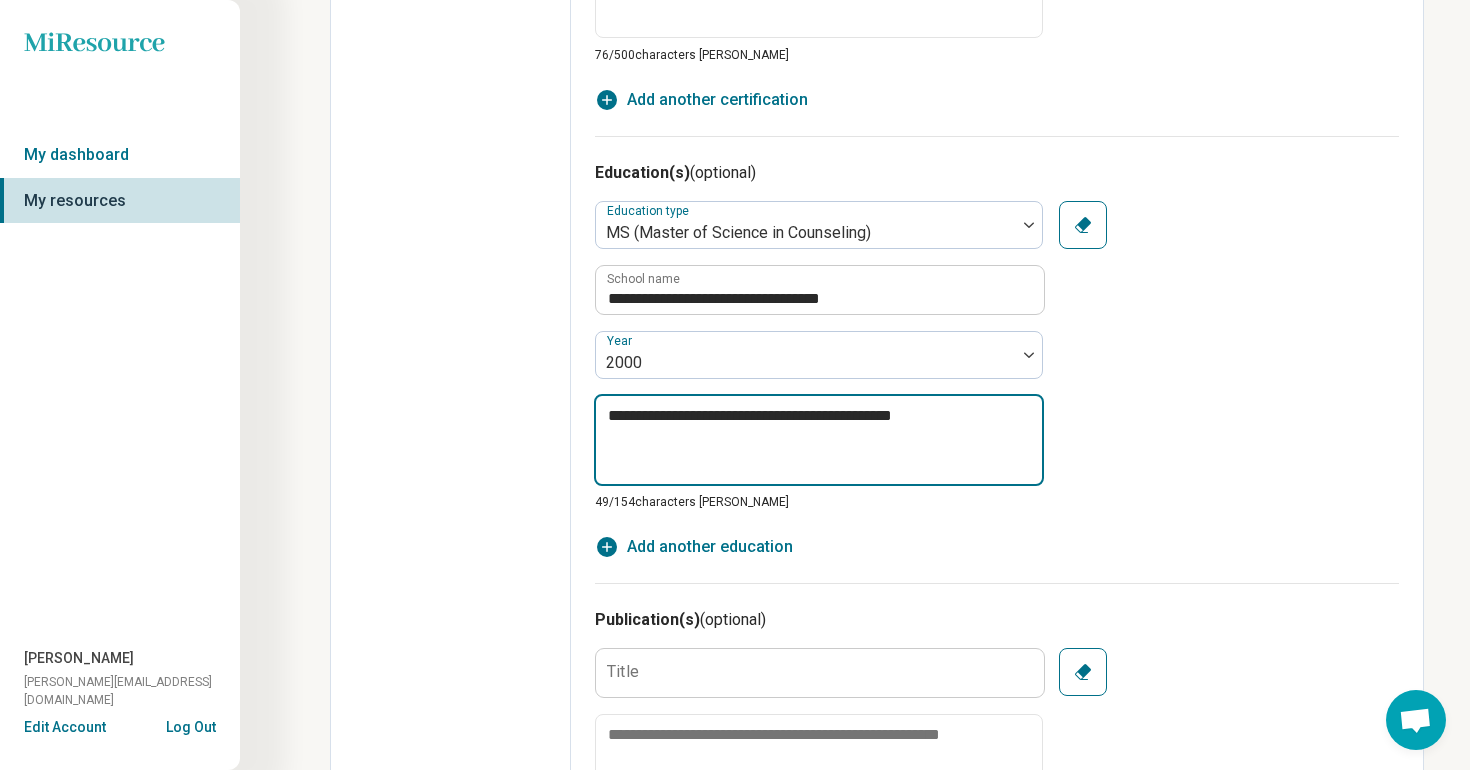 type on "*" 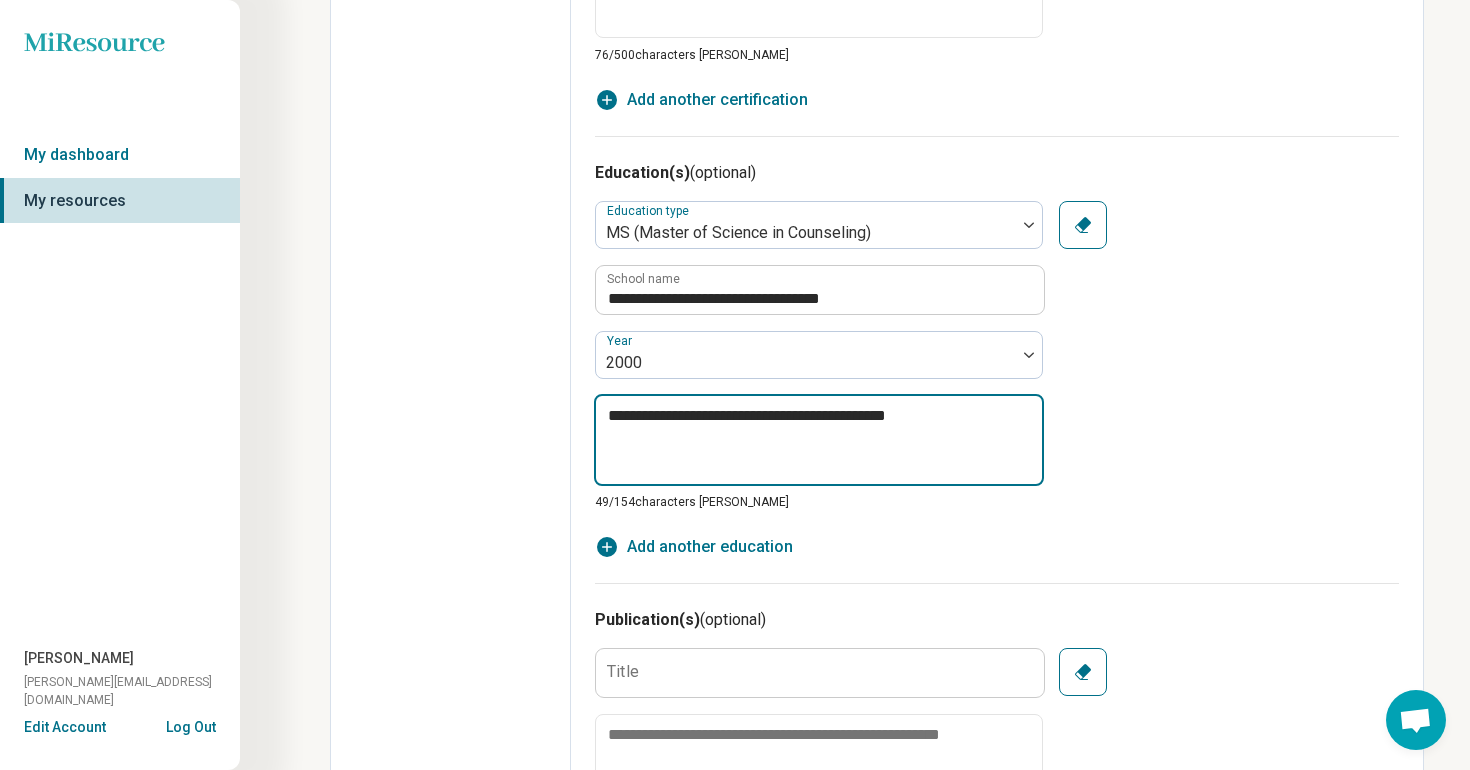 type on "*" 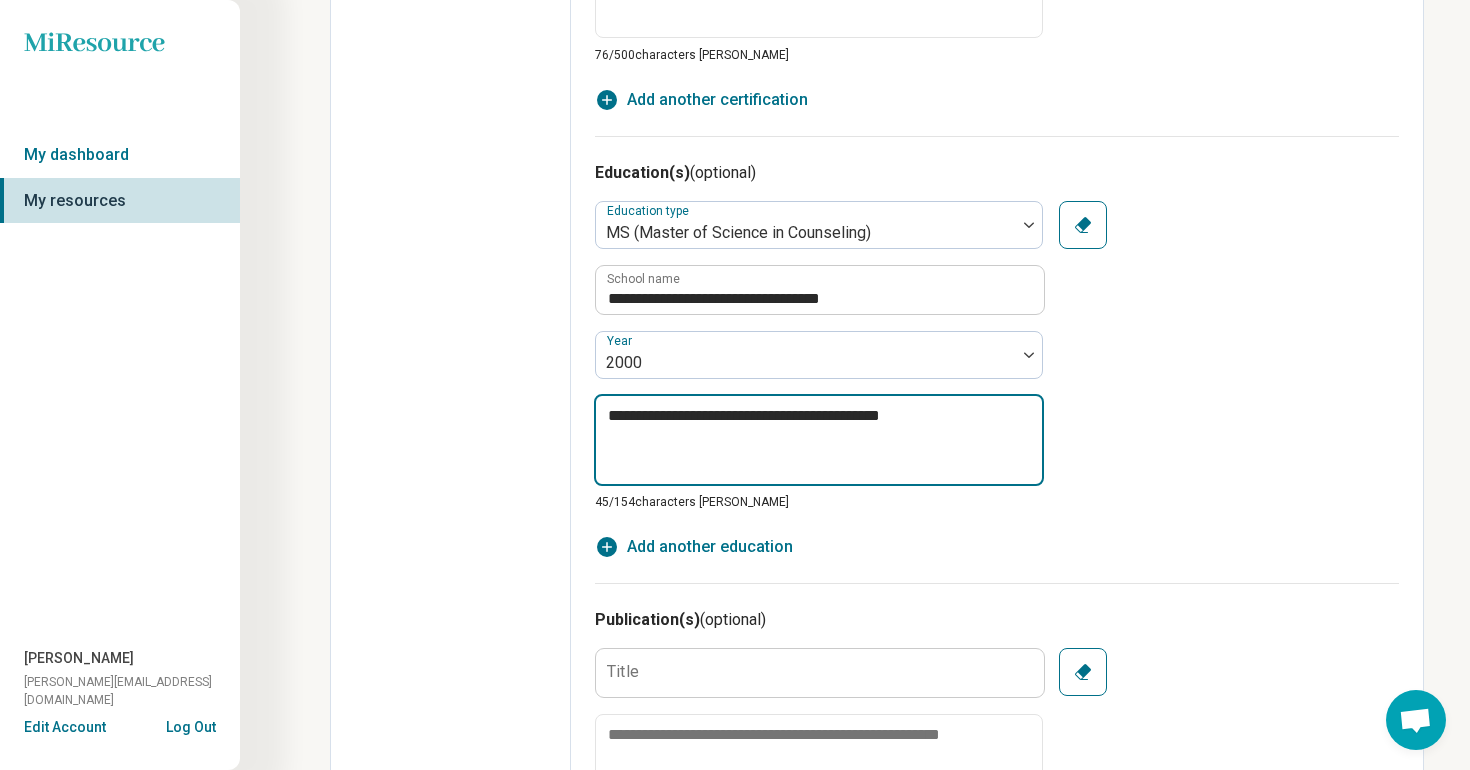 type on "*" 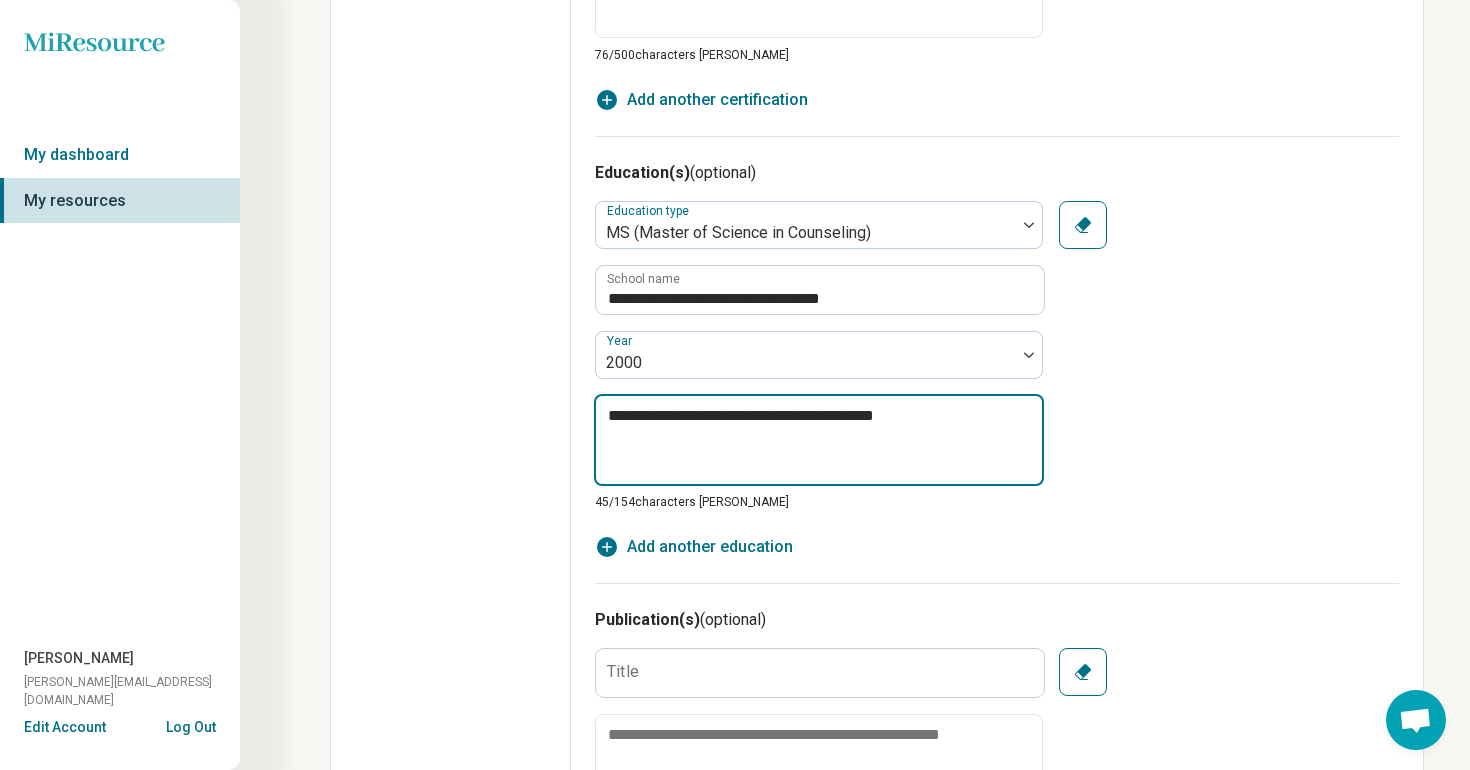 type on "*" 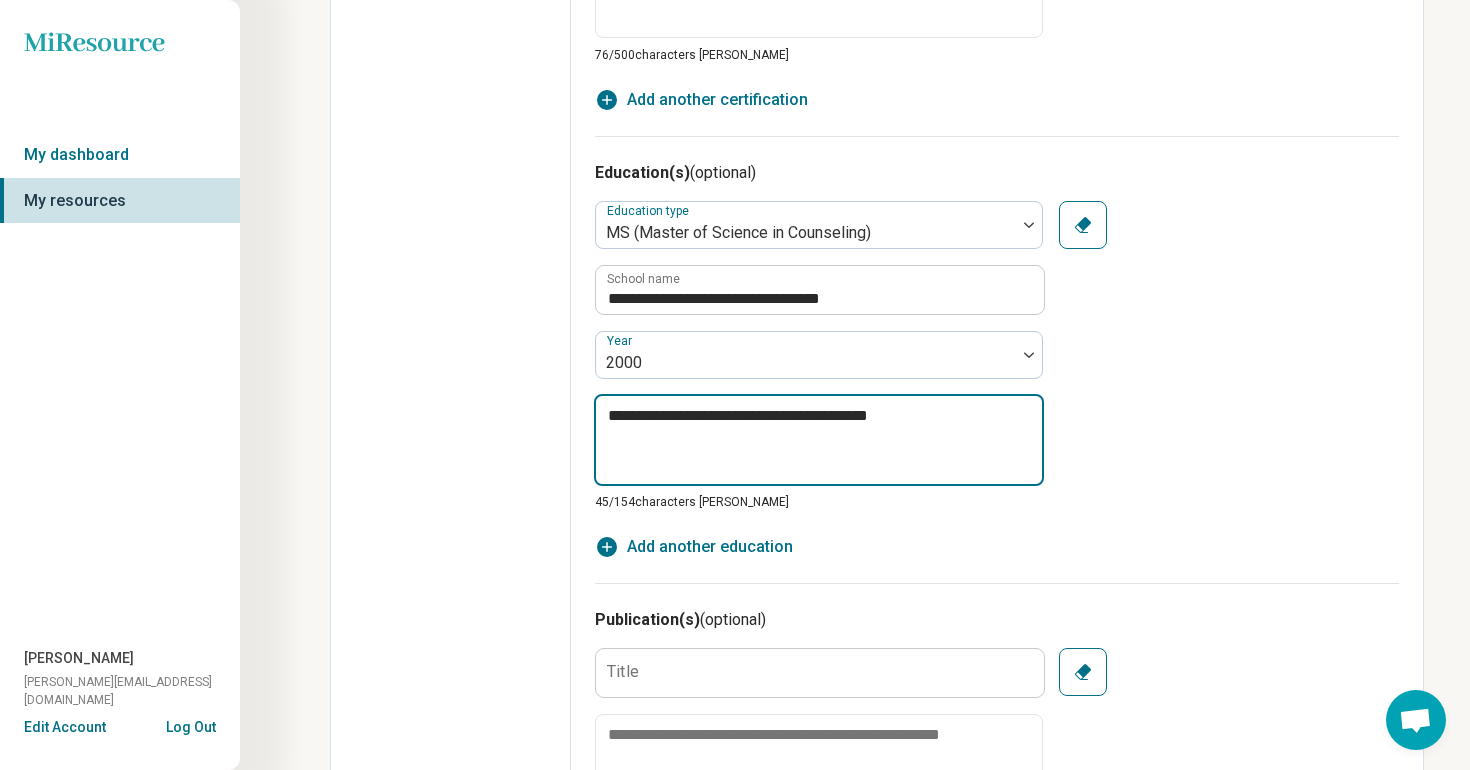 type on "**********" 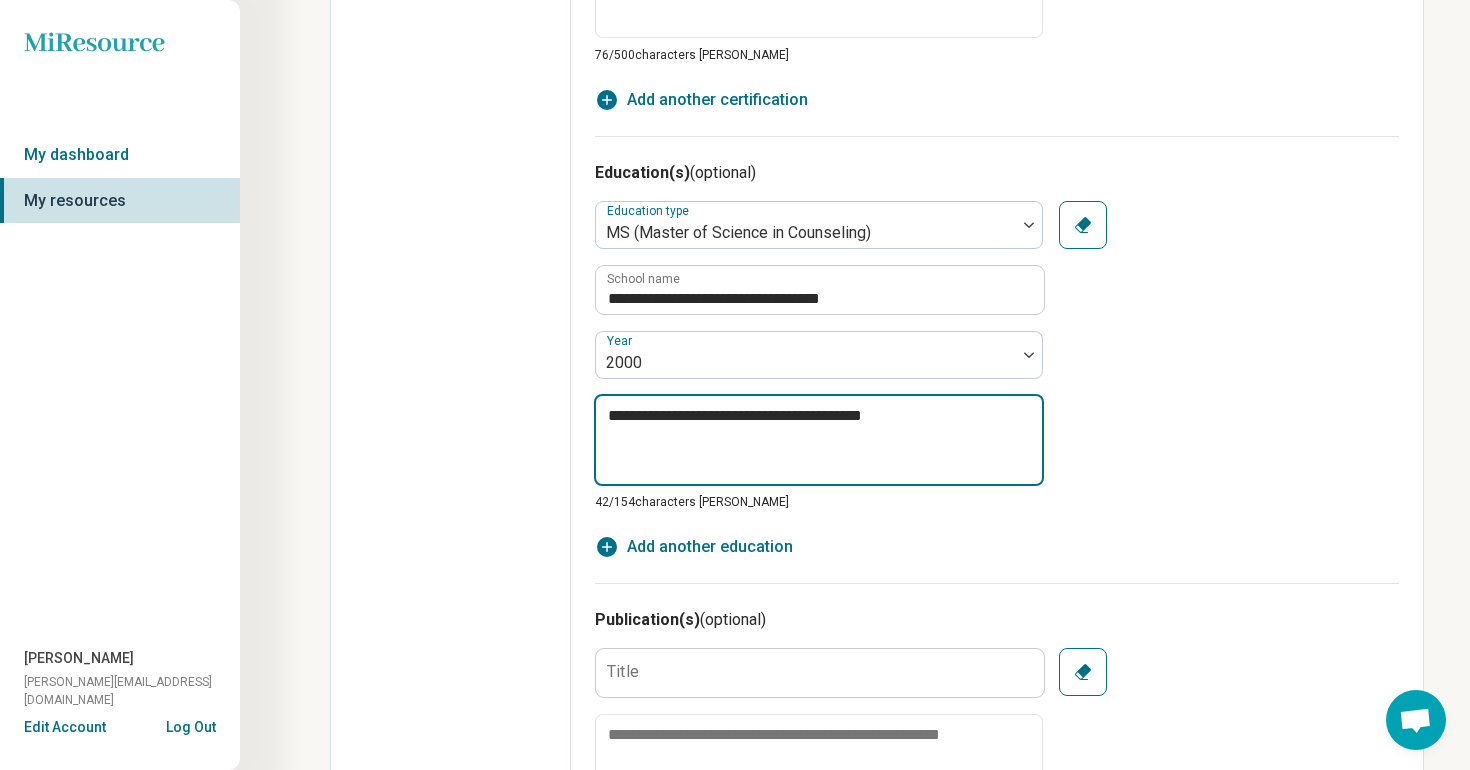 type on "*" 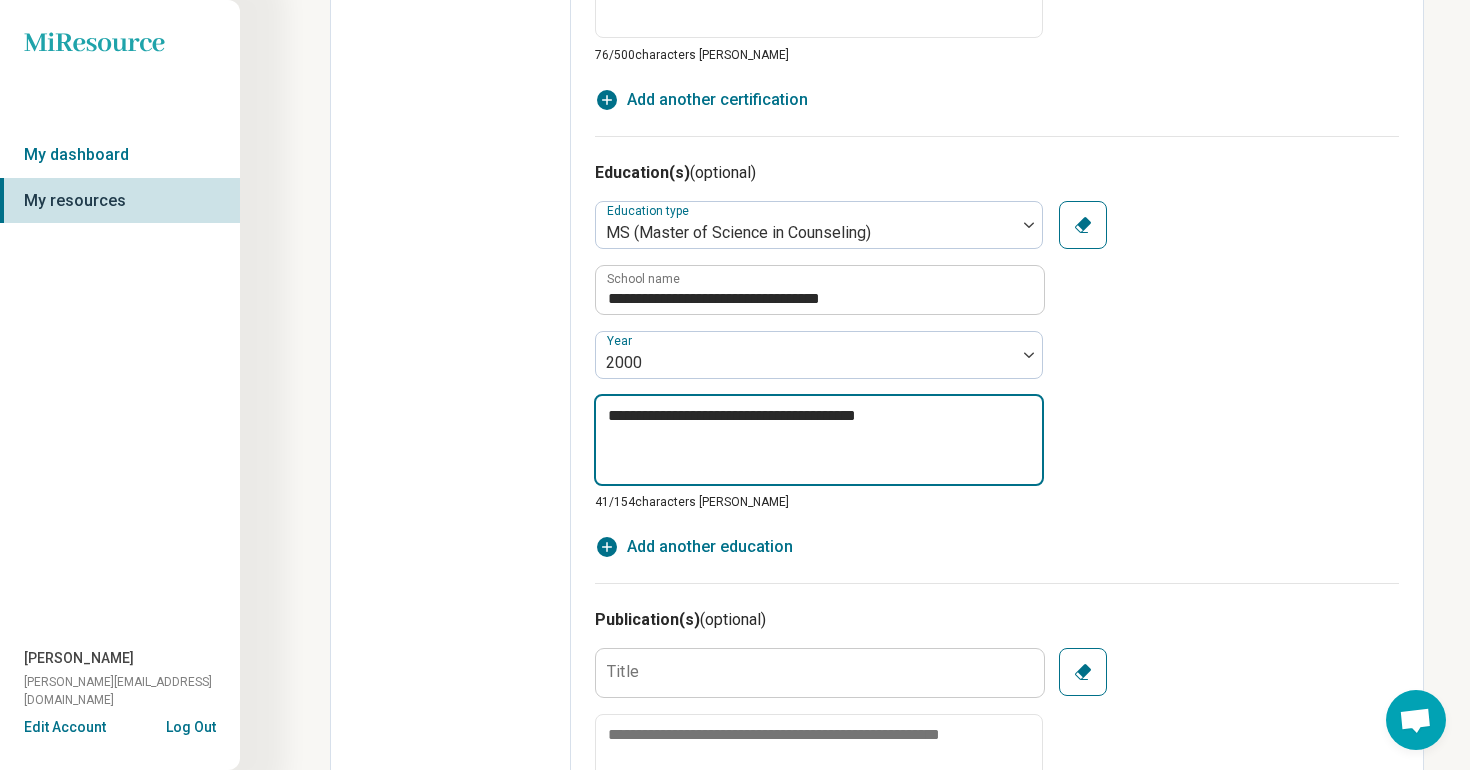 type on "*" 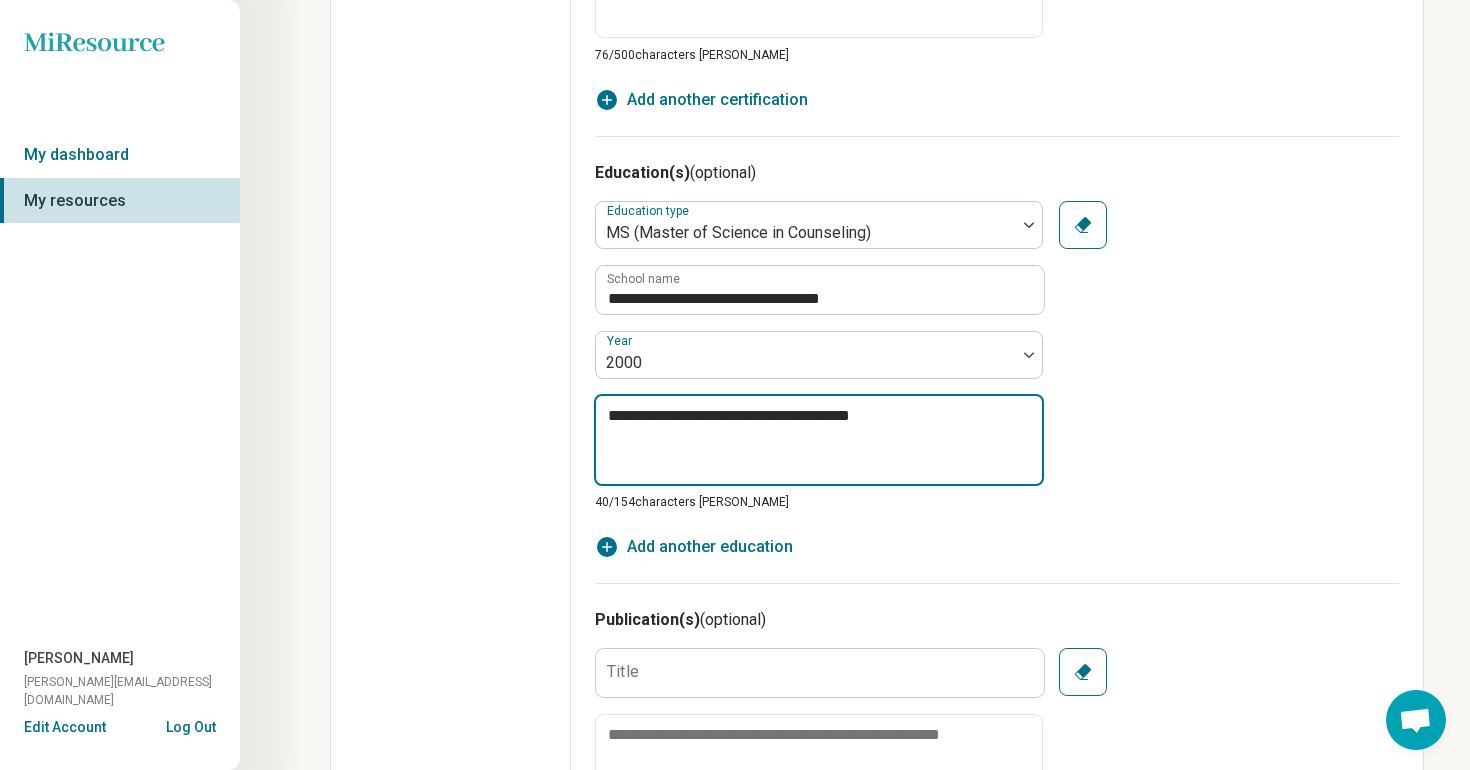 type on "*" 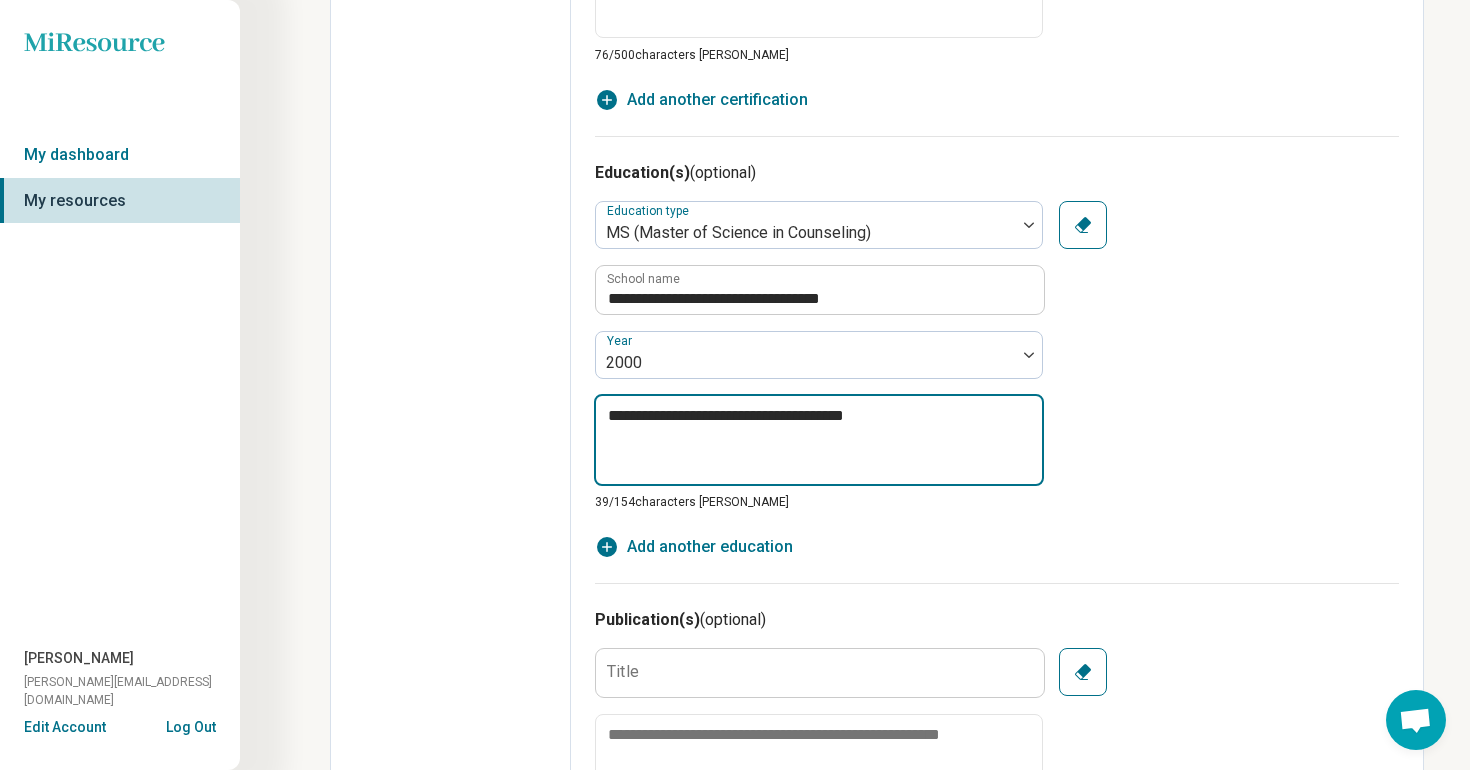 type on "*" 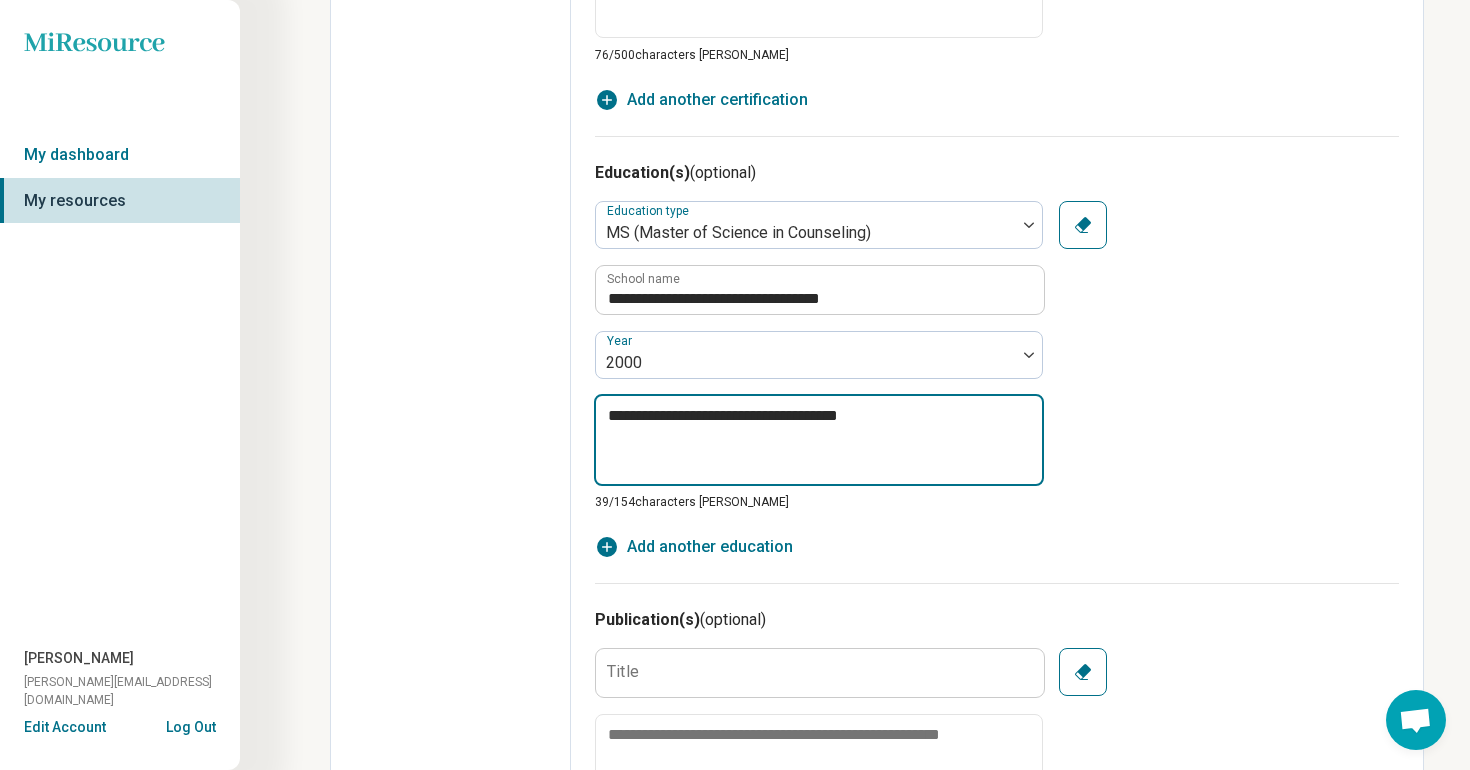 type on "*" 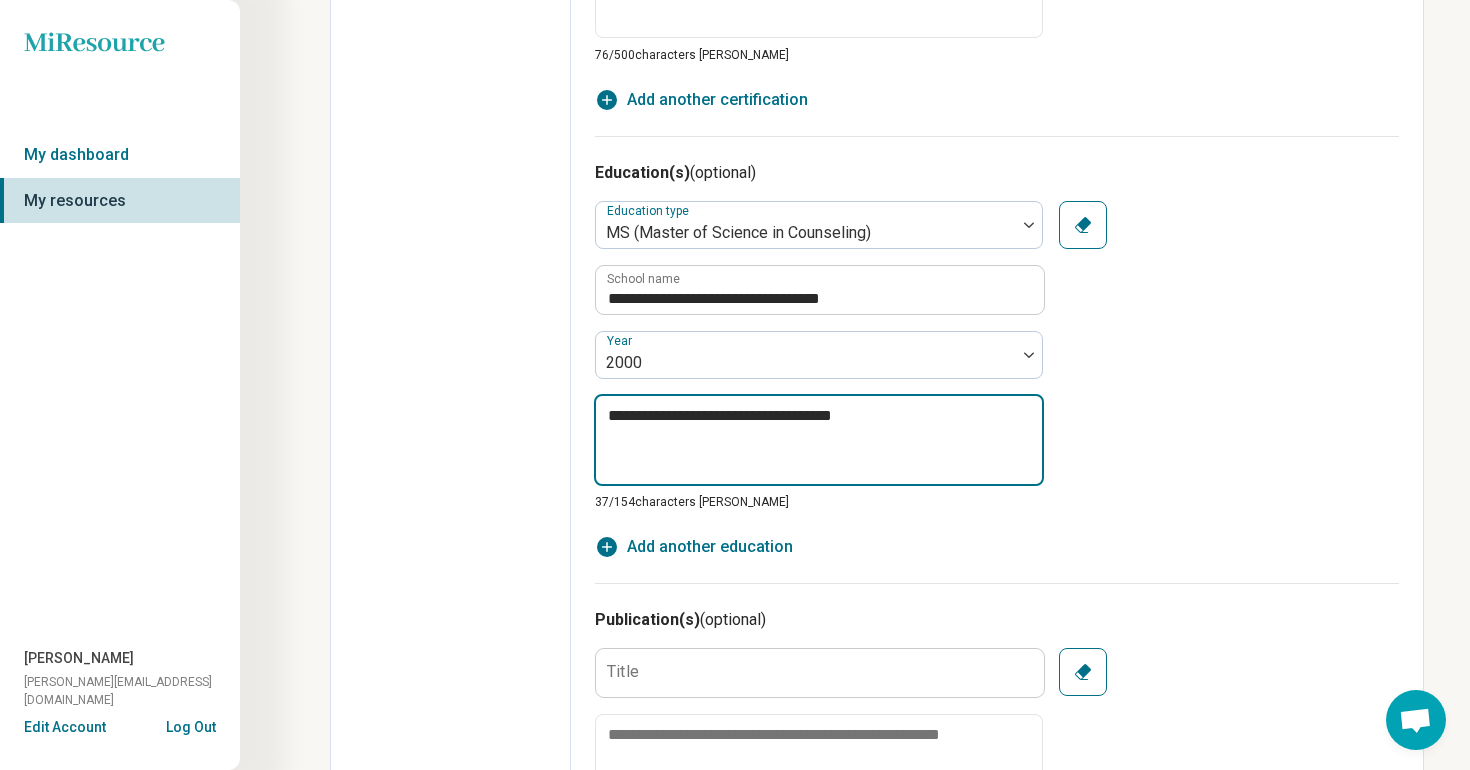type on "*" 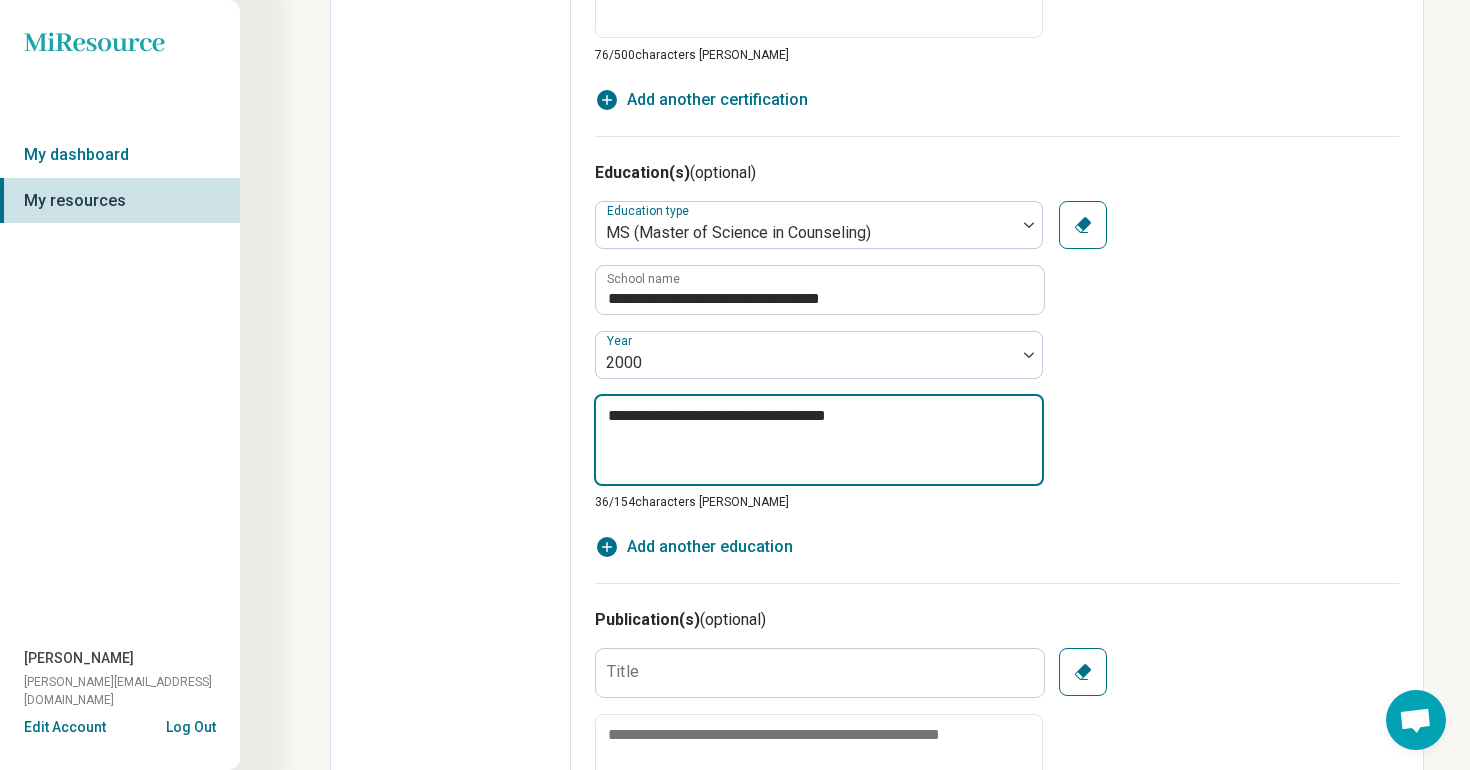 type on "*" 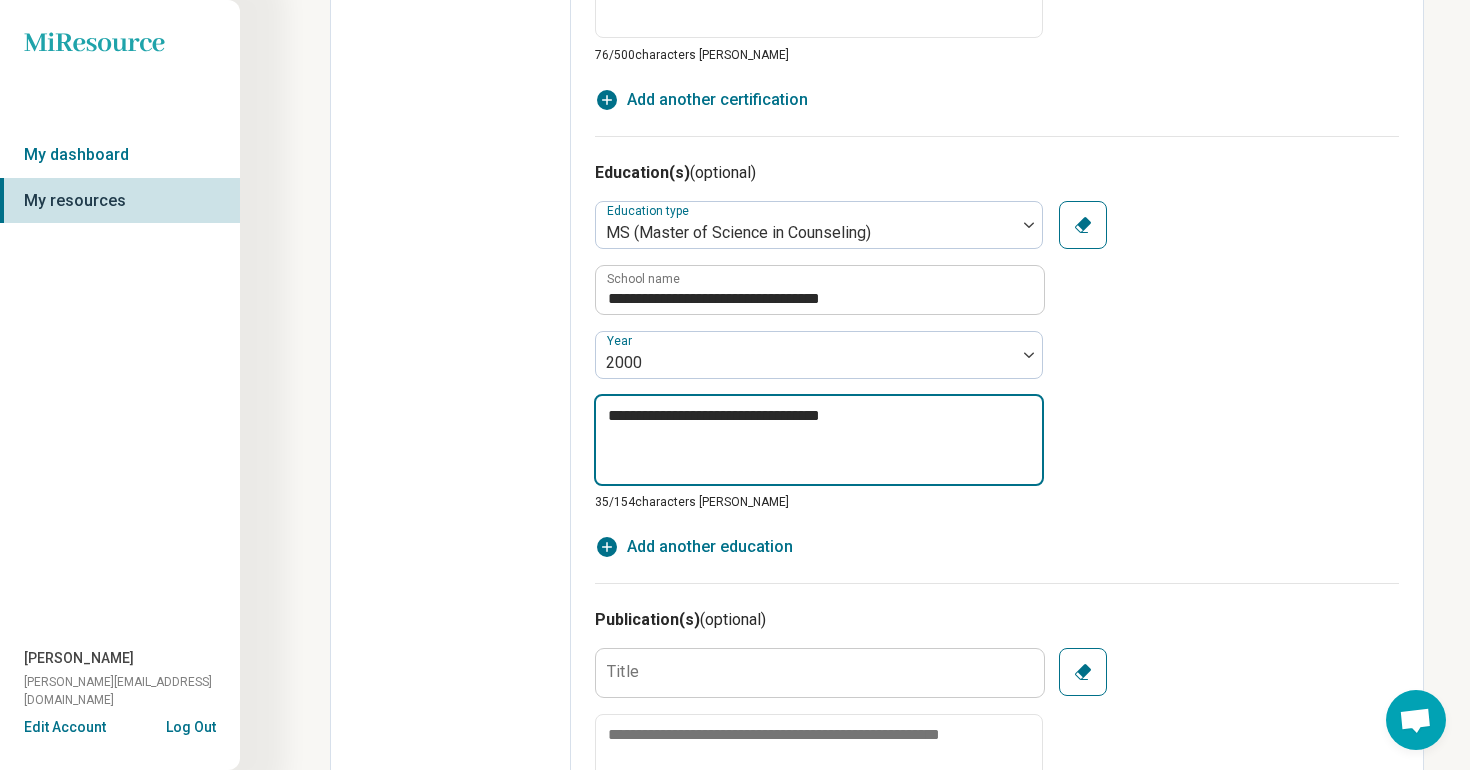 type on "*" 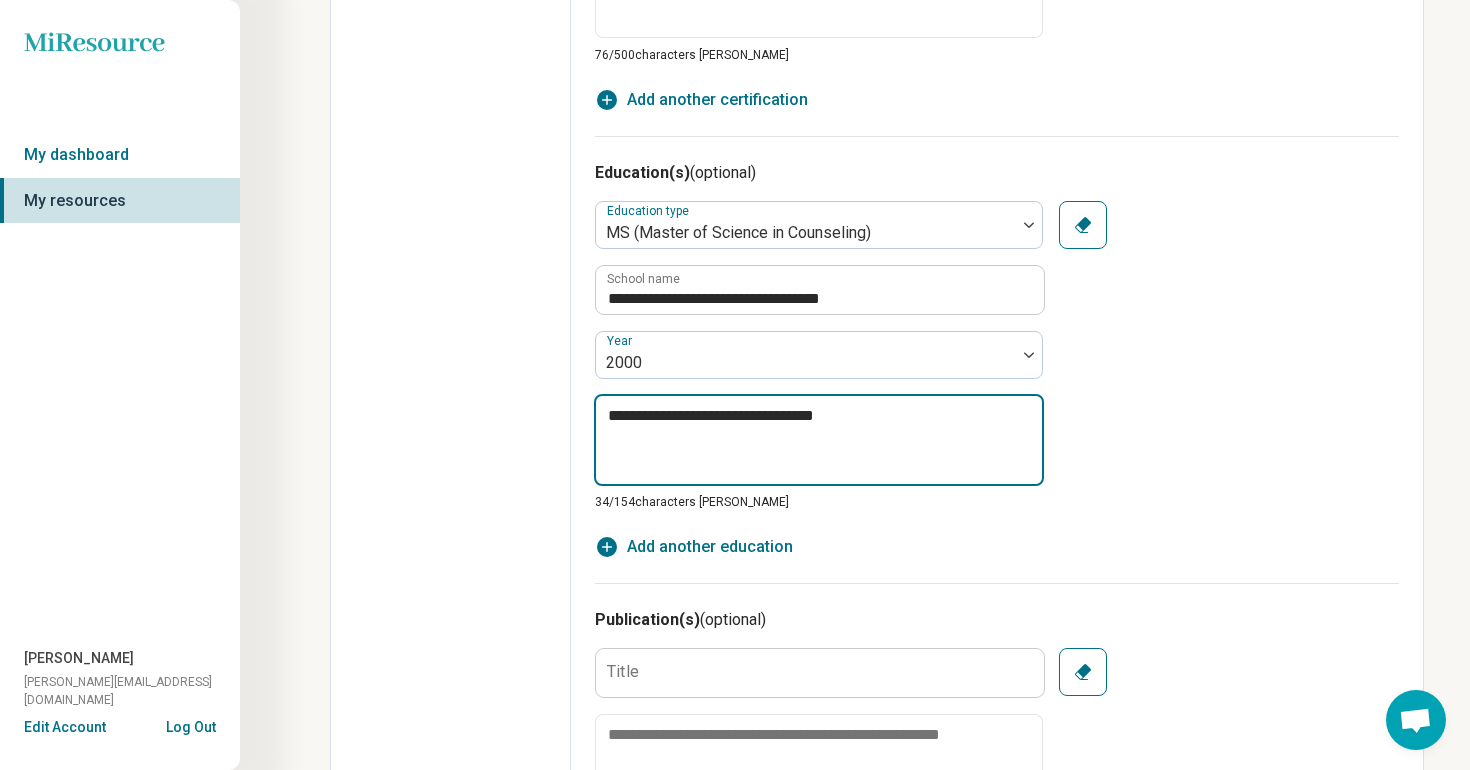 type on "*" 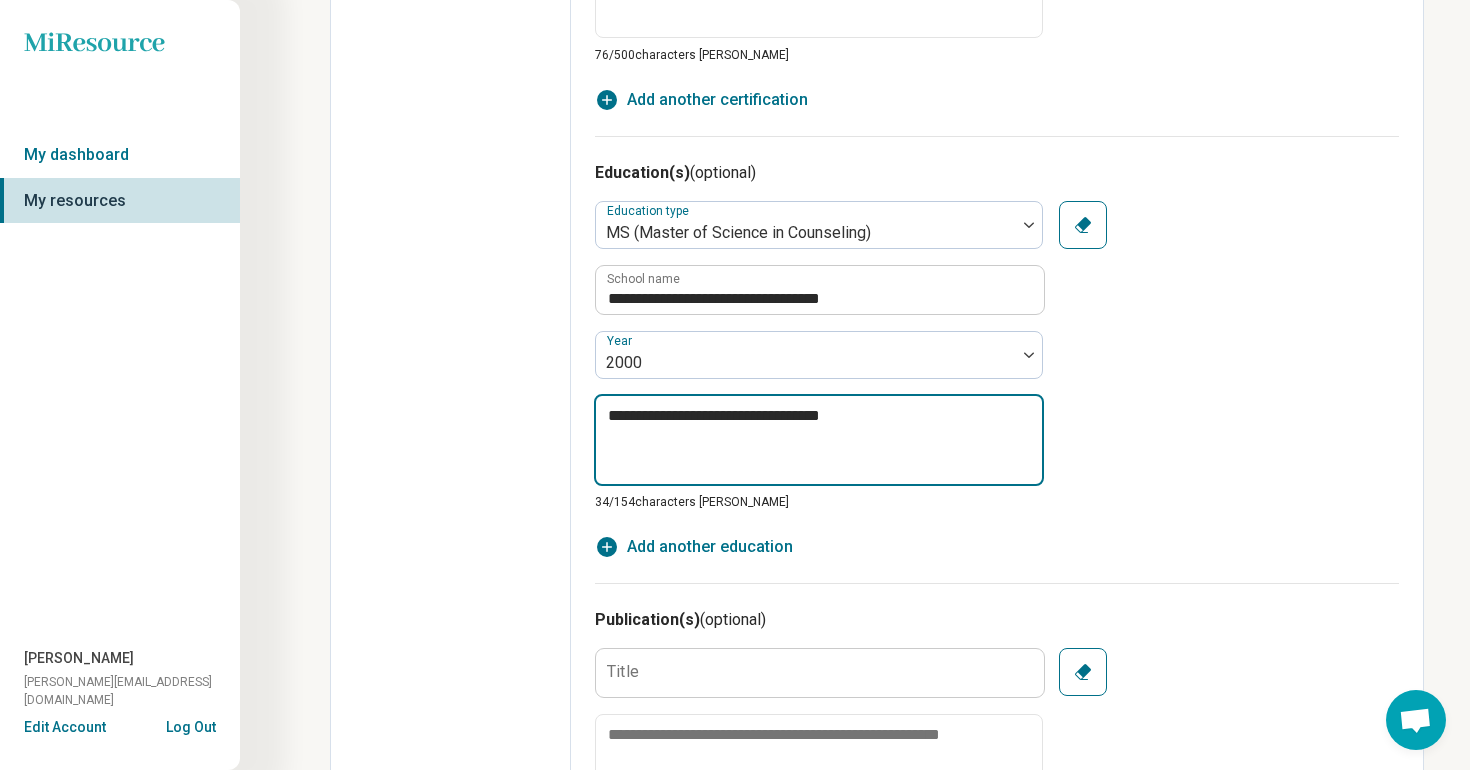 type on "*" 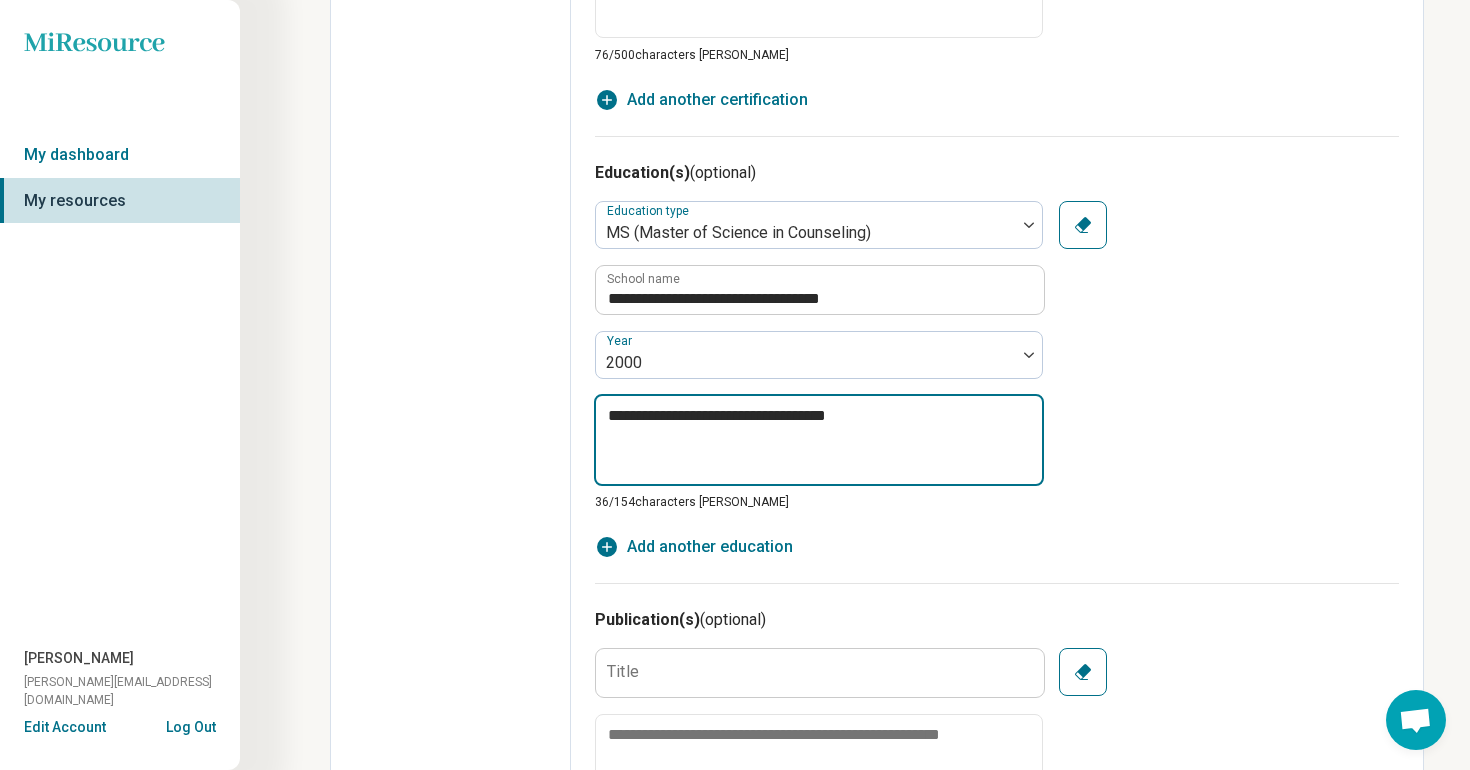 type on "*" 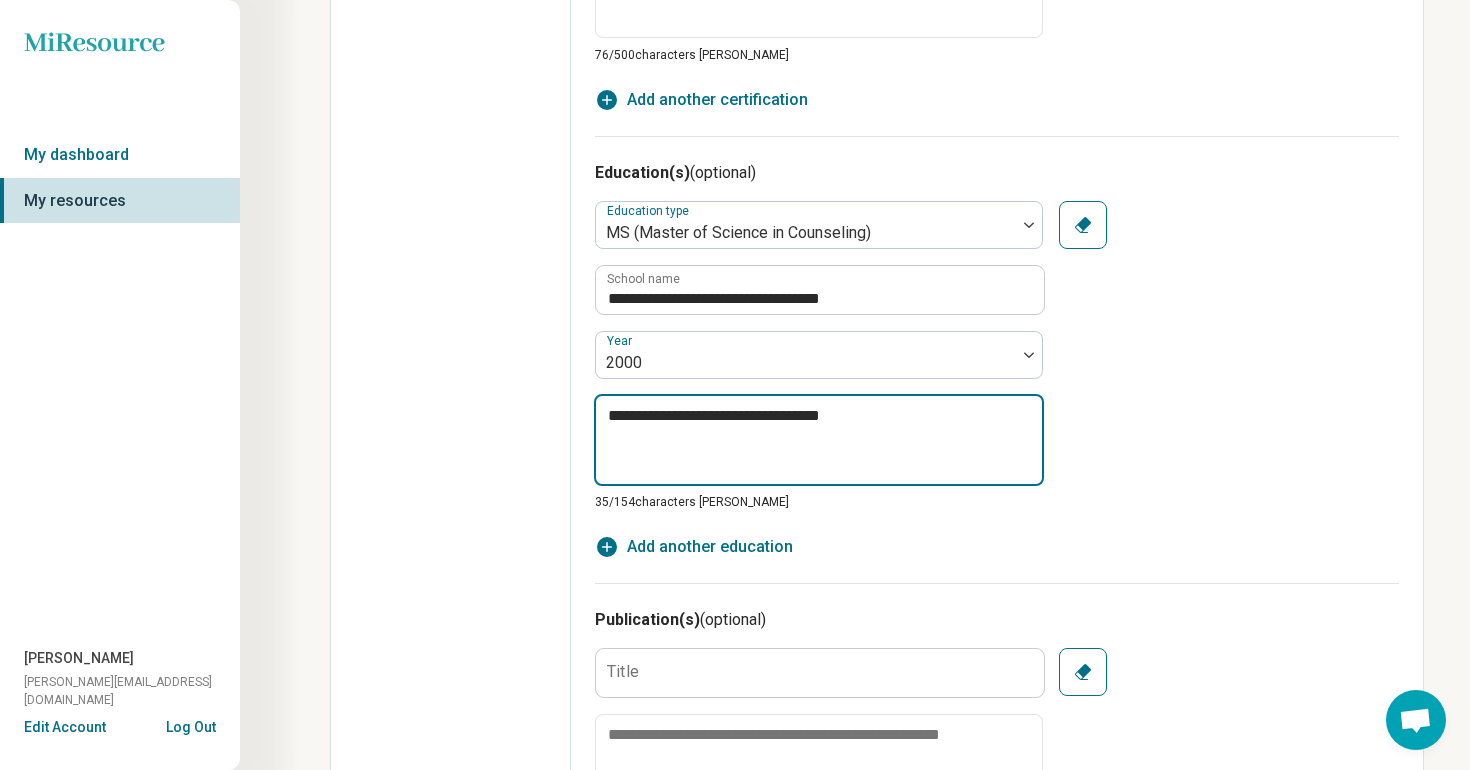 type on "*" 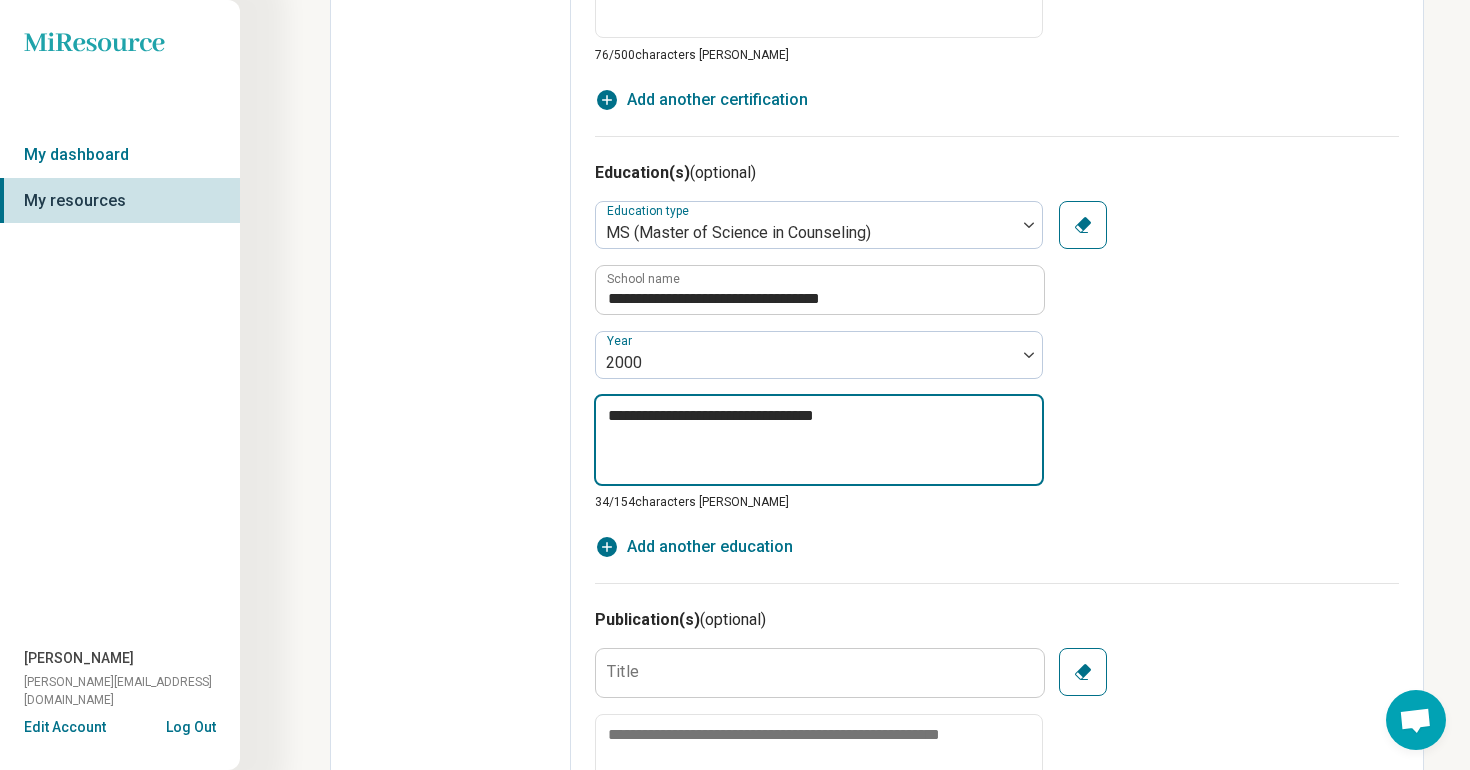 type on "*" 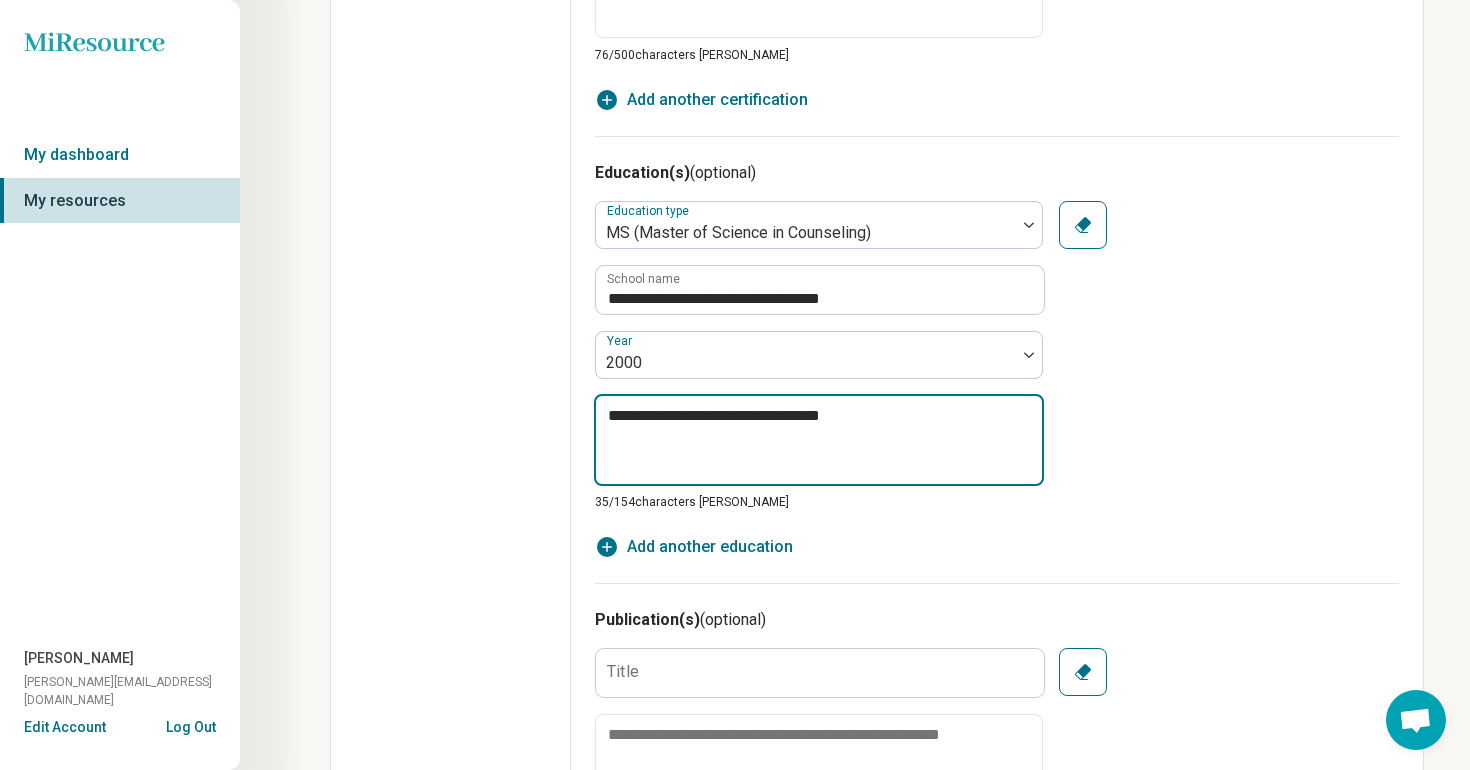 type on "*" 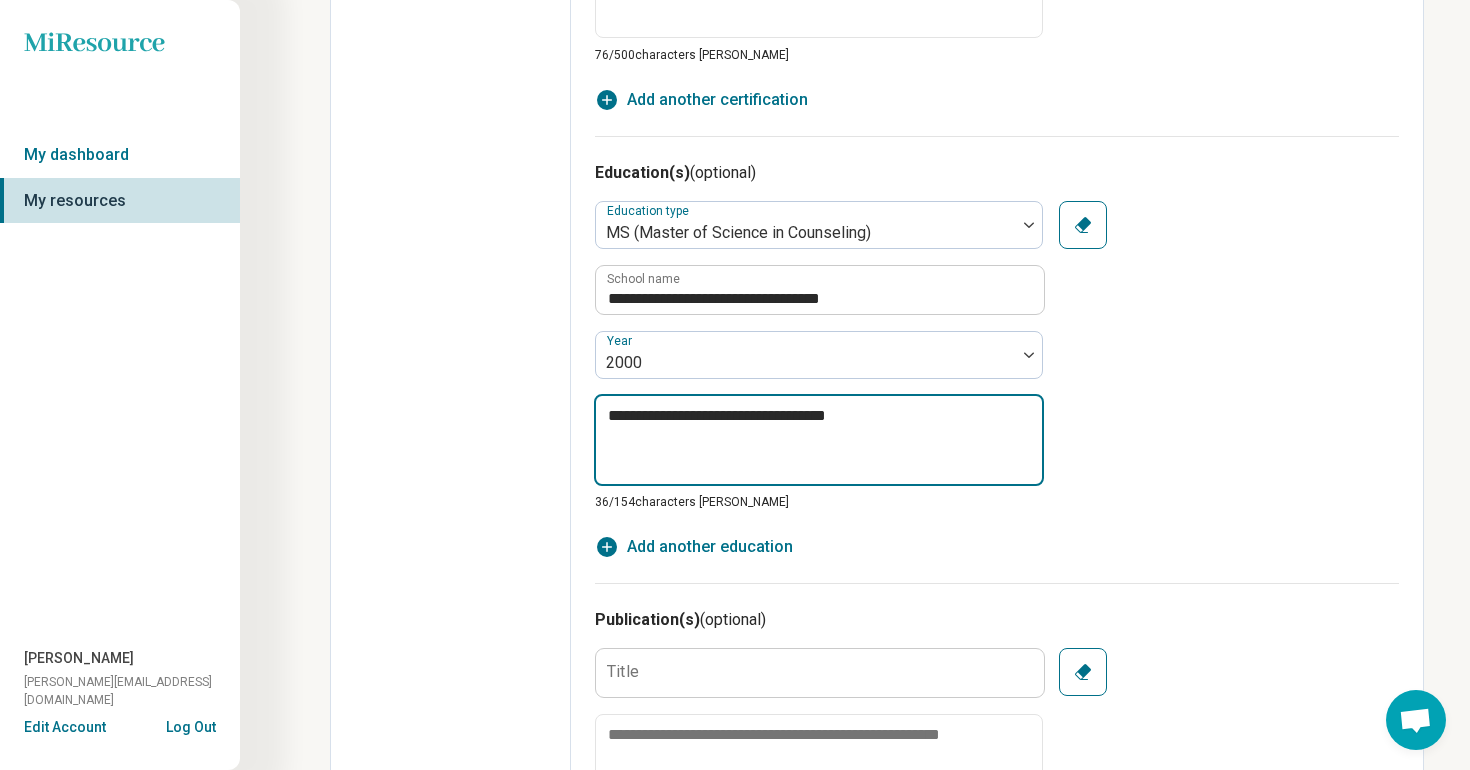 type on "**********" 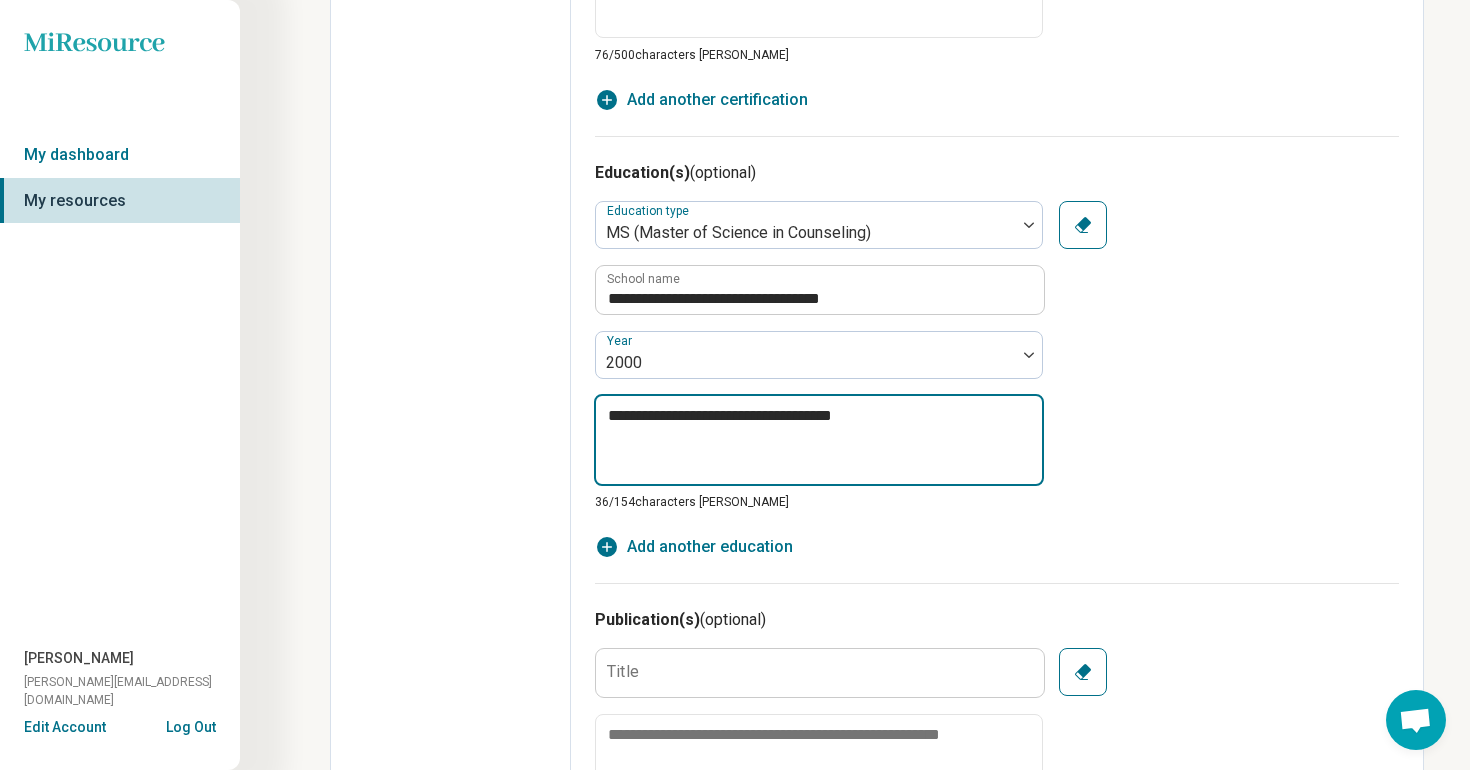 type on "*" 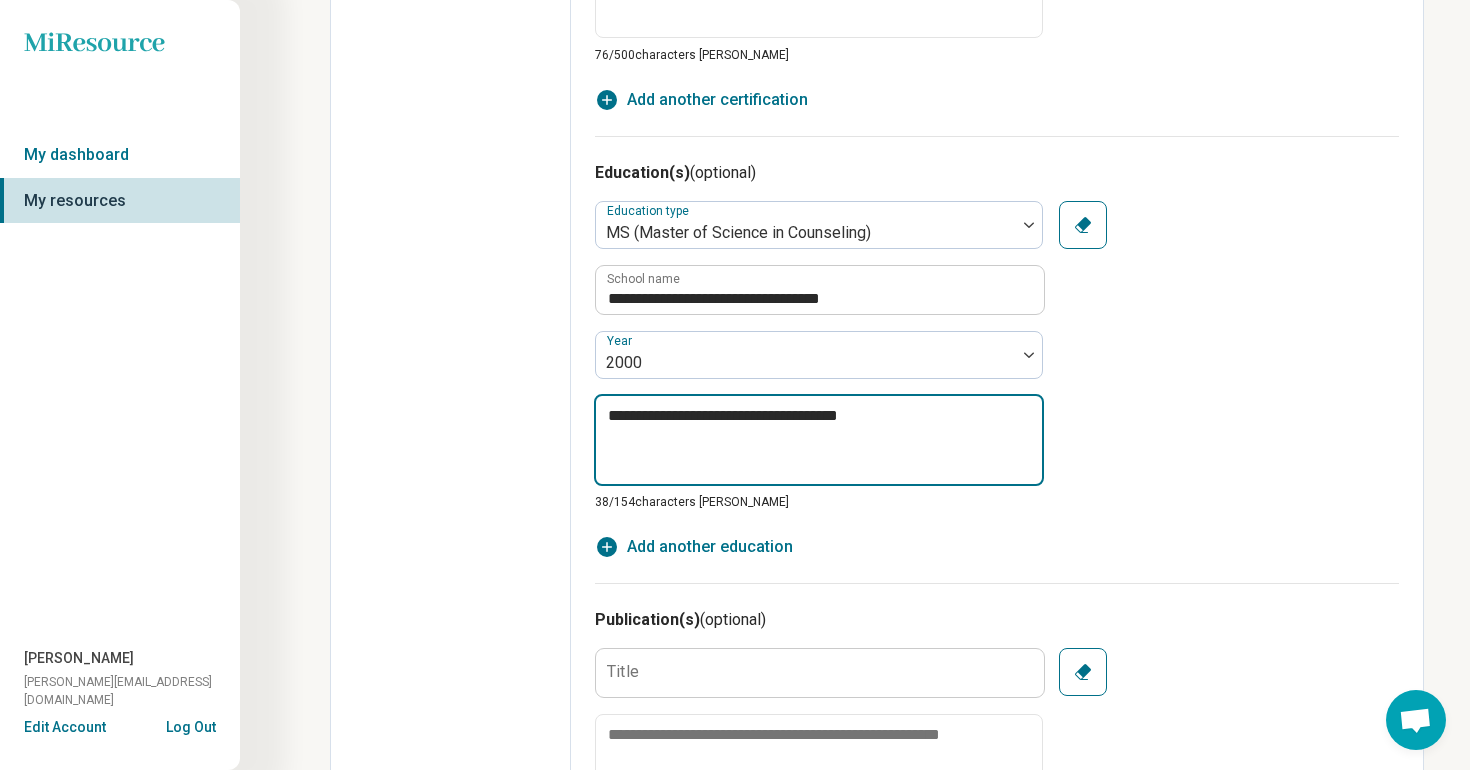 type on "*" 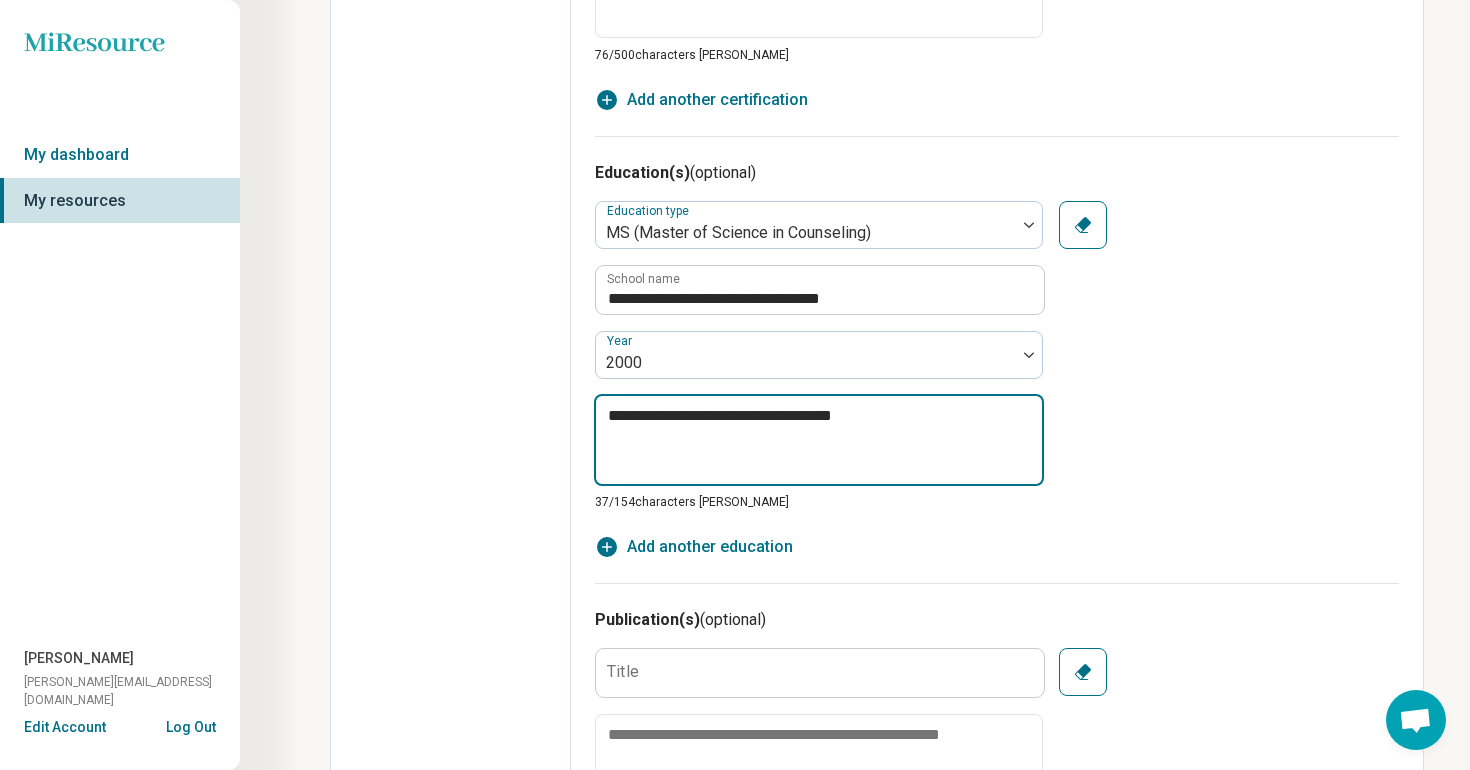 type on "*" 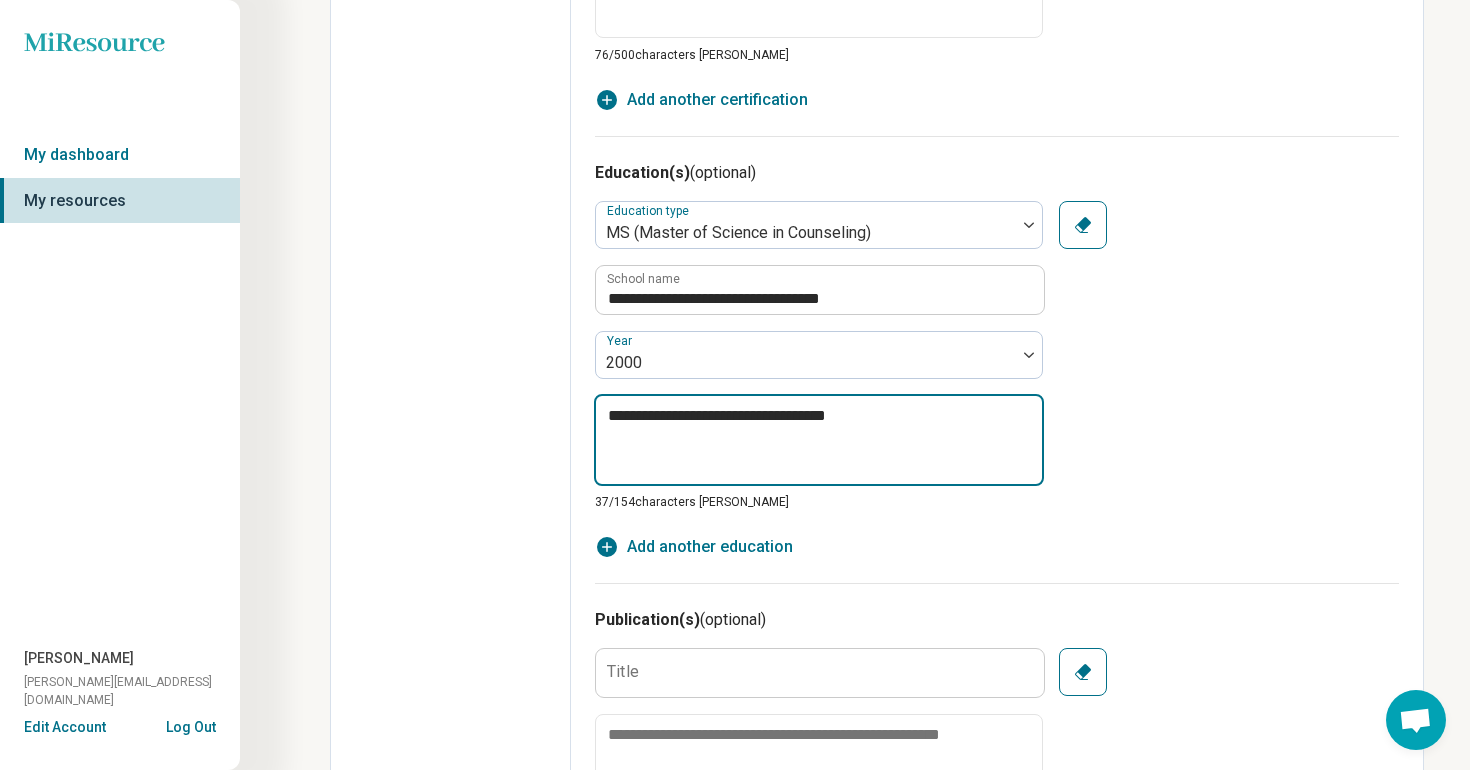 type on "*" 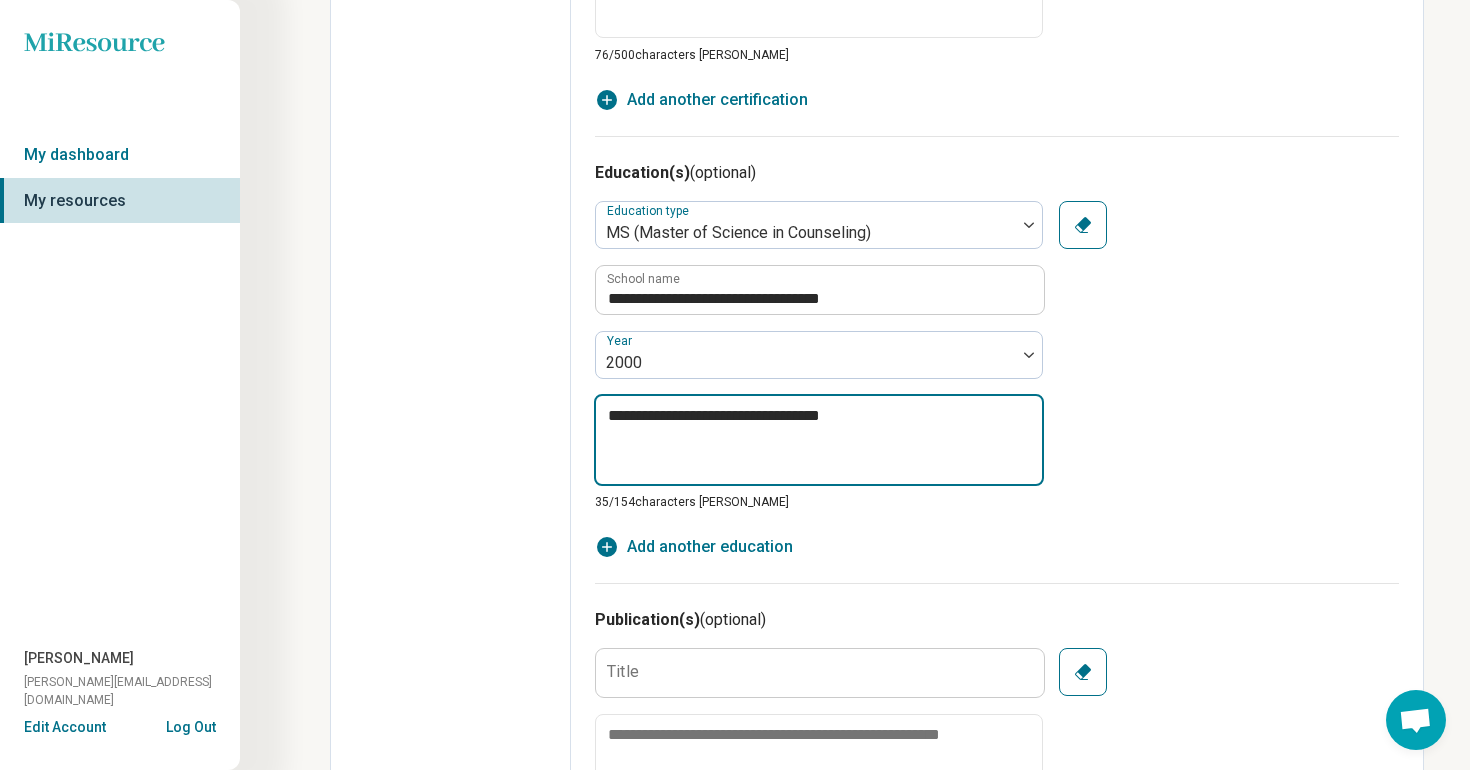 type on "*" 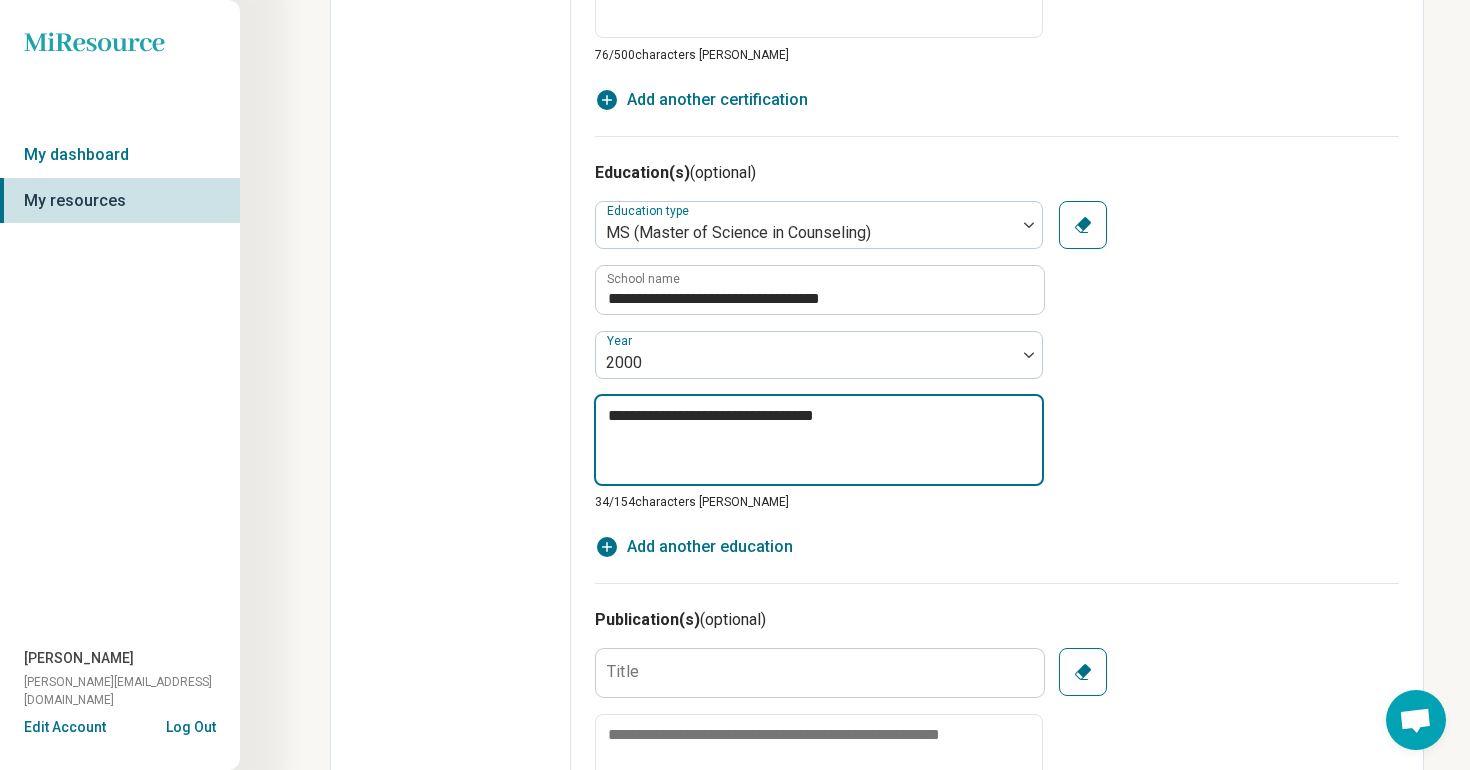 type on "*" 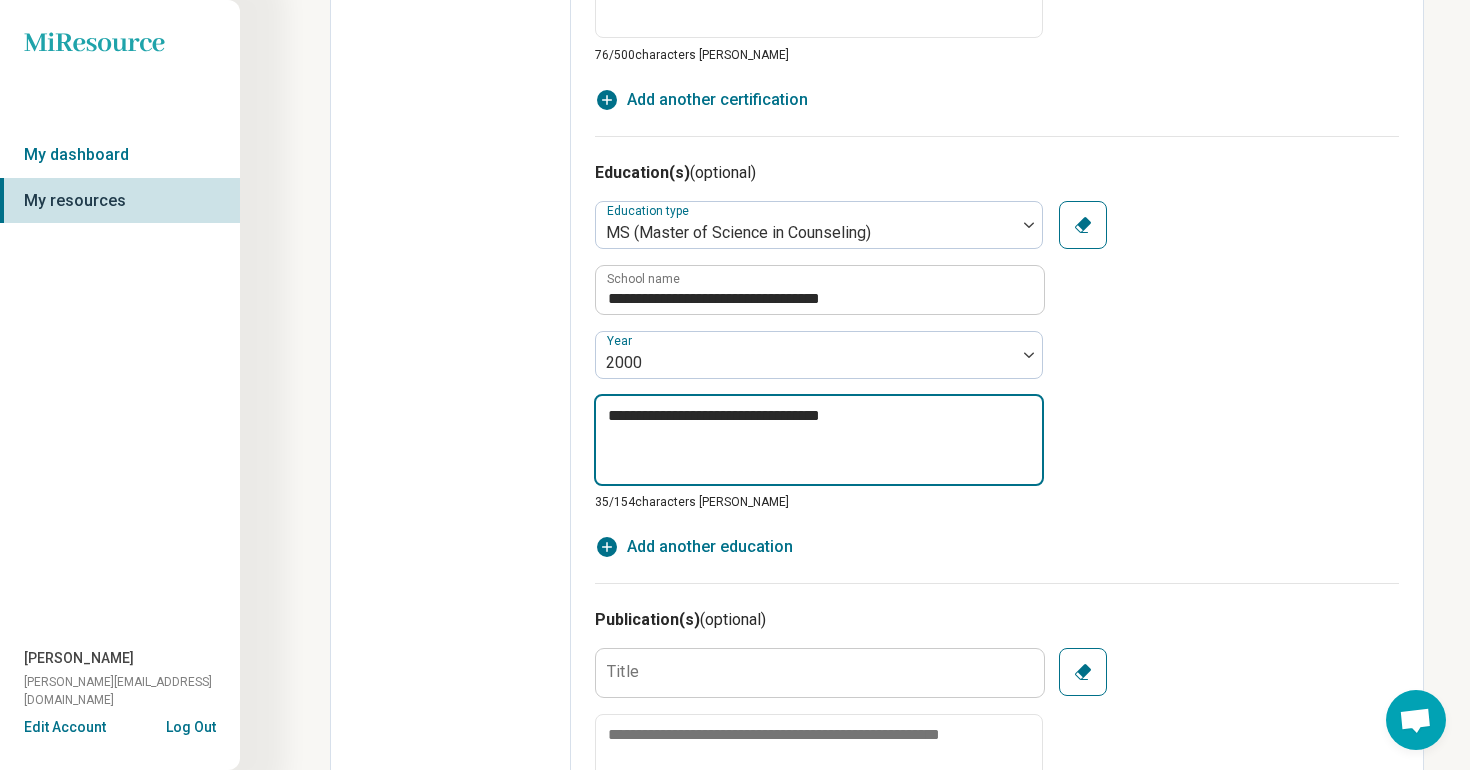 type on "*" 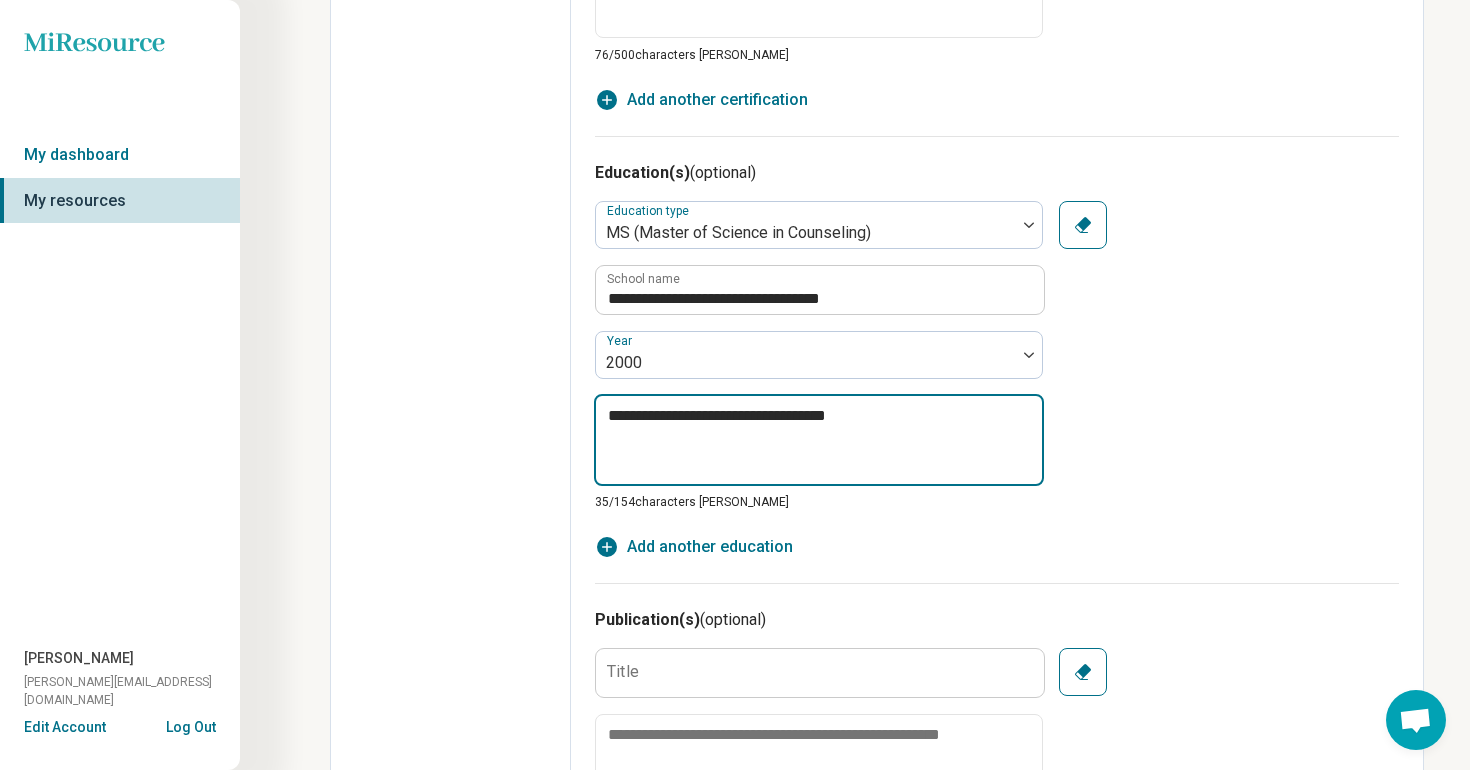 type on "*" 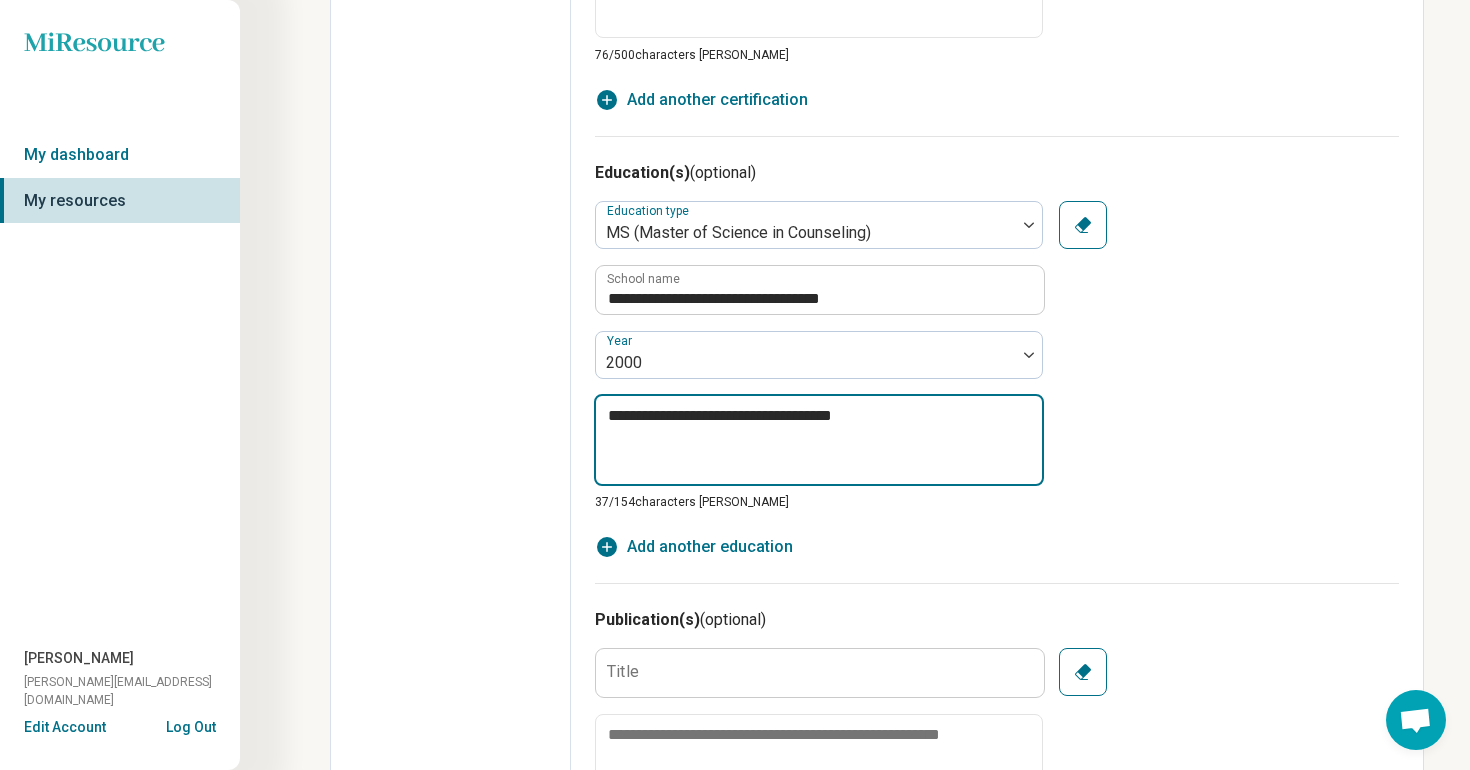 type on "*" 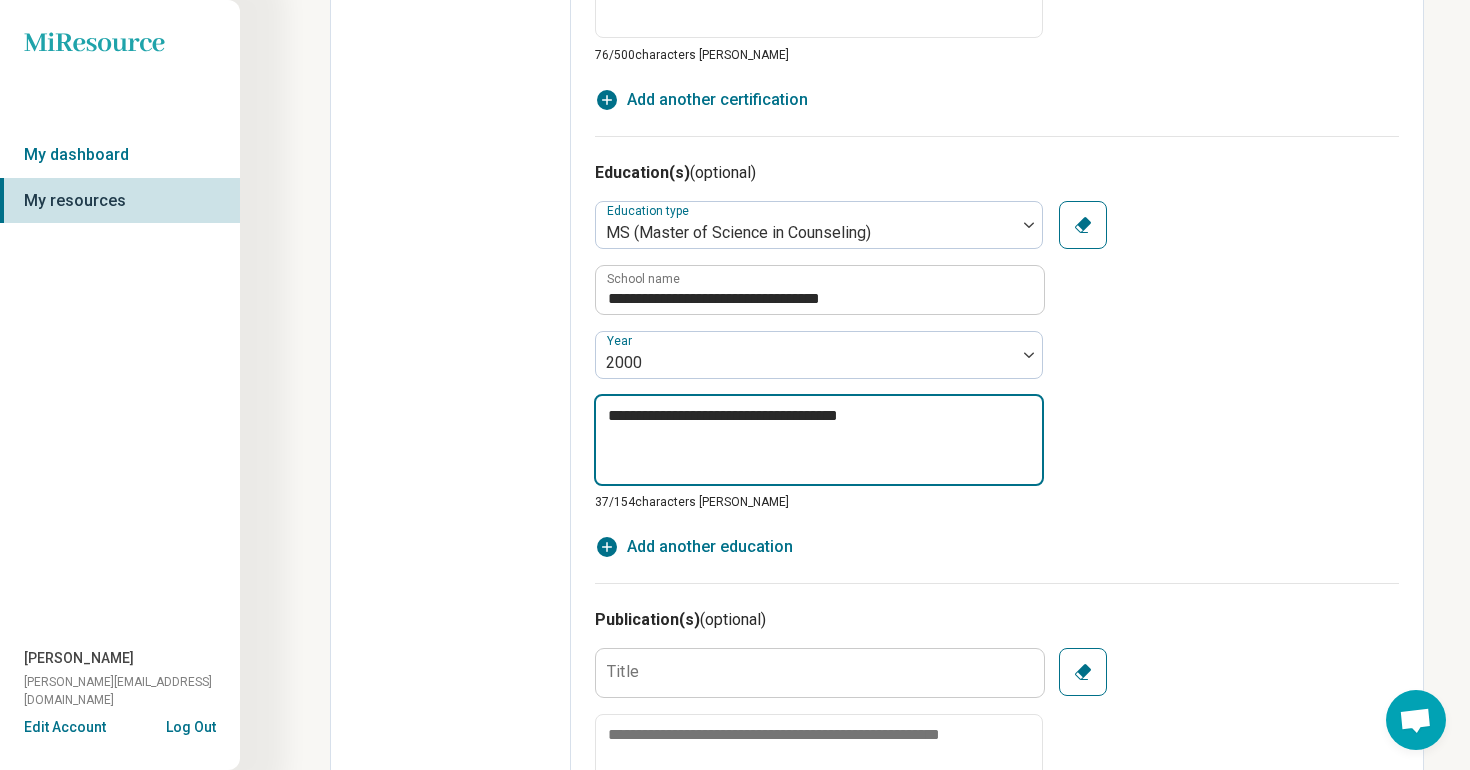 type on "*" 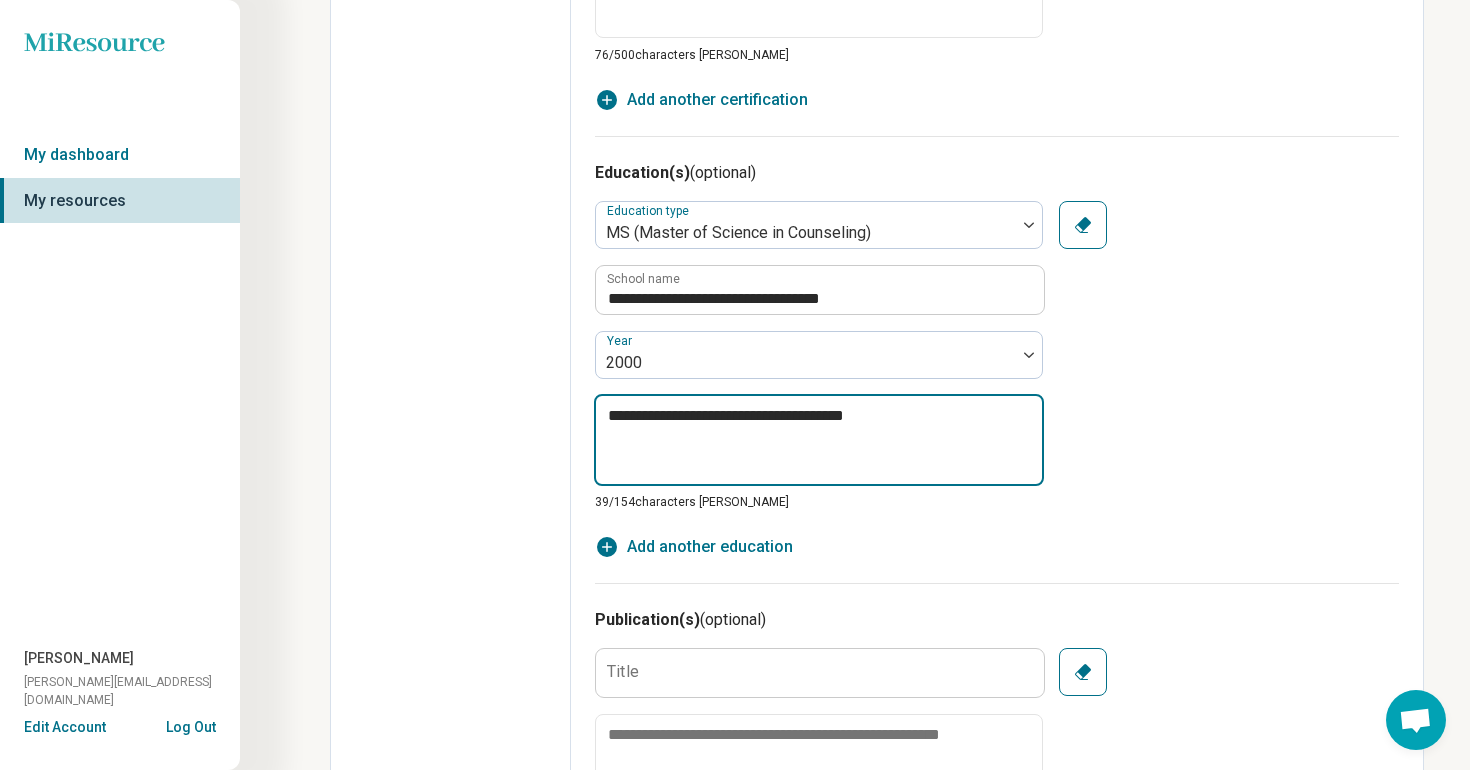 type on "**********" 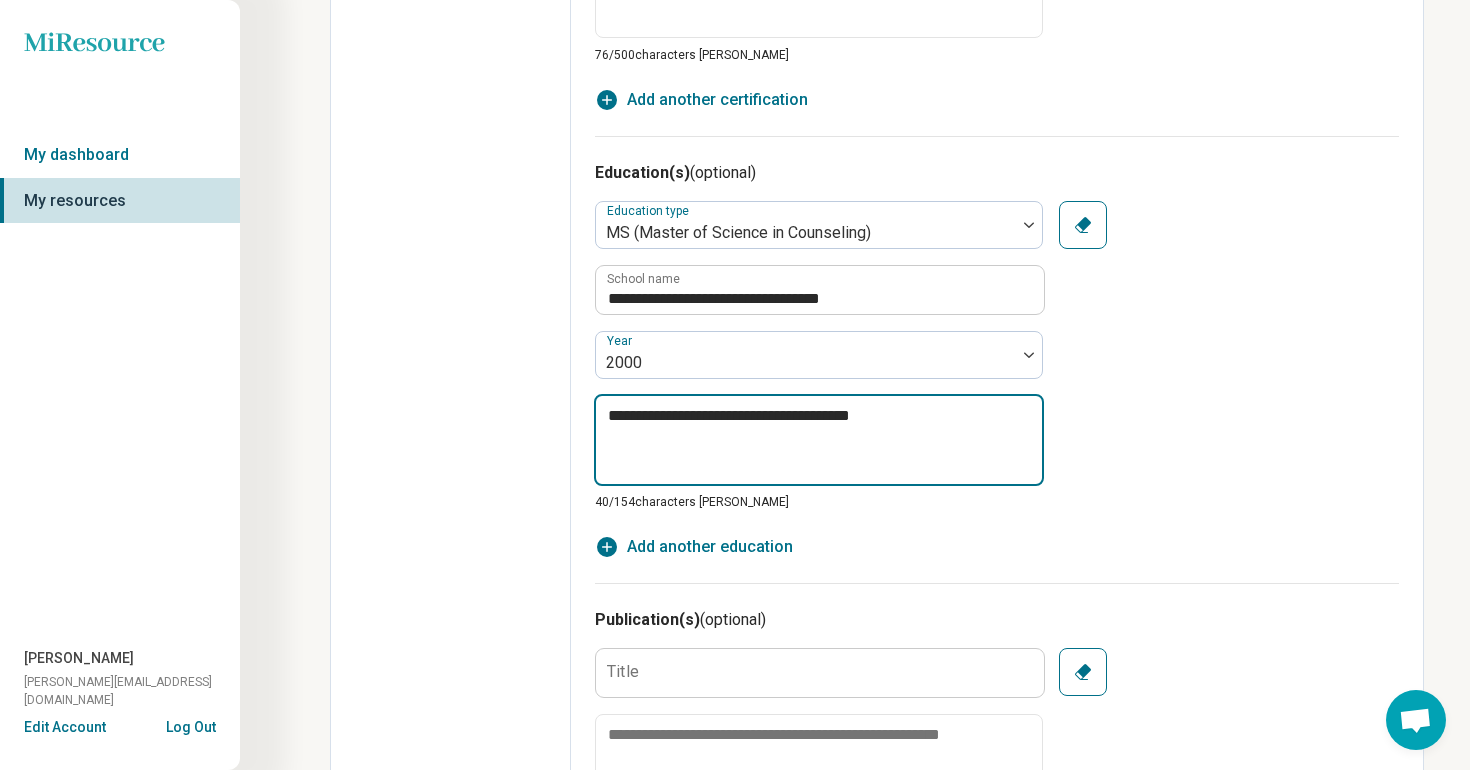 type on "*" 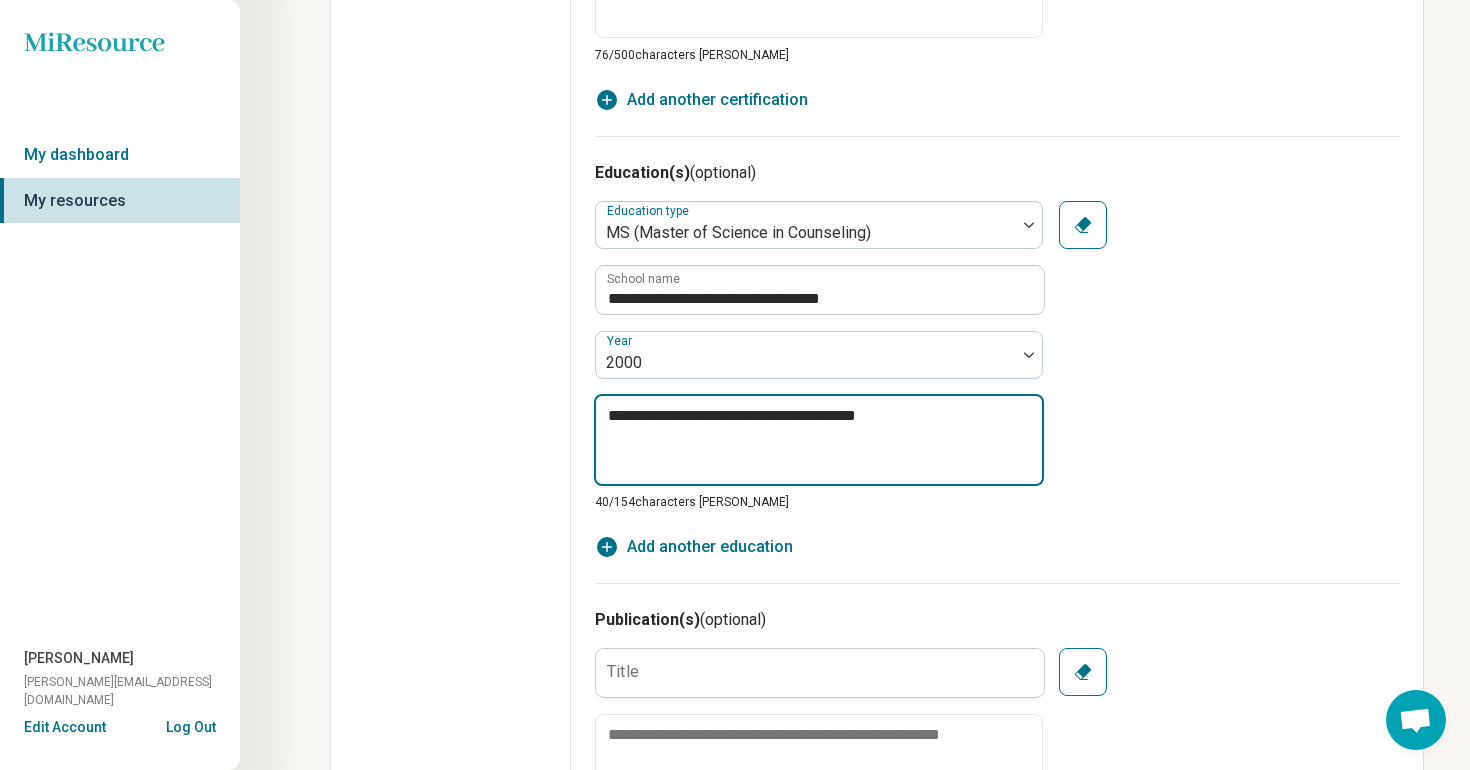 type on "*" 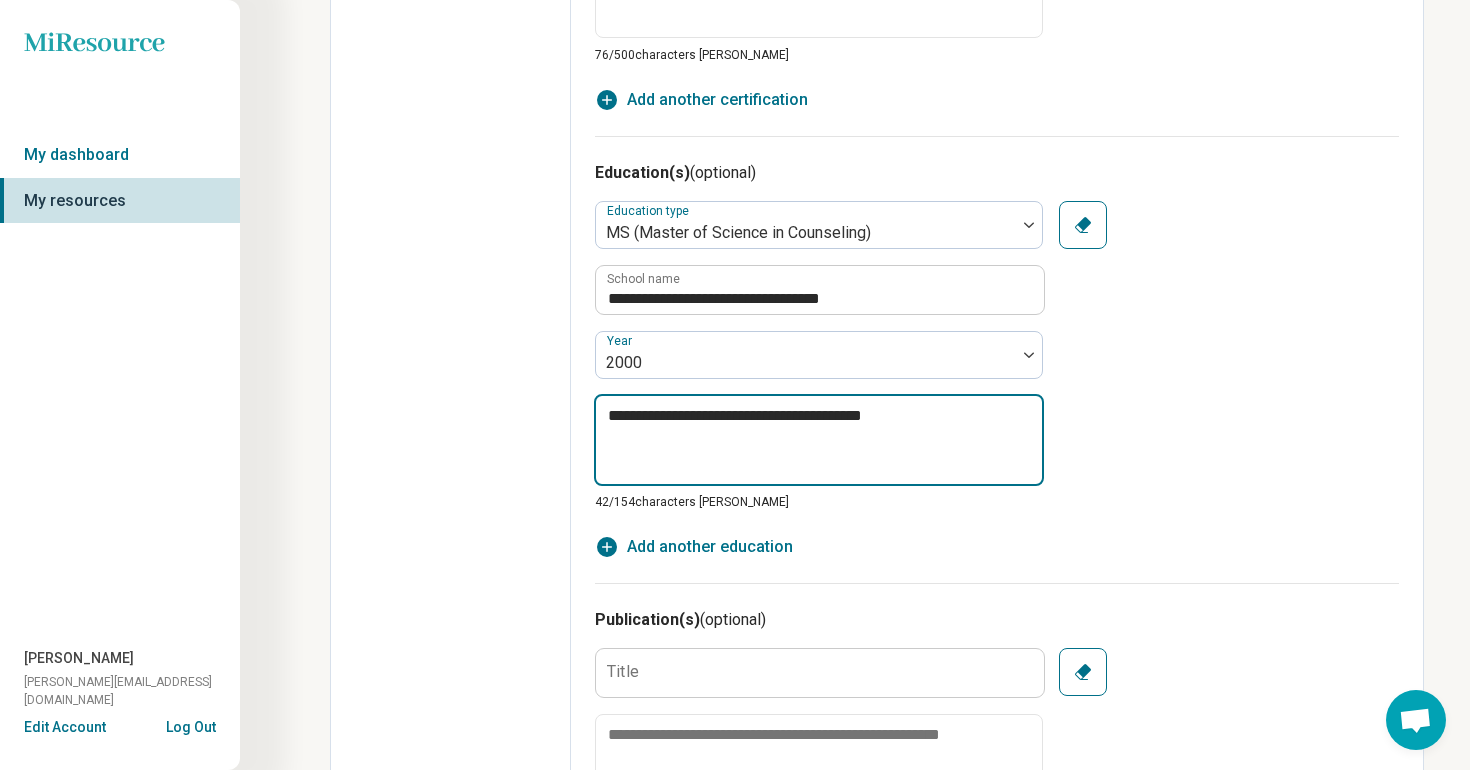 type on "*" 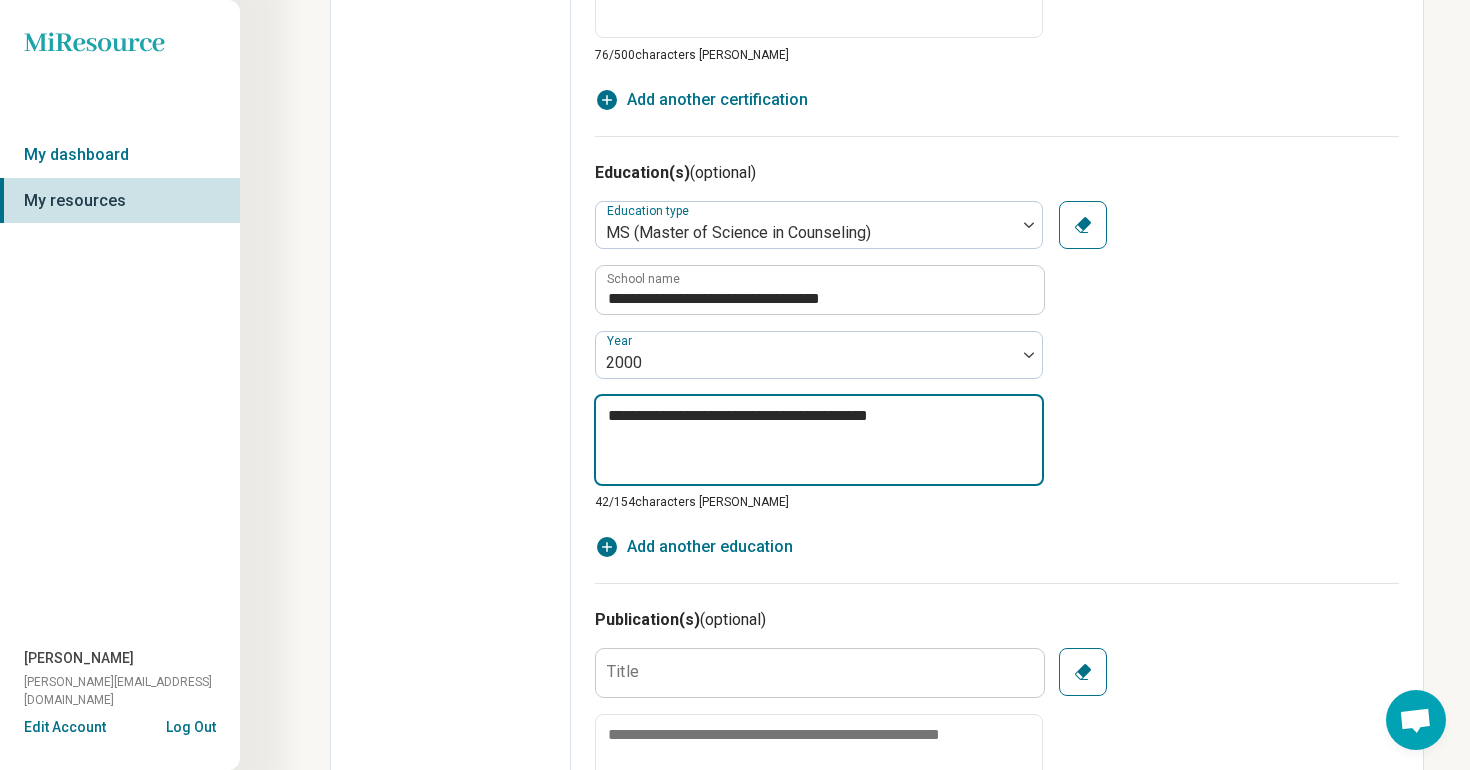 type on "*" 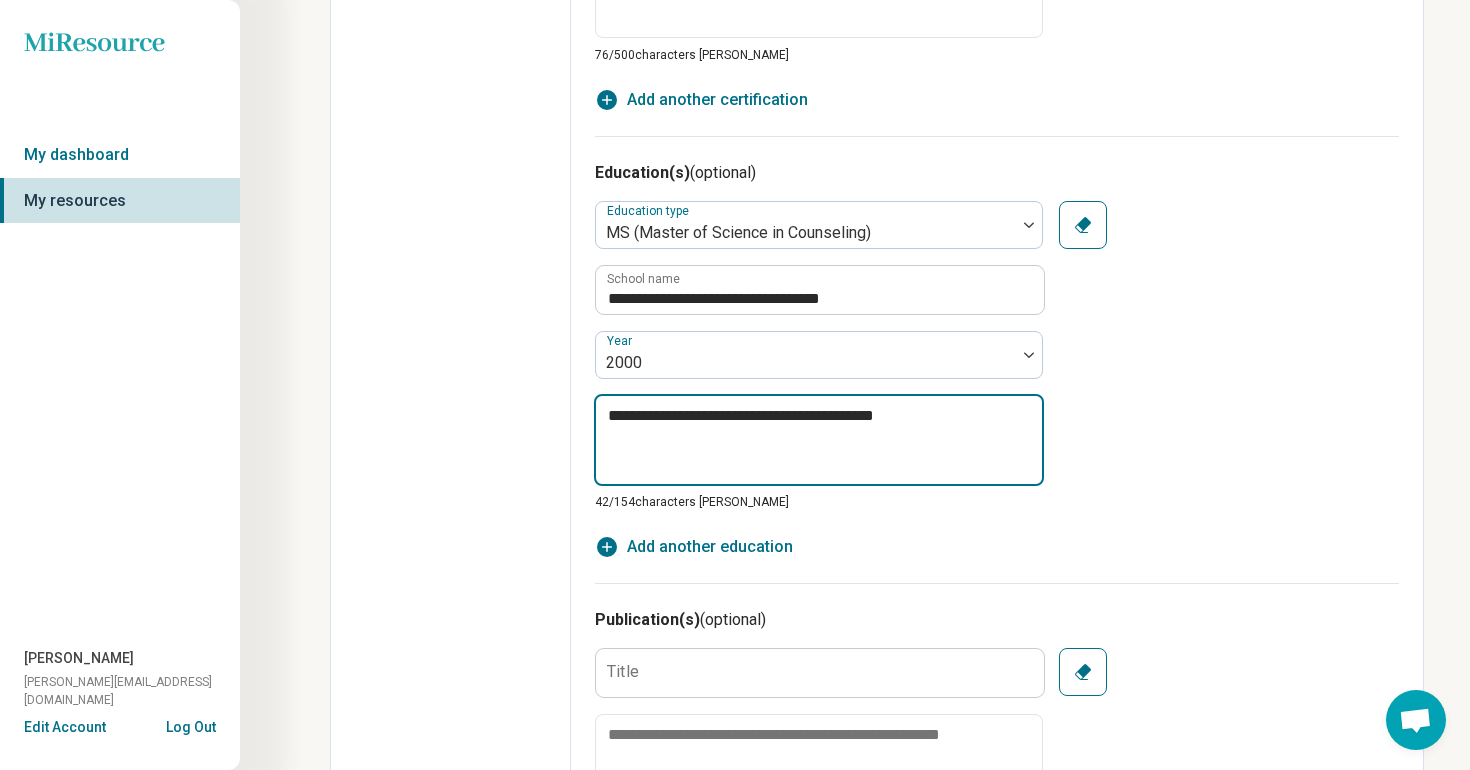 type on "*" 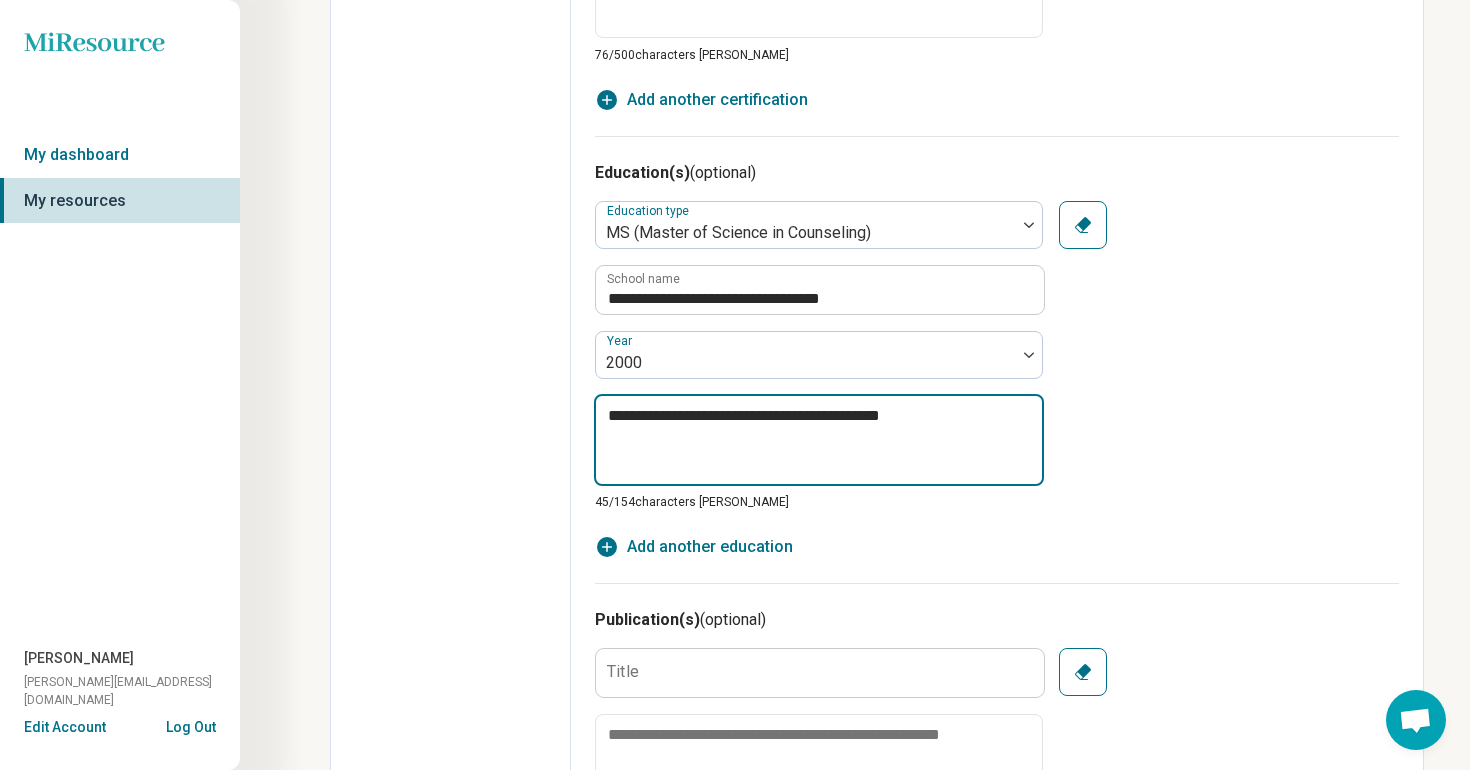 type on "*" 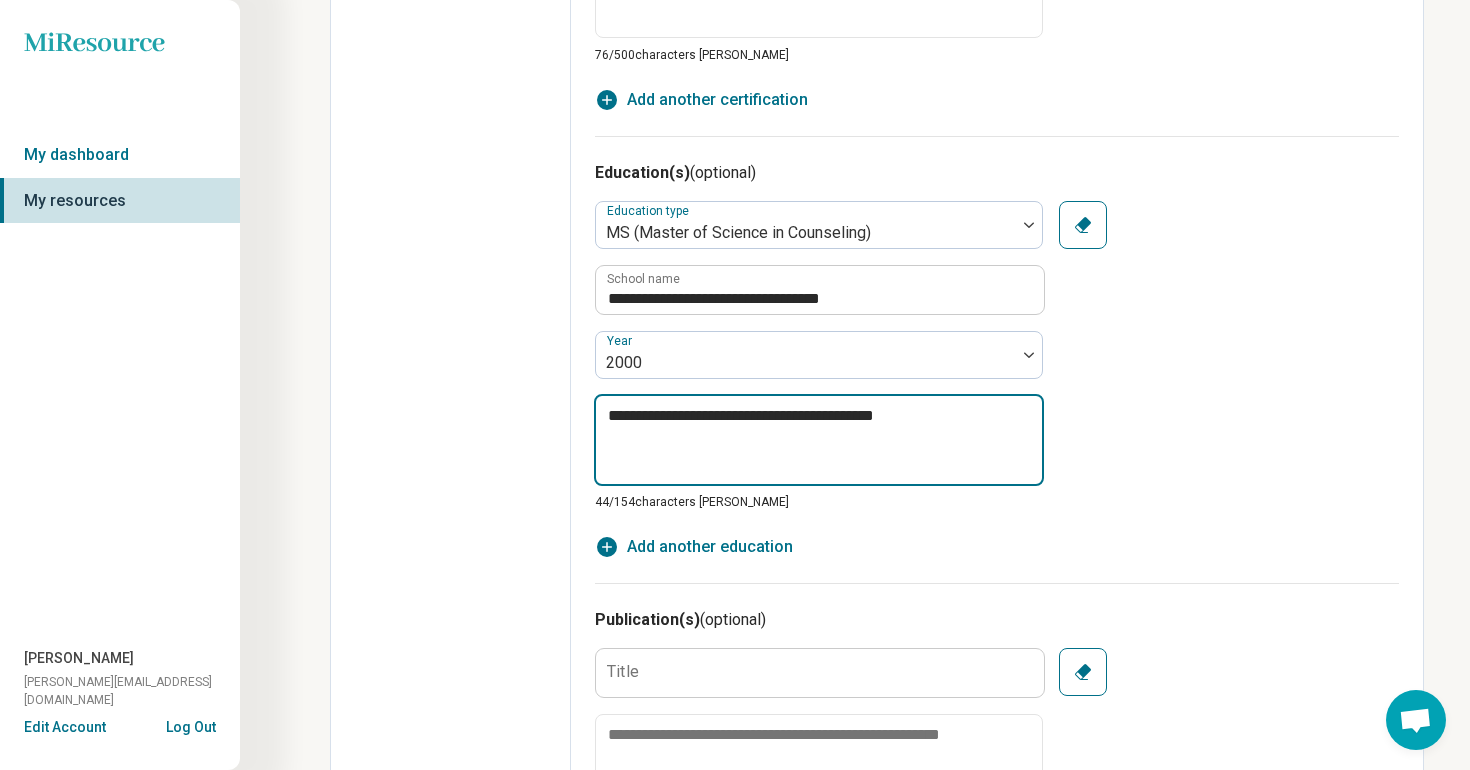type on "*" 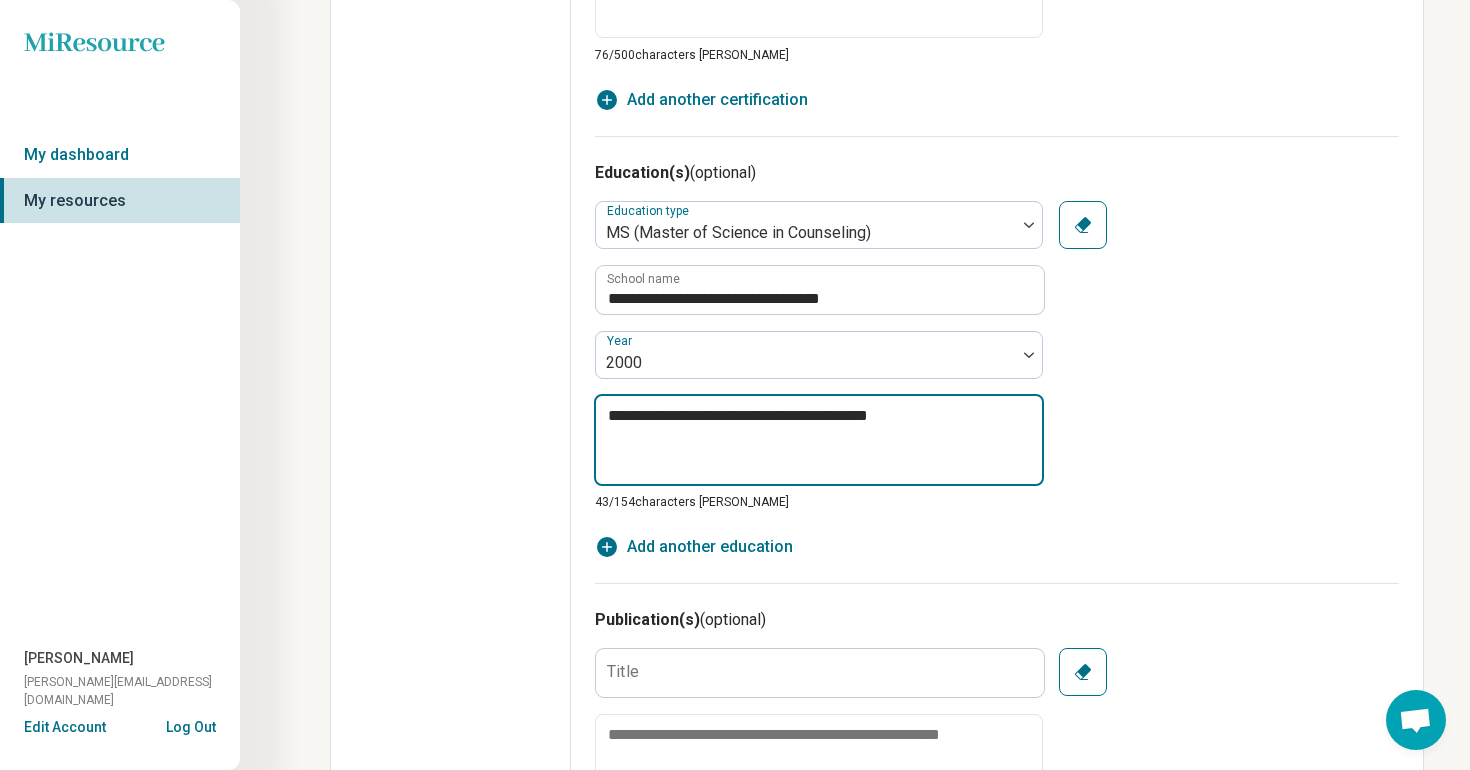 type on "*" 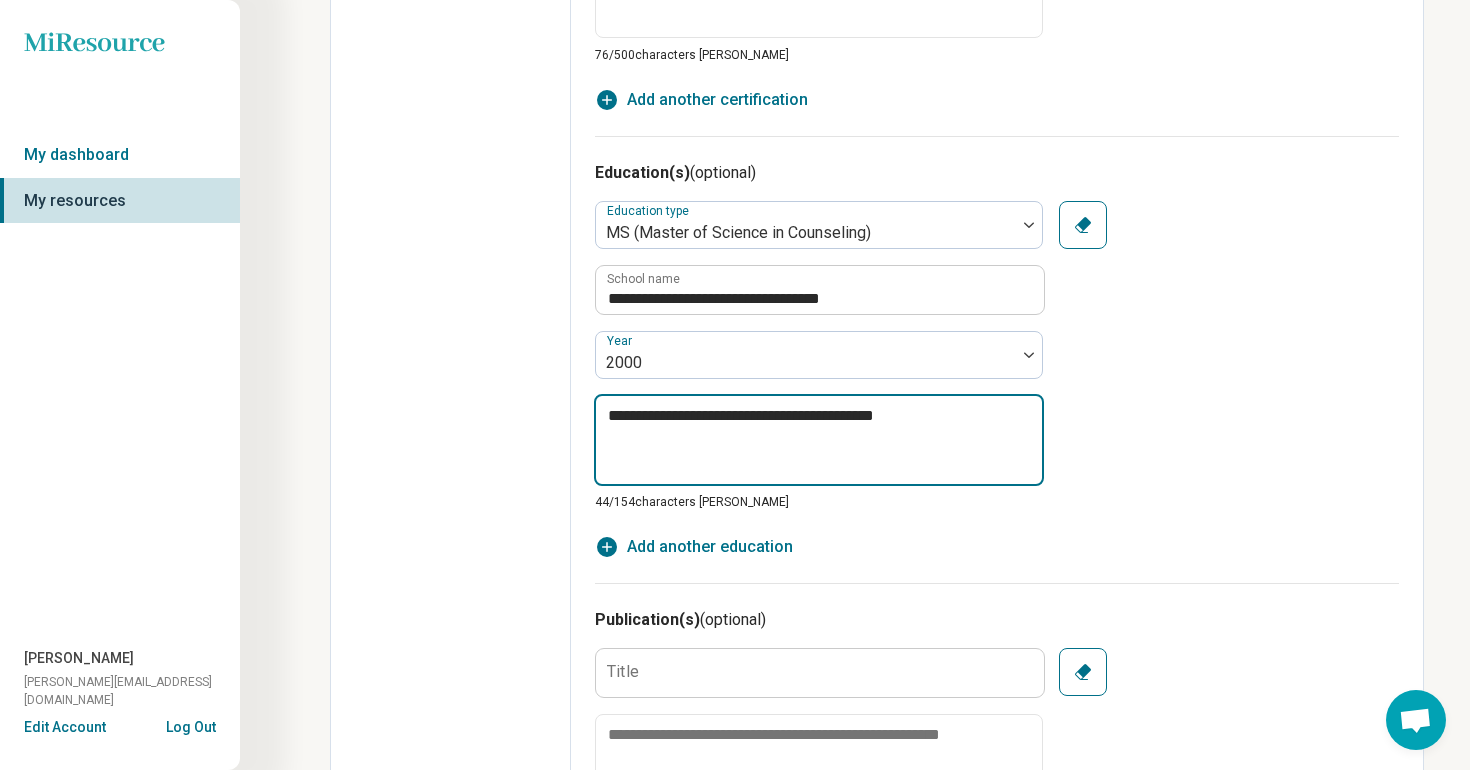 type on "*" 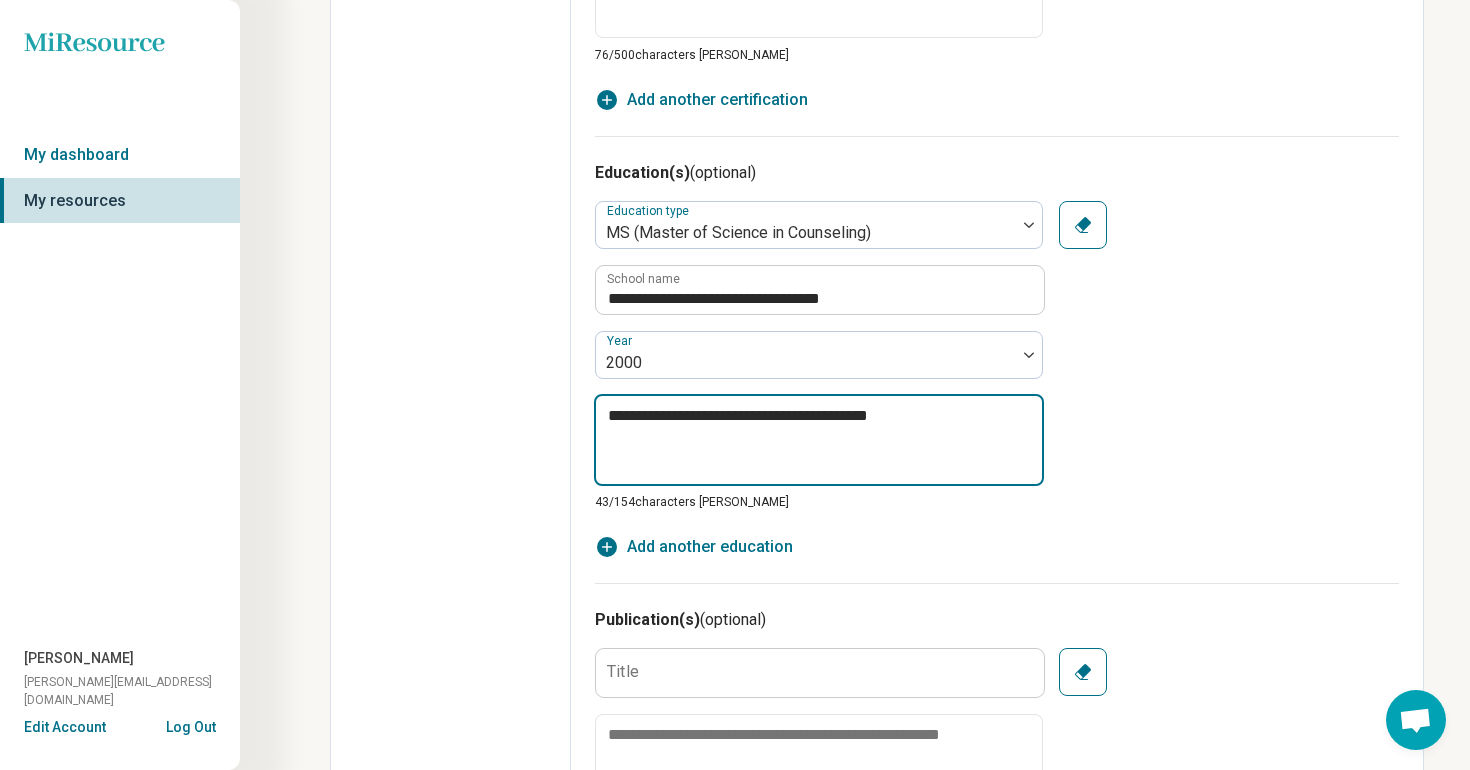 type on "*" 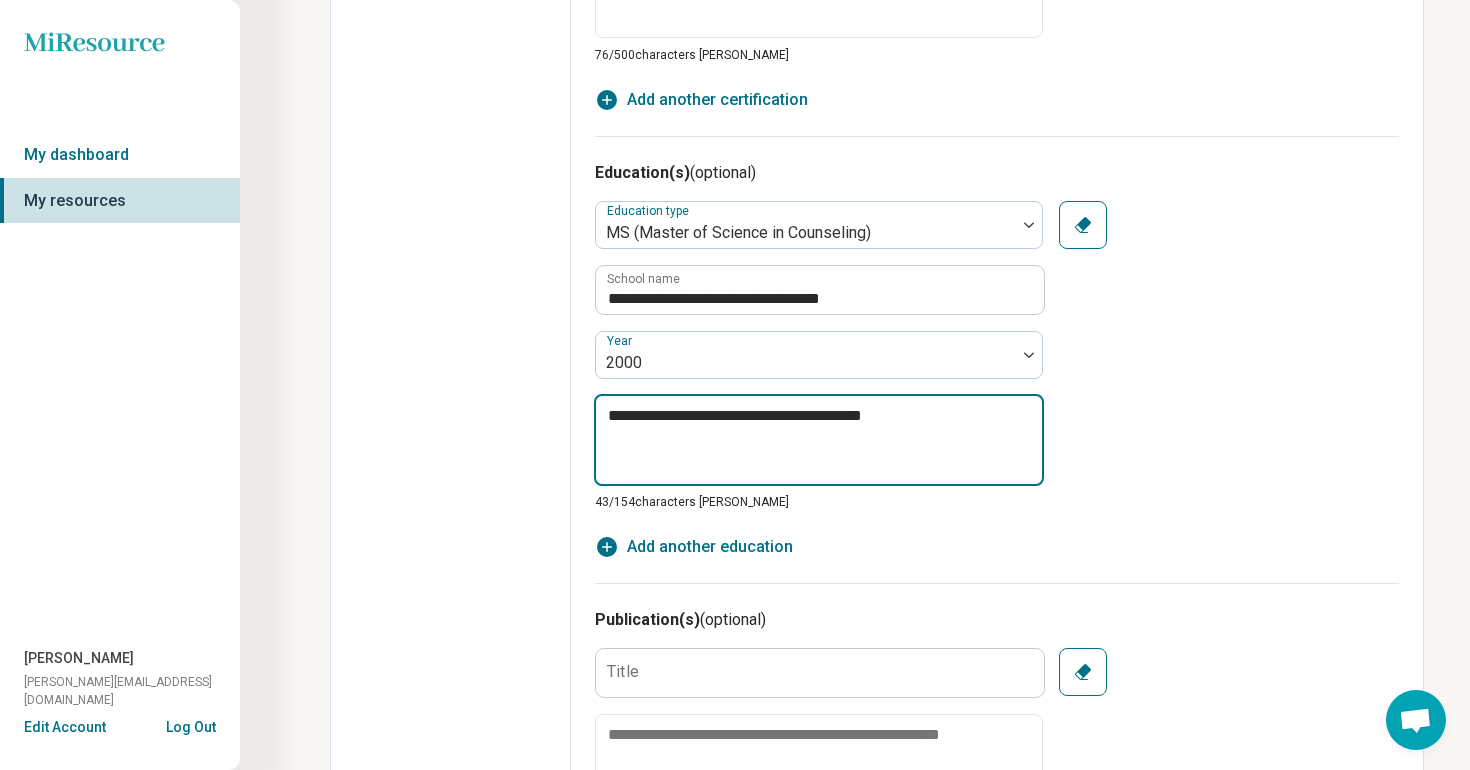 type on "*" 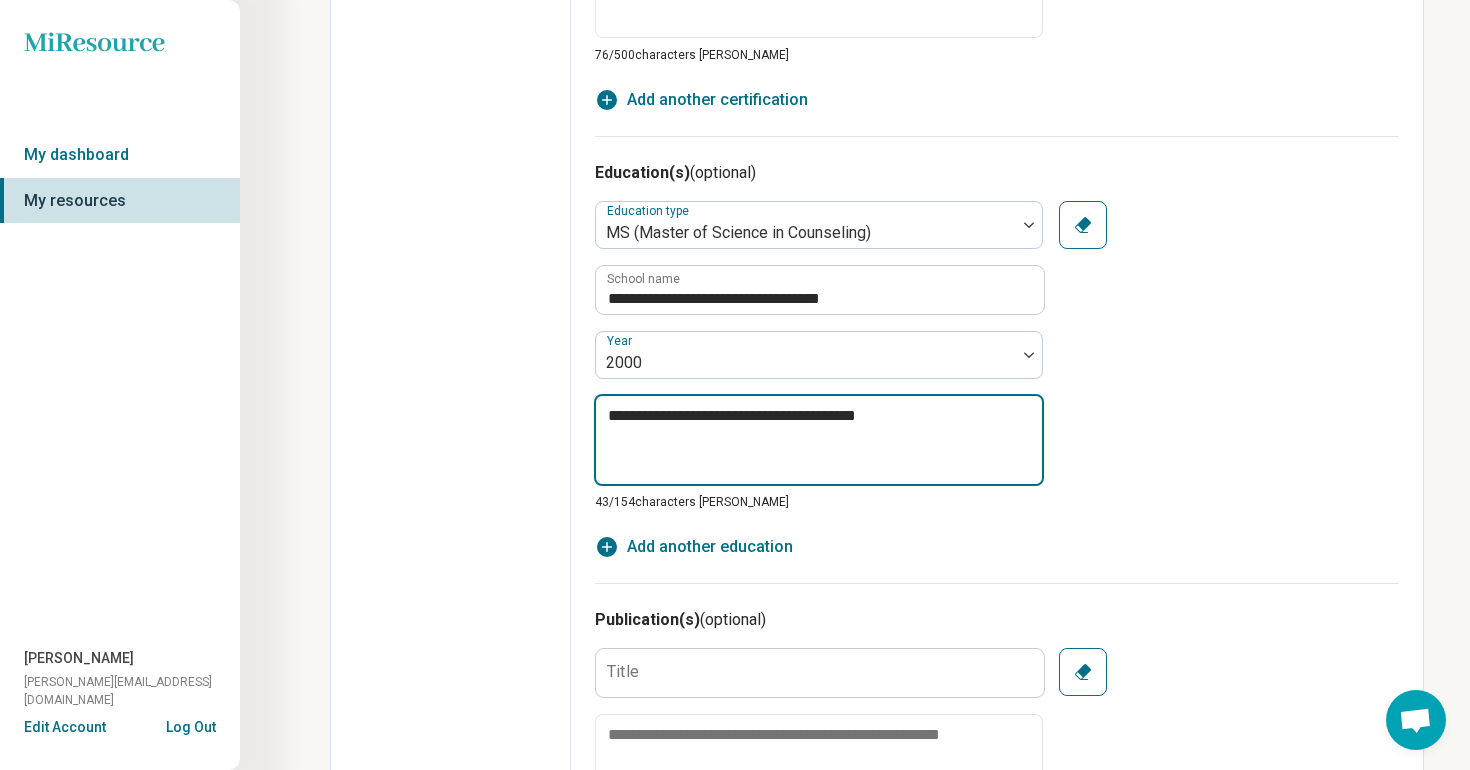 type on "*" 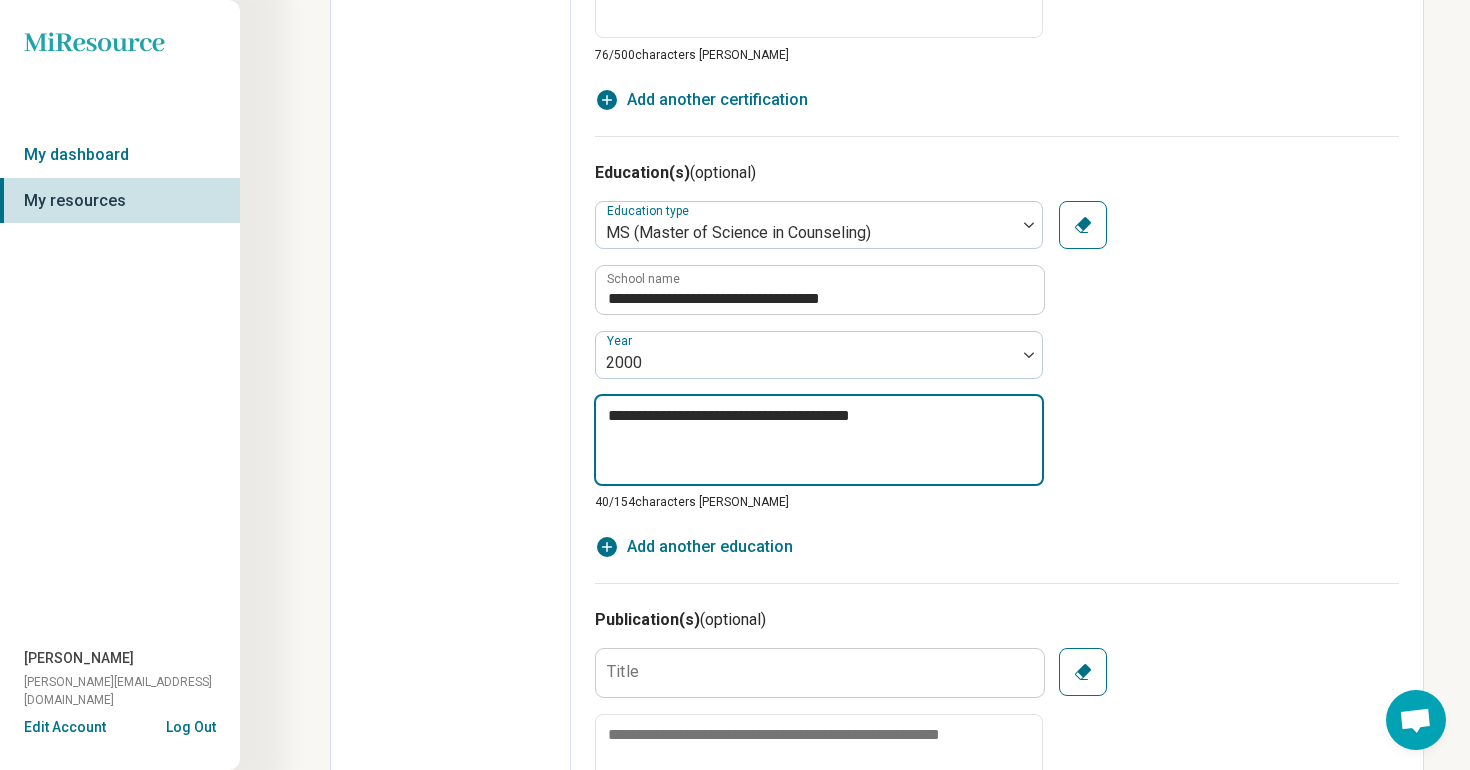 type on "*" 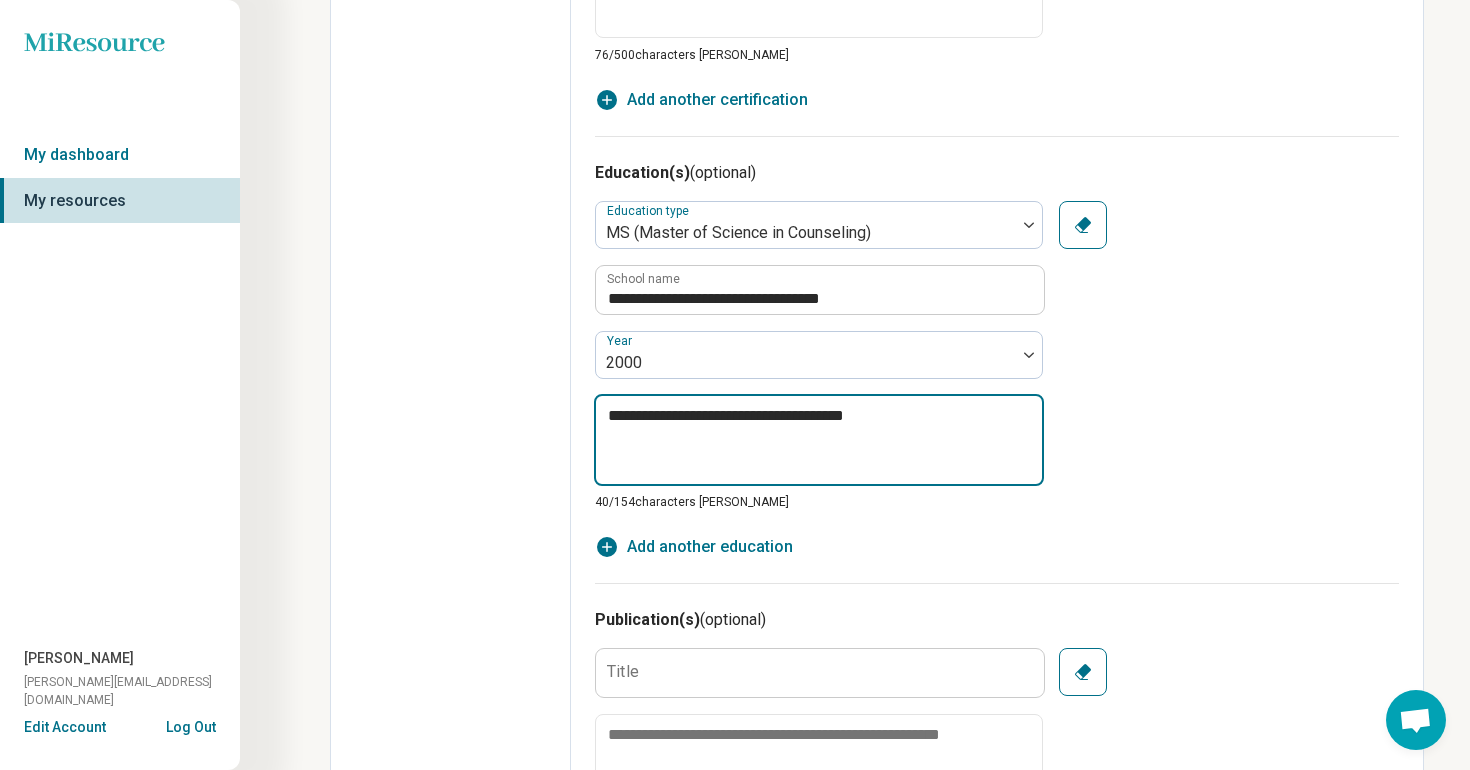 type on "*" 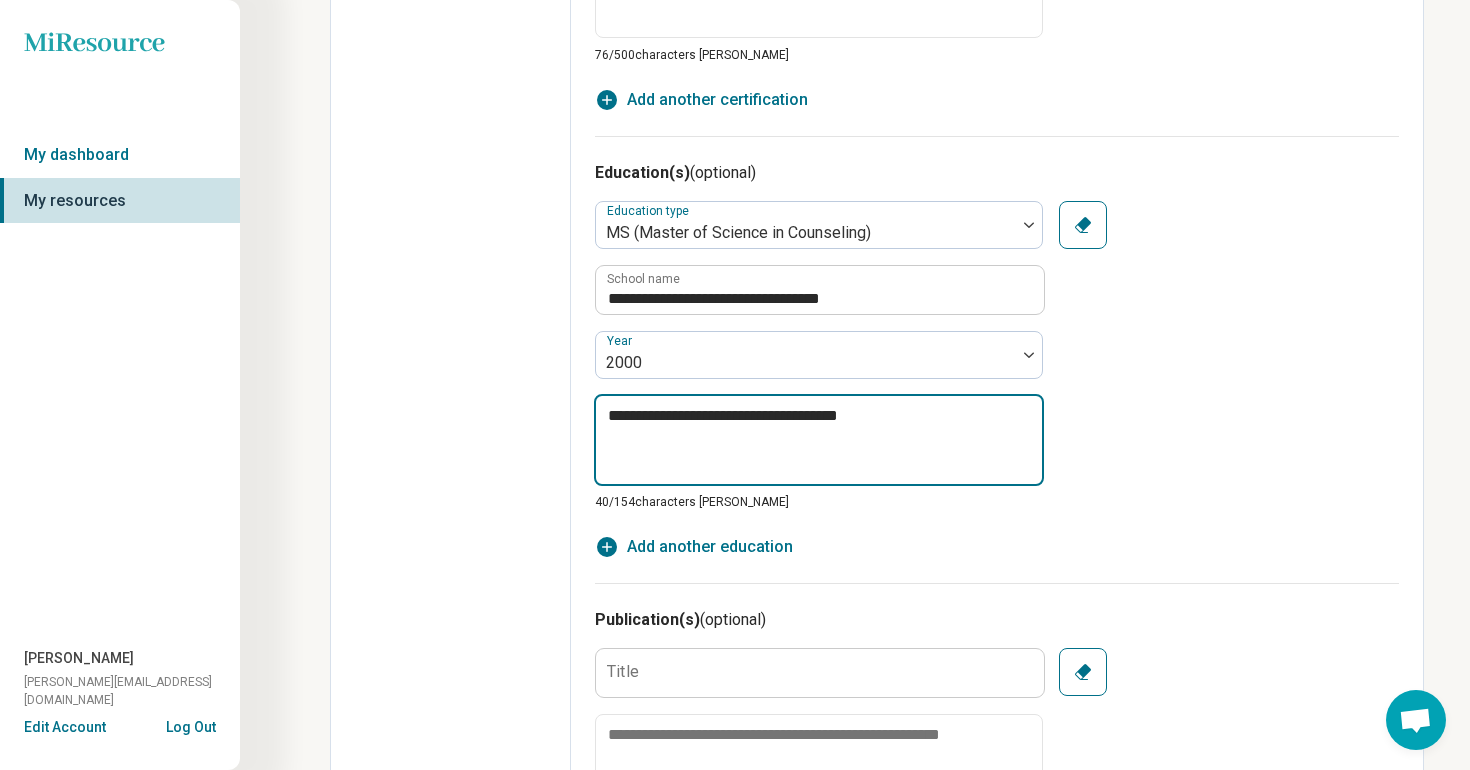 type on "*" 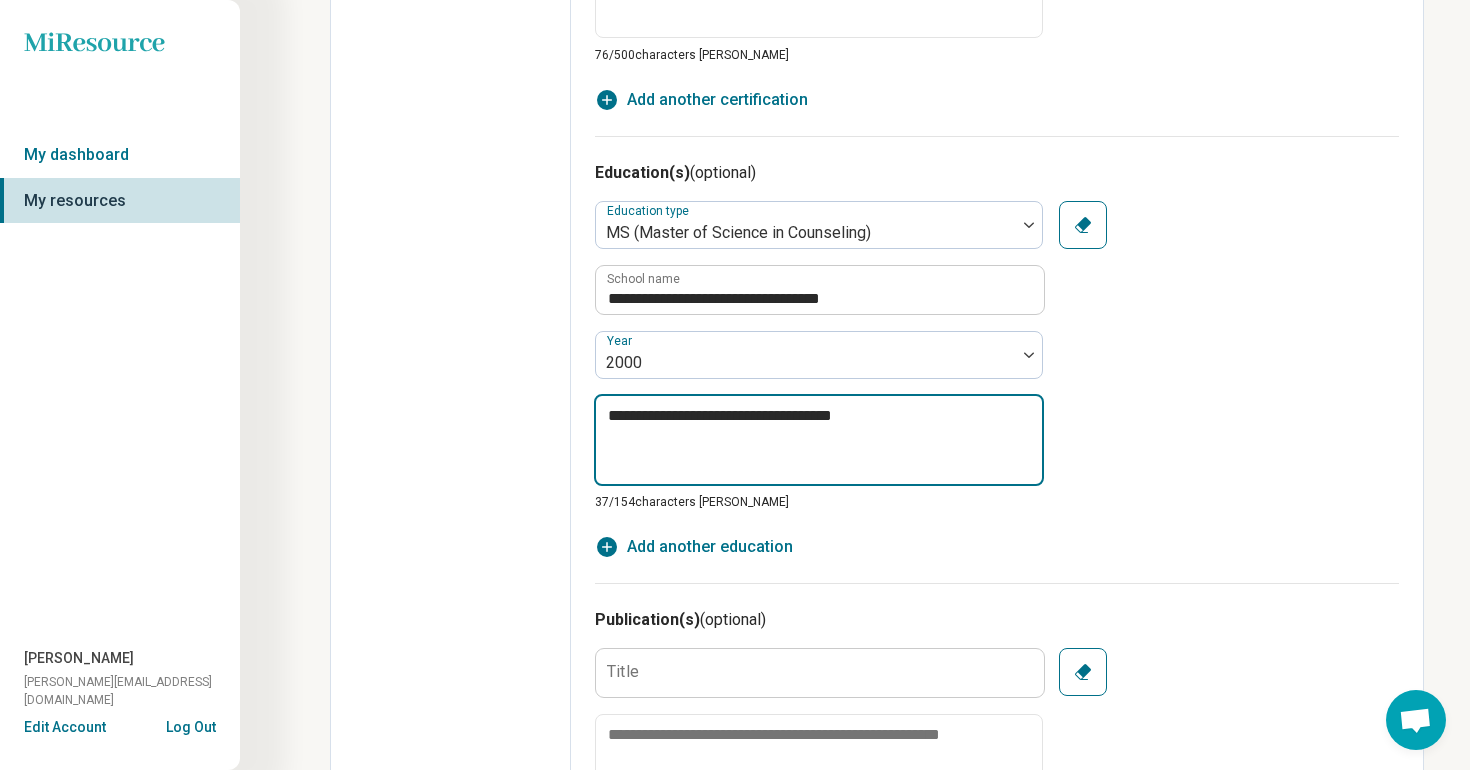 type on "**********" 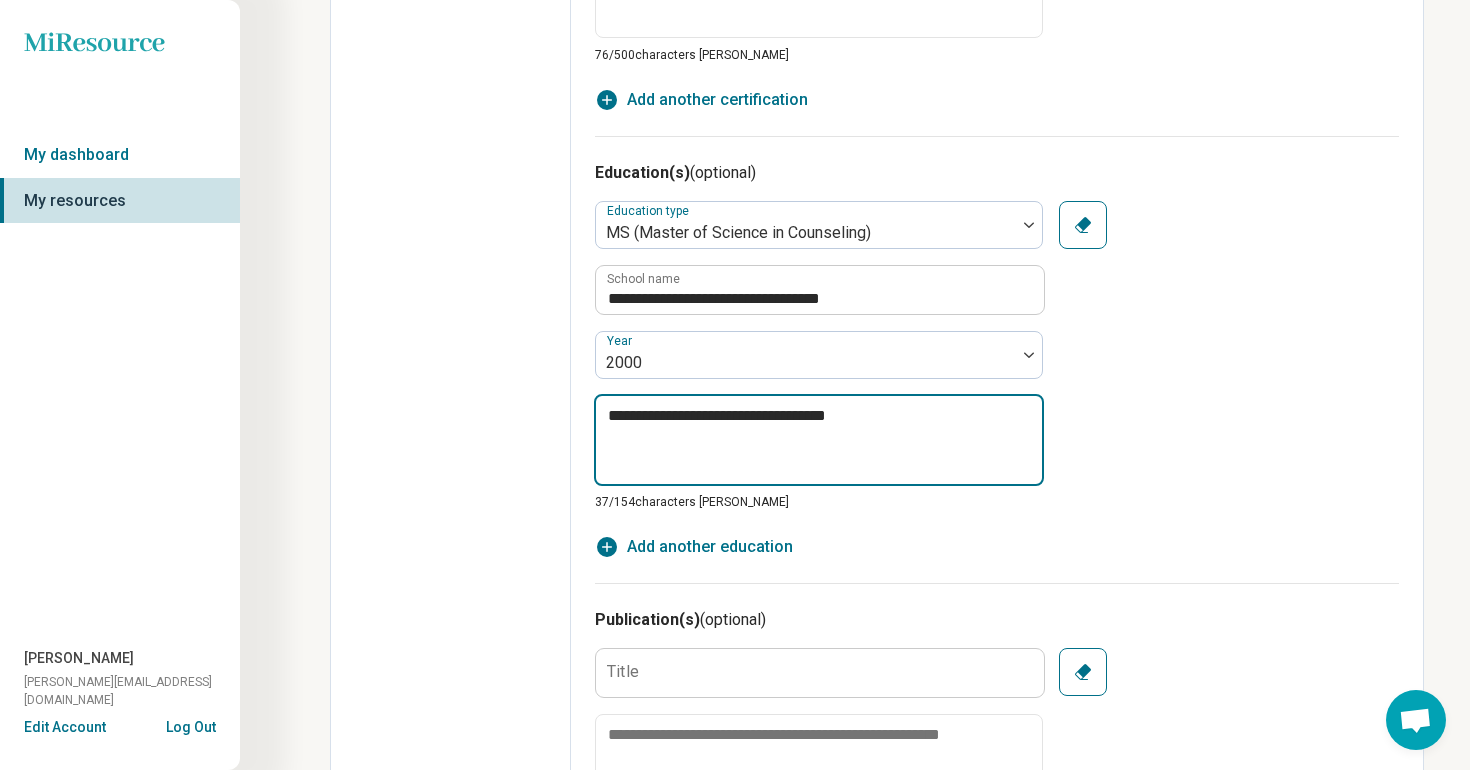 type on "*" 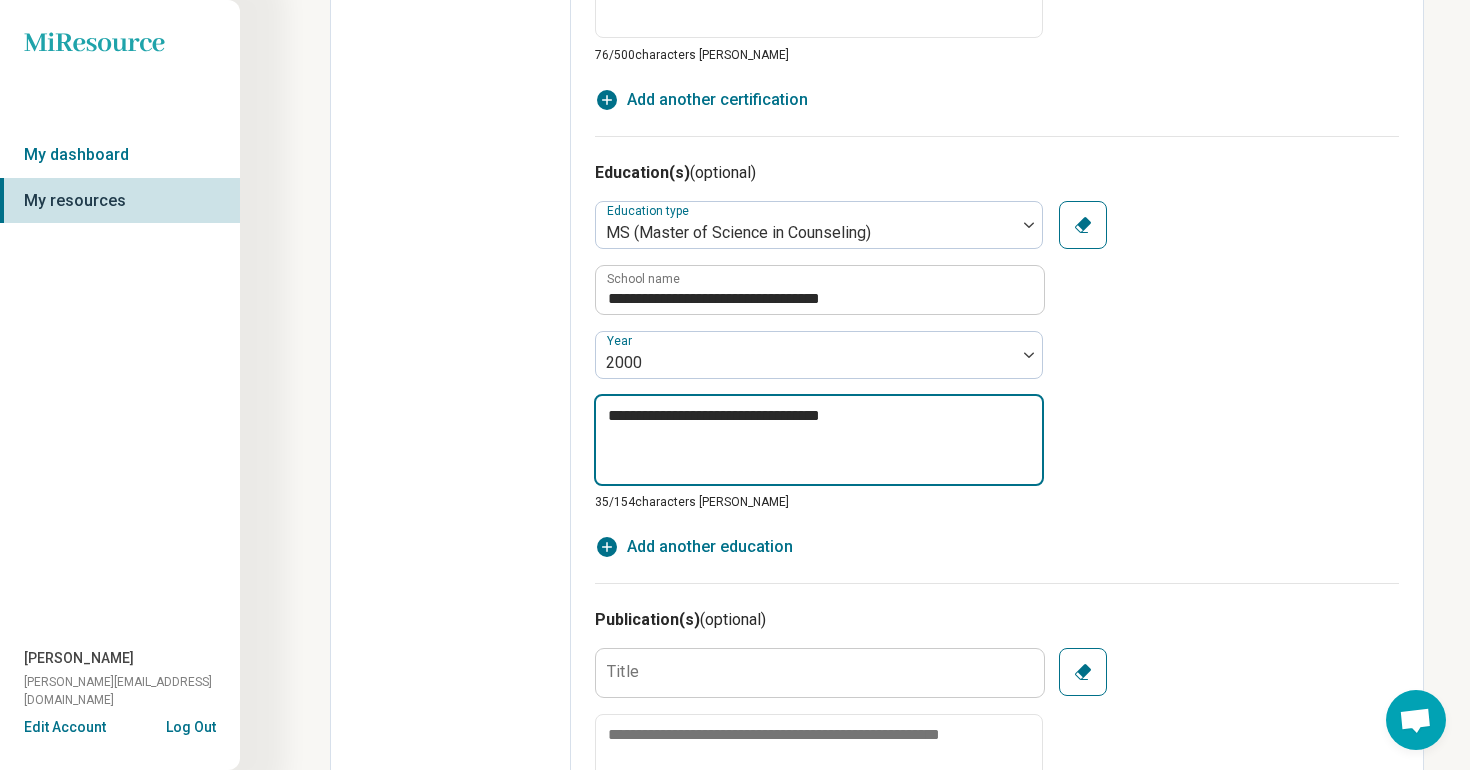 type on "*" 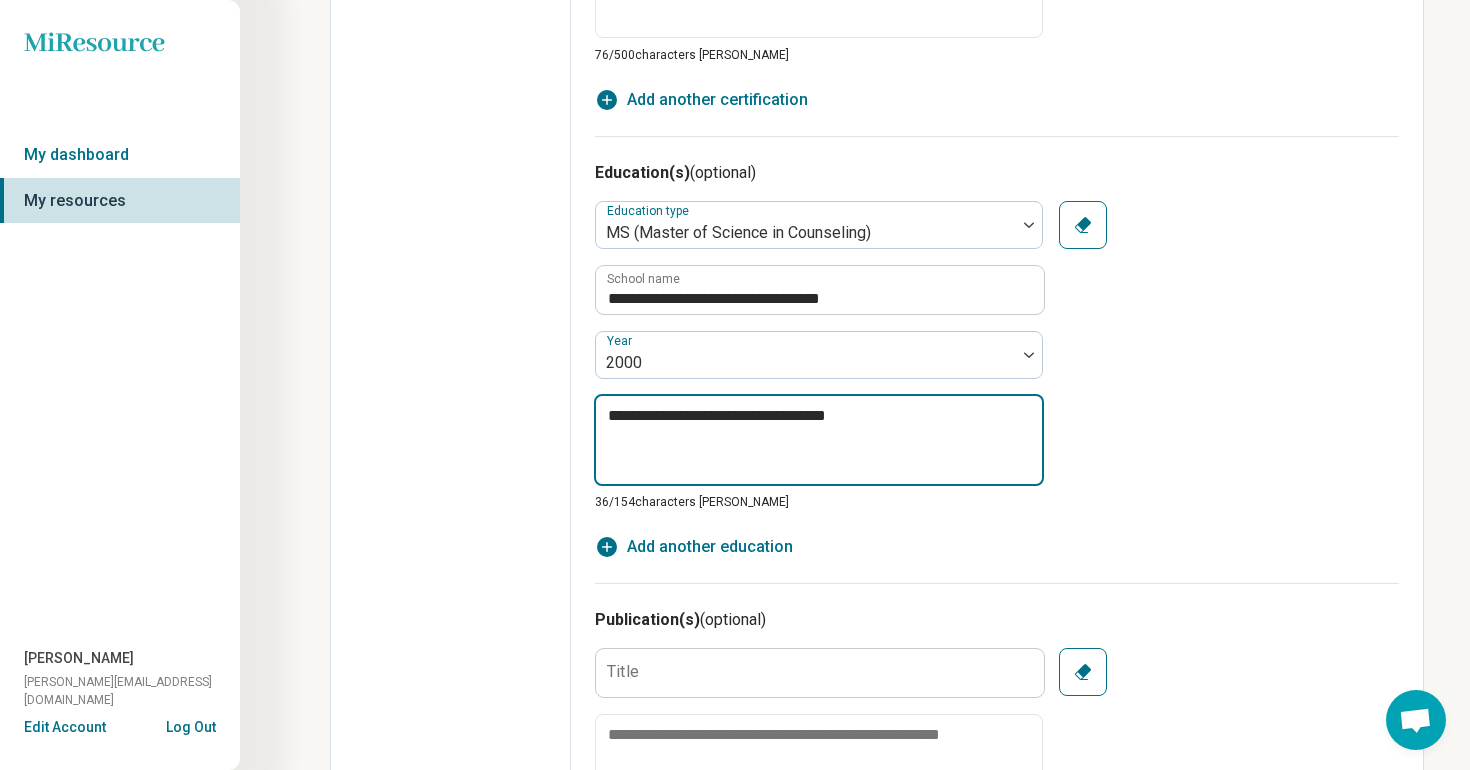type on "*" 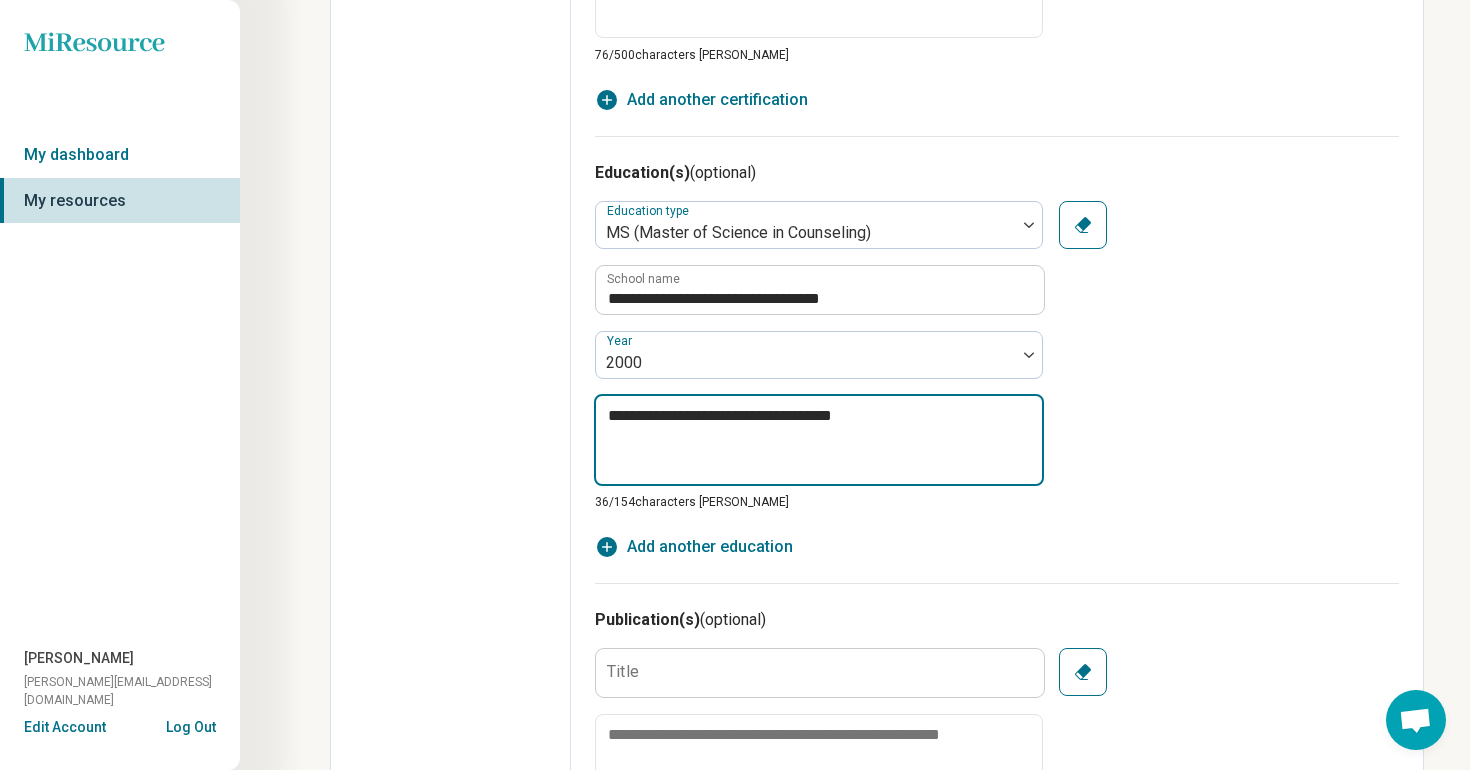 type on "*" 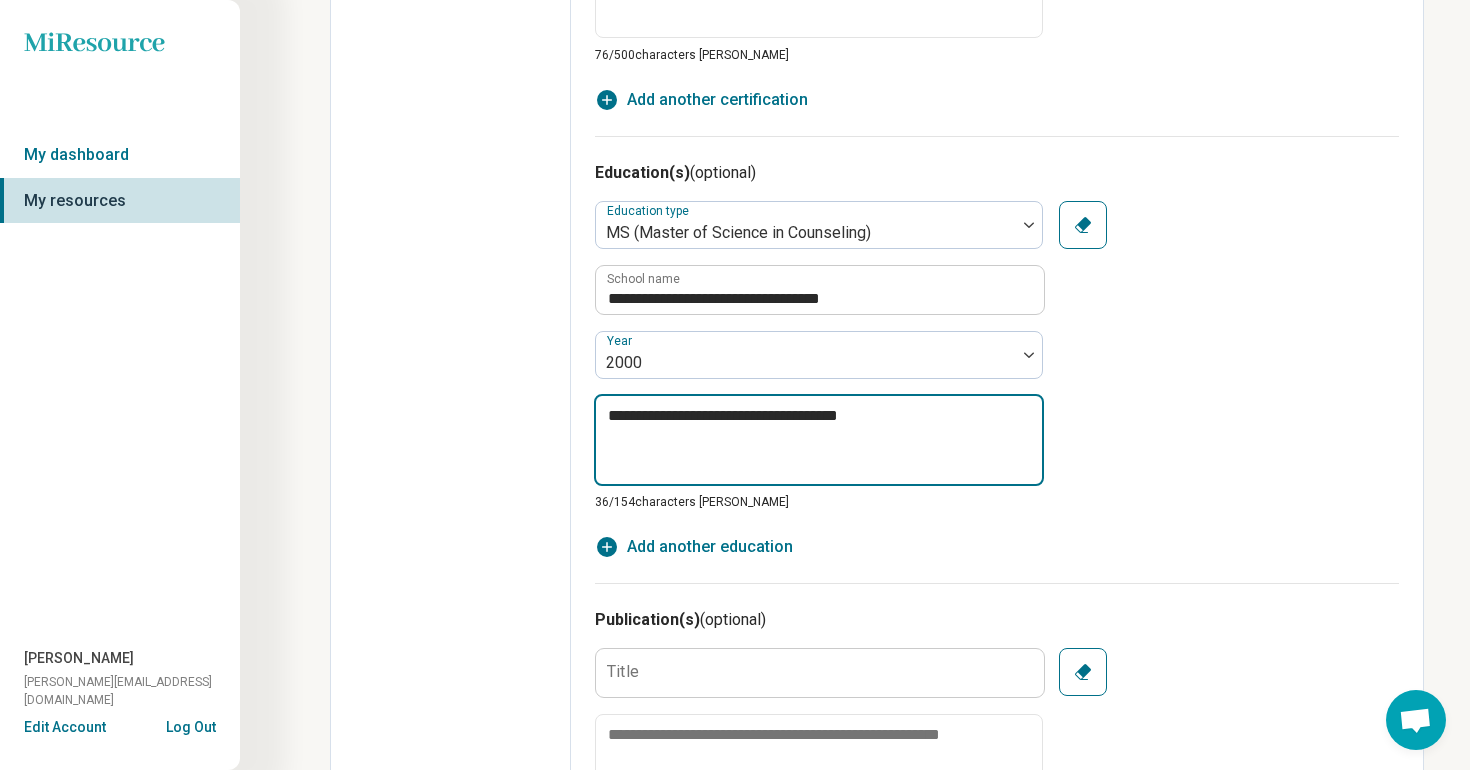 type on "**********" 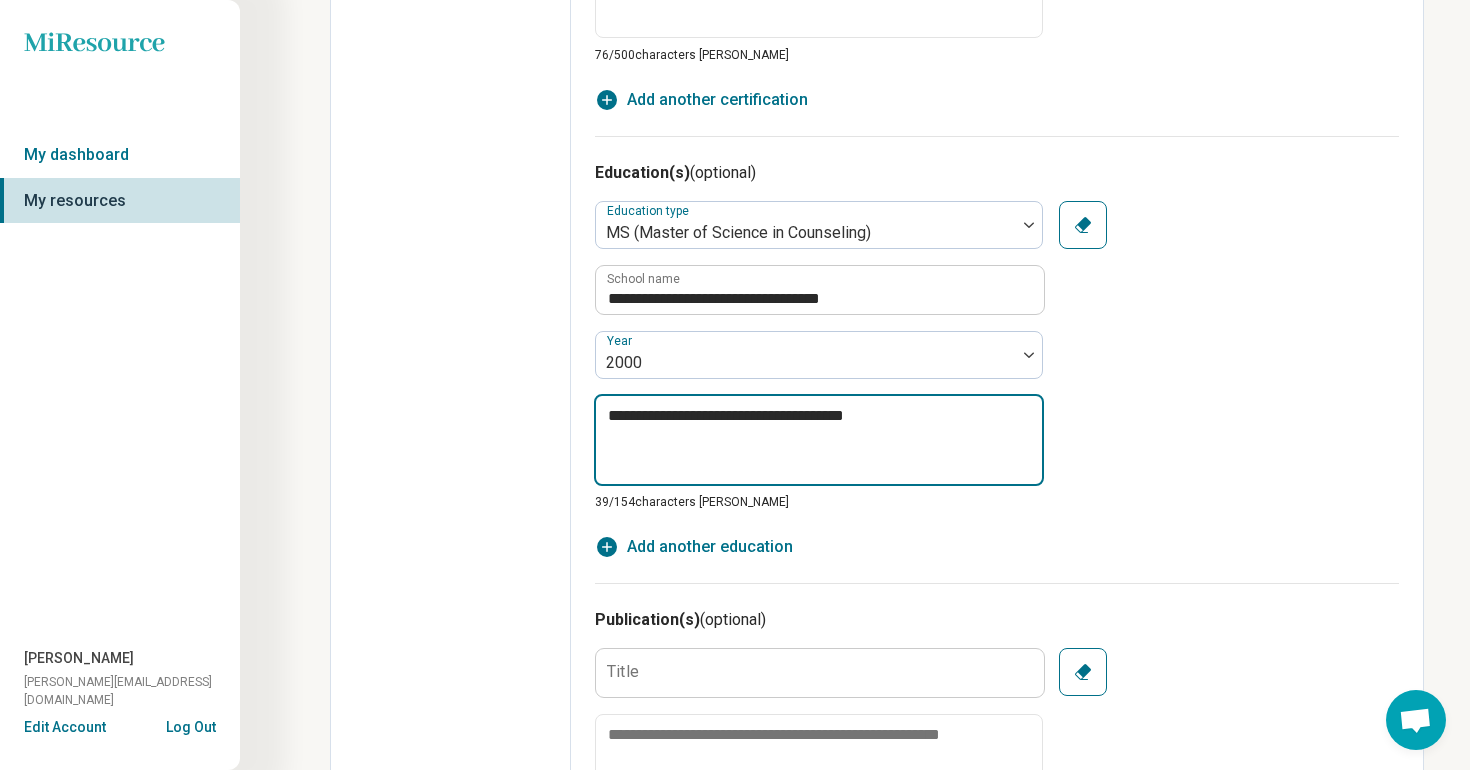 type on "*" 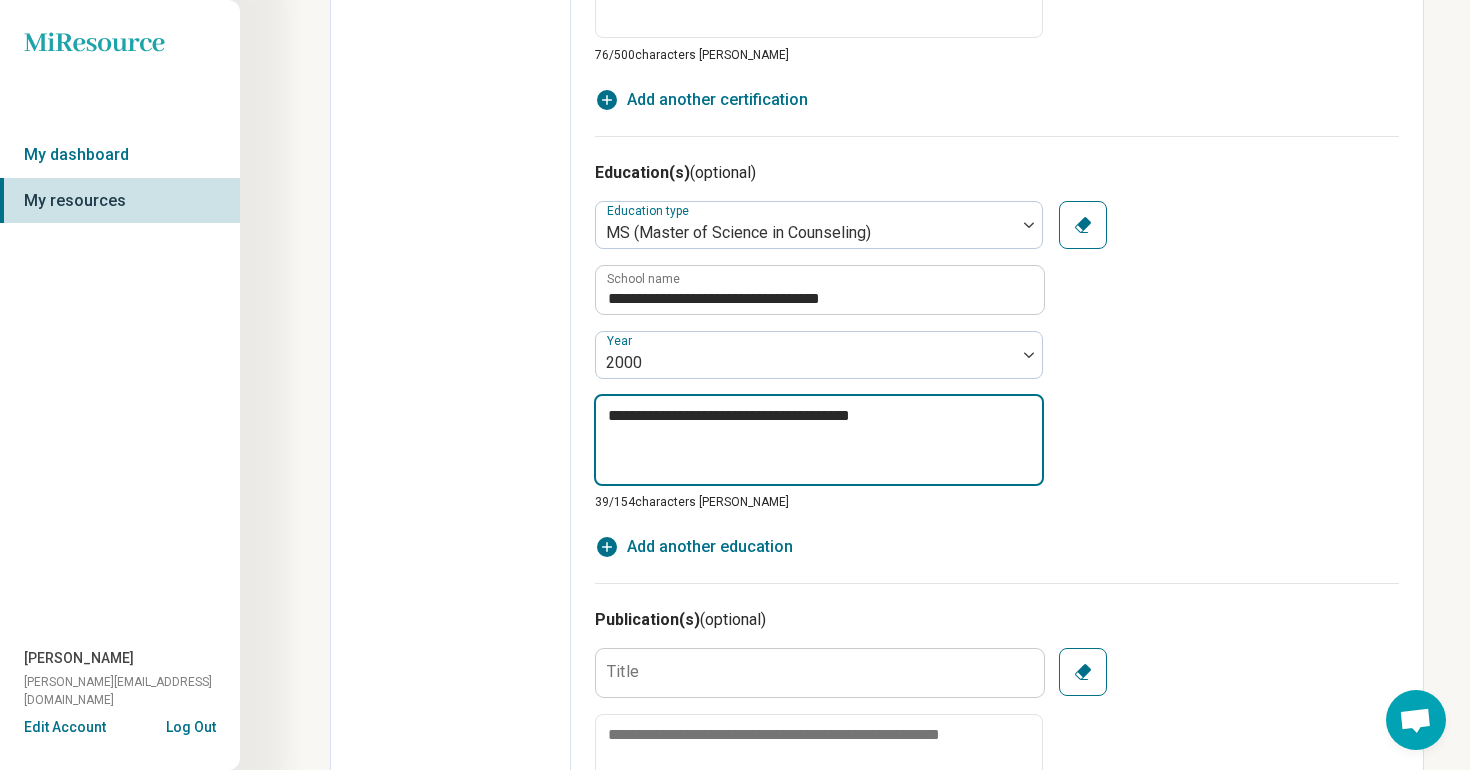 type on "*" 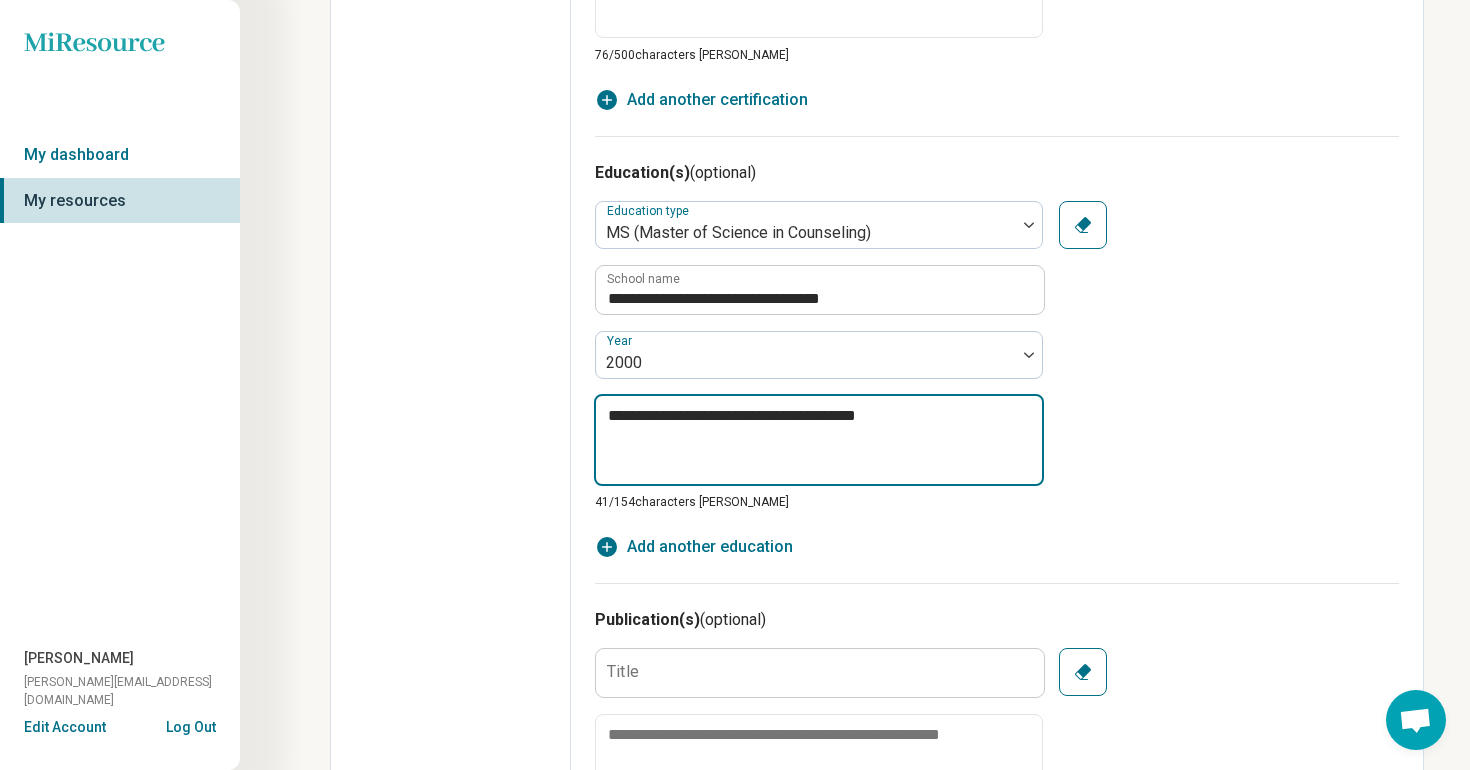 type on "*" 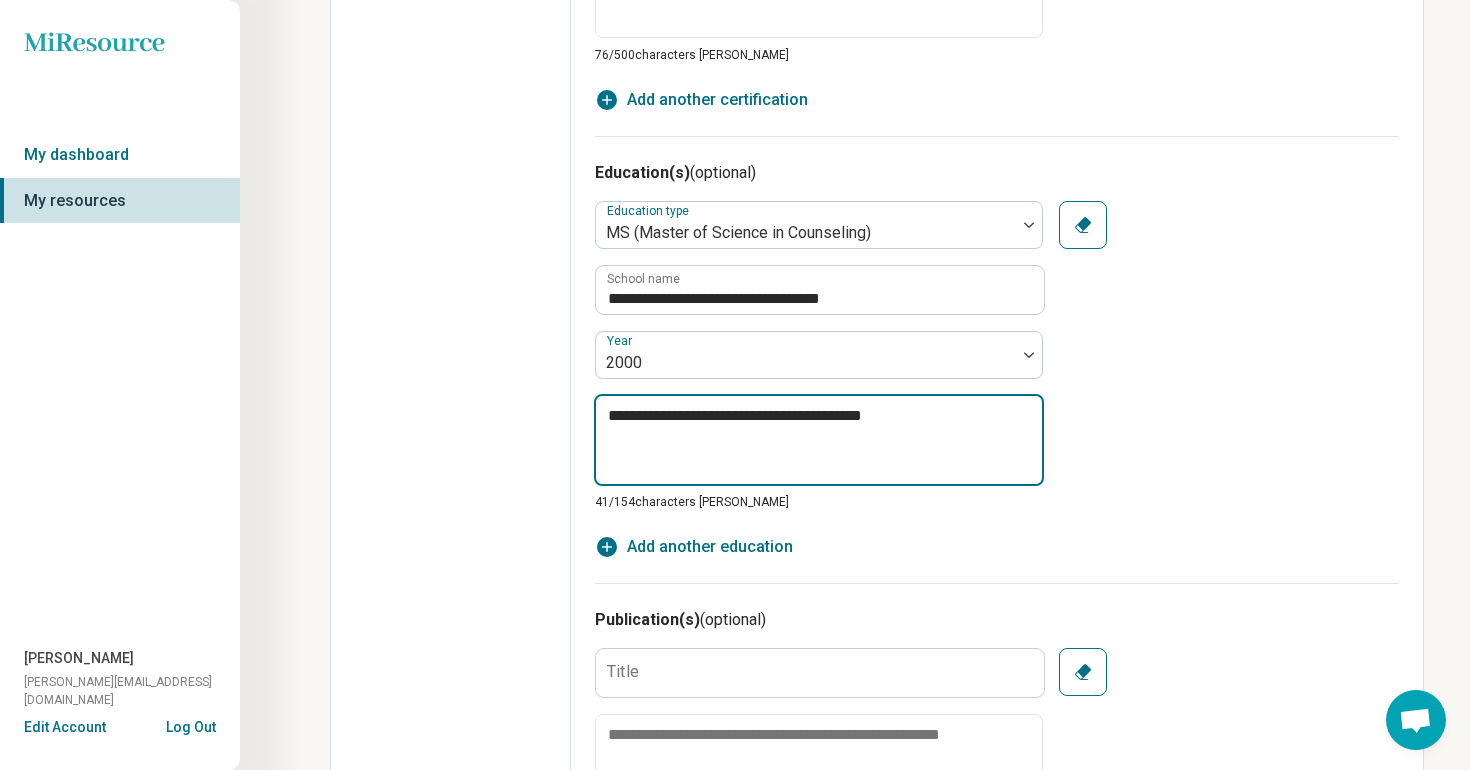 type on "*" 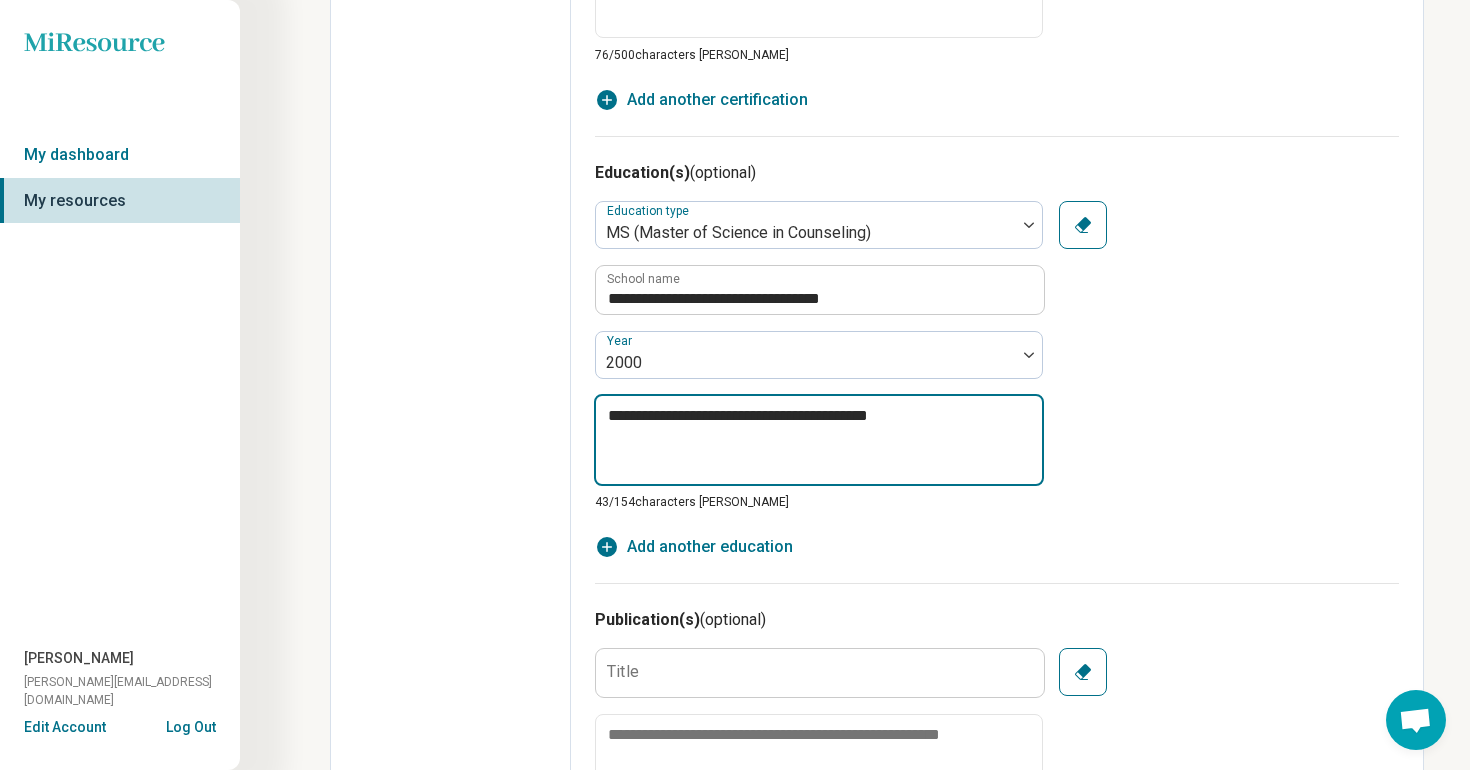 type on "**********" 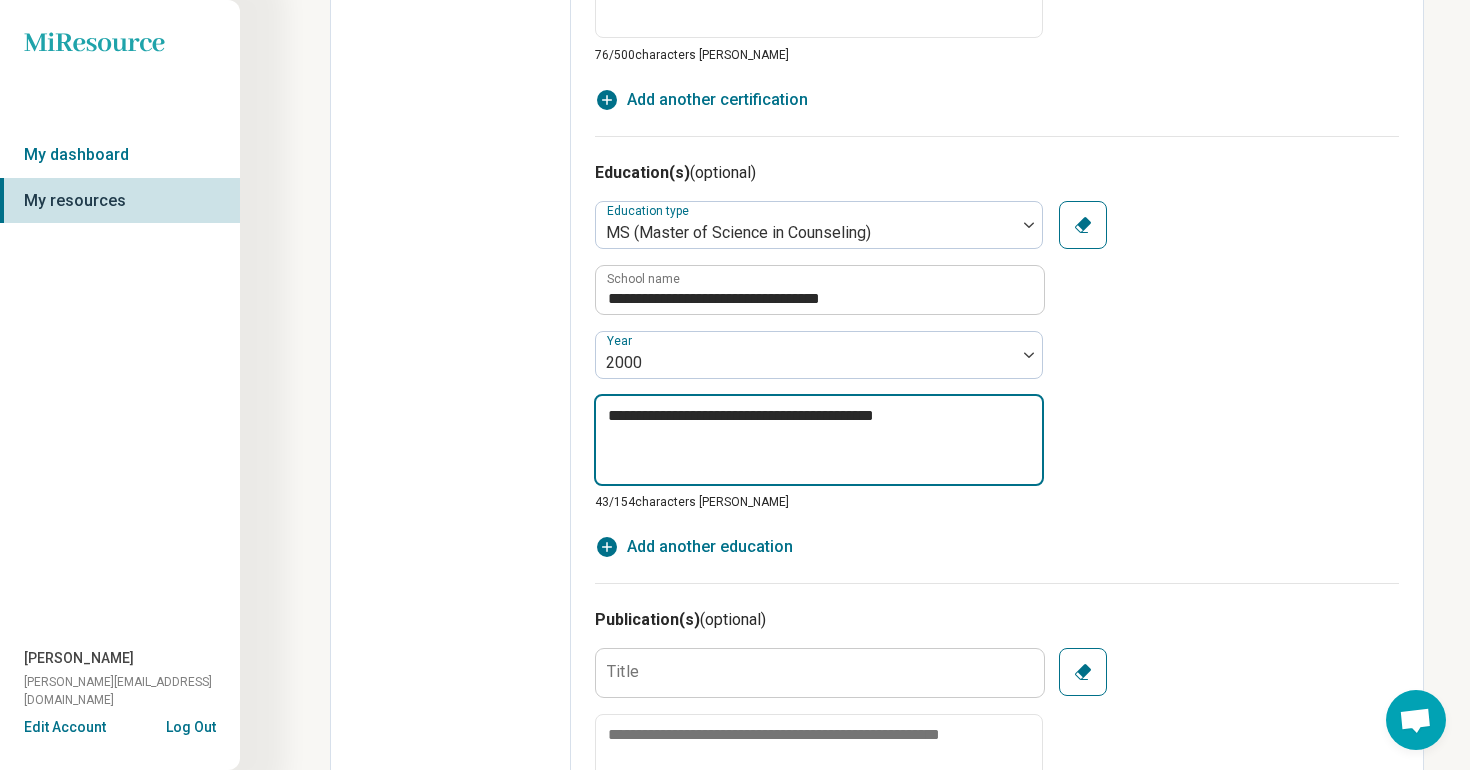 type on "*" 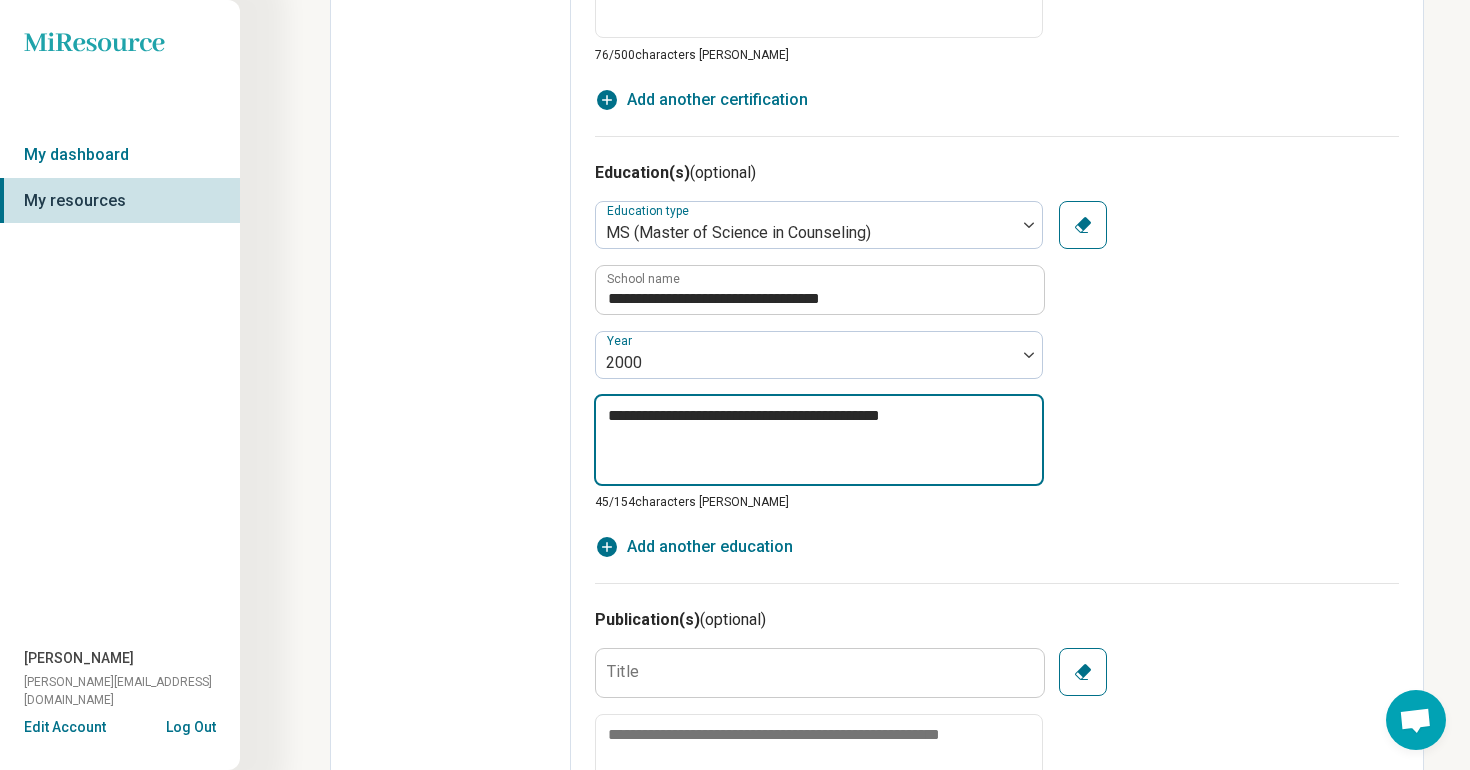 type on "*" 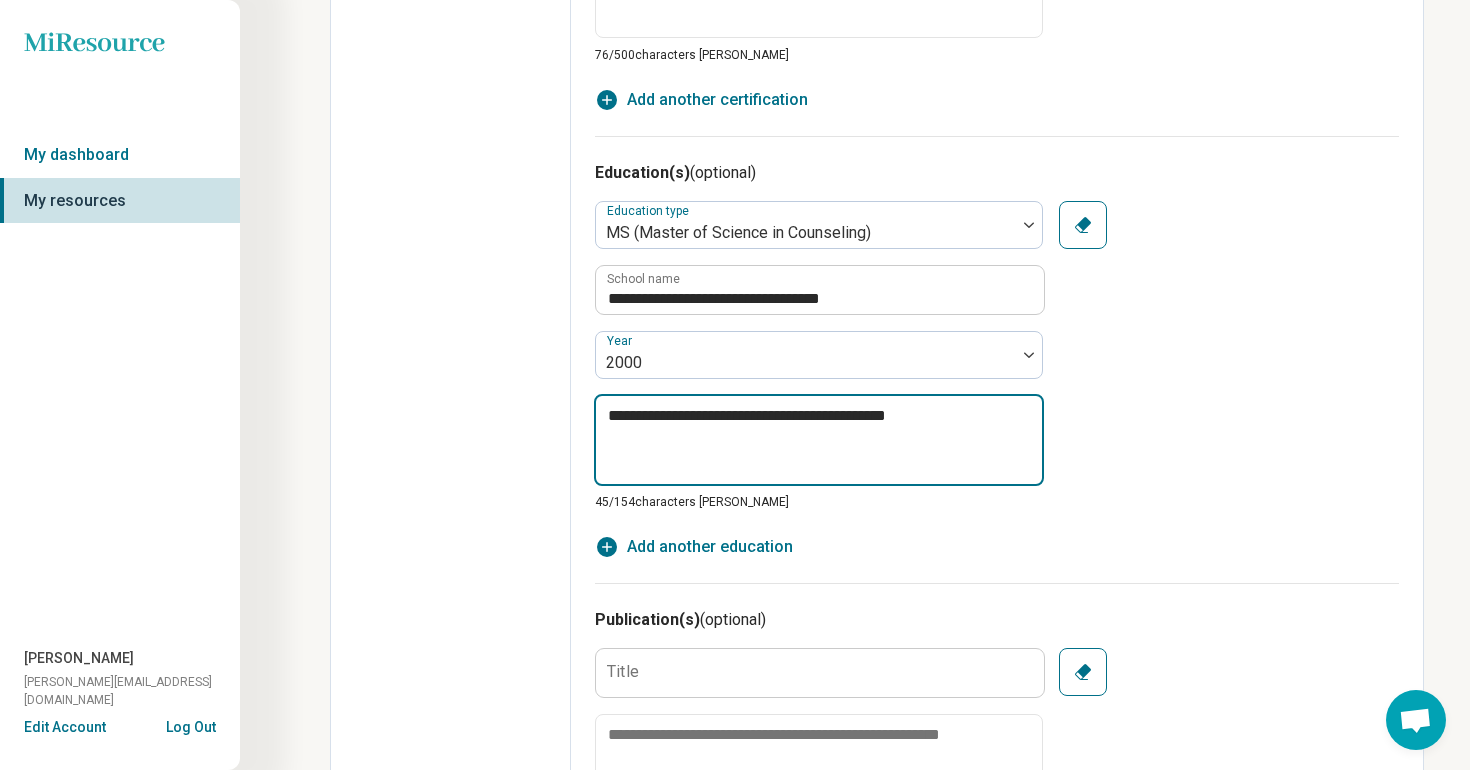 type on "*" 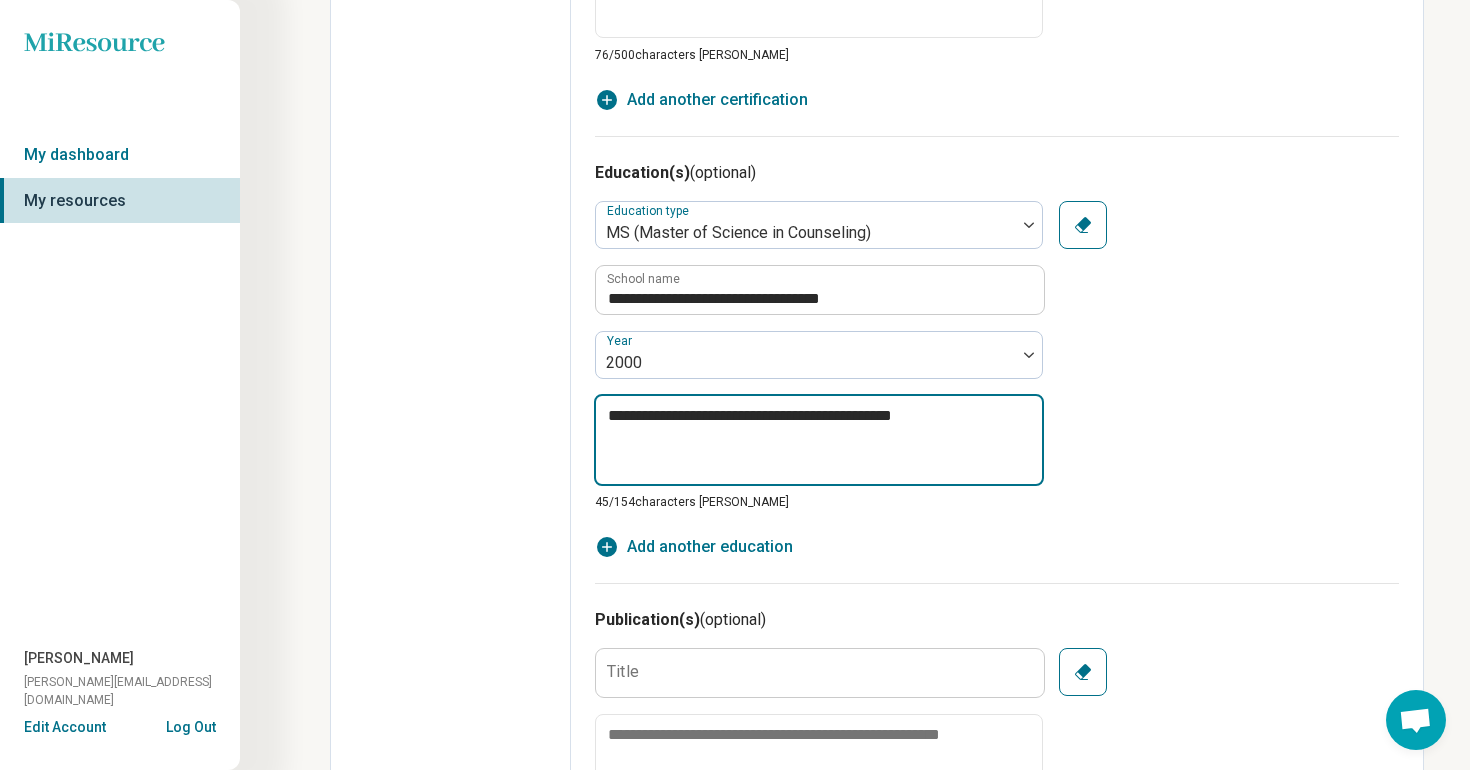 type on "*" 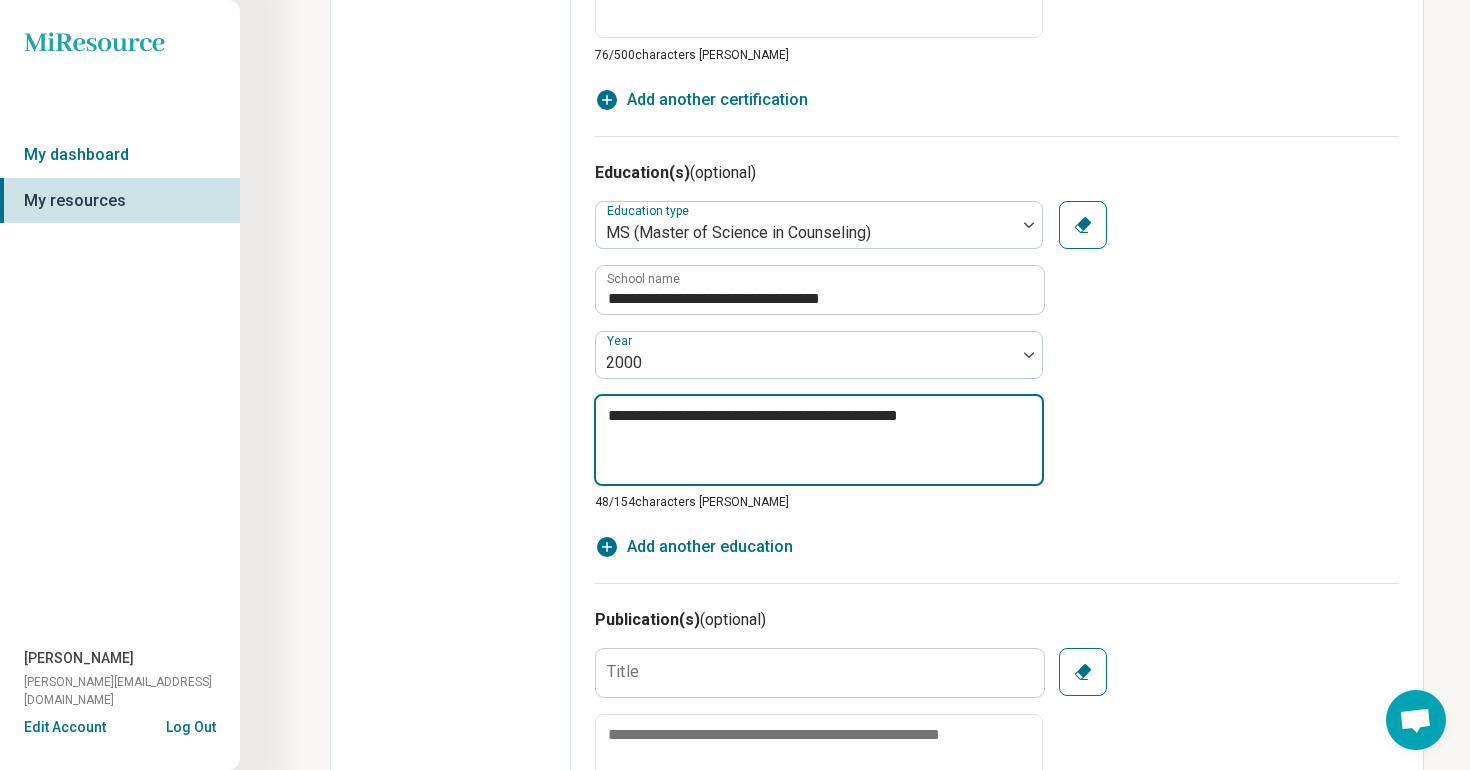 type on "*" 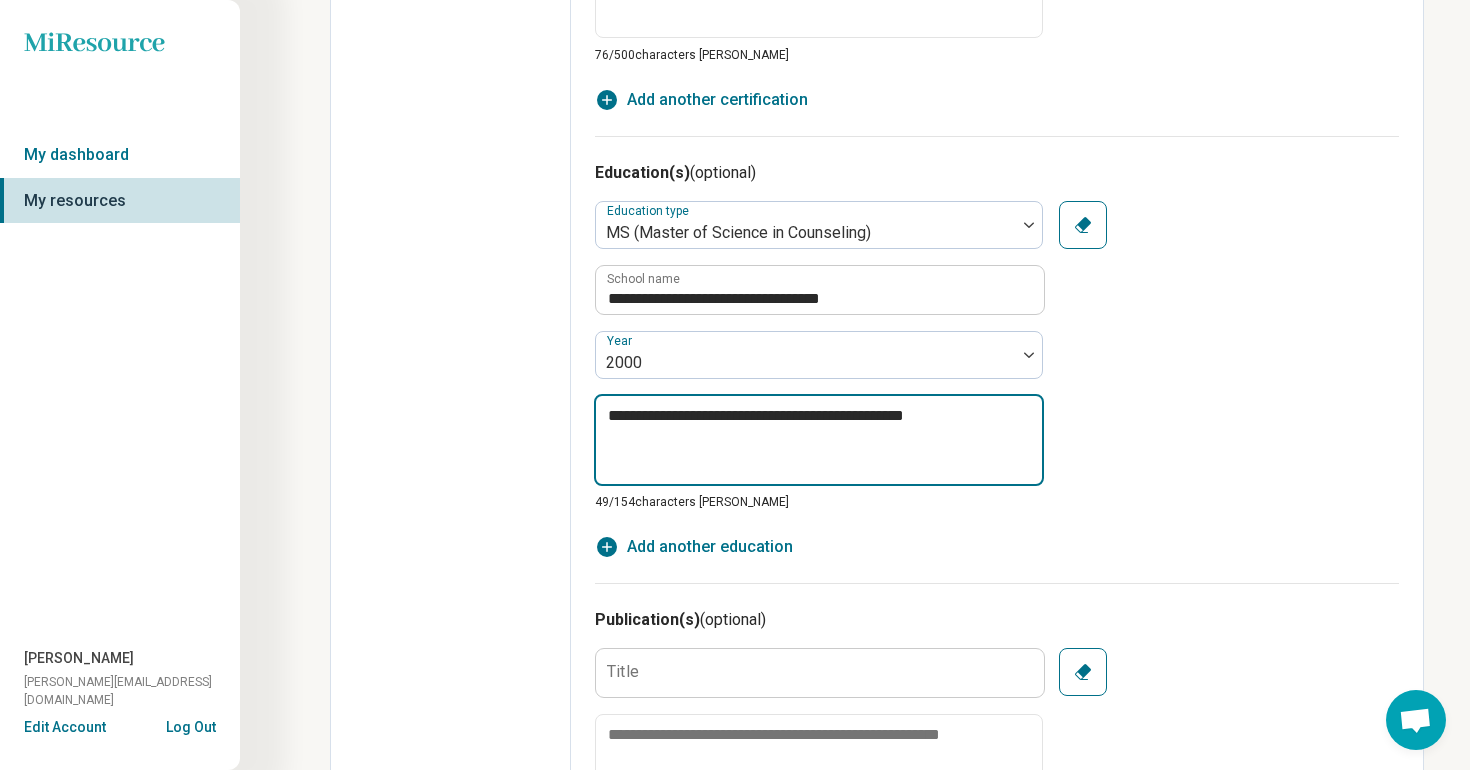 type on "*" 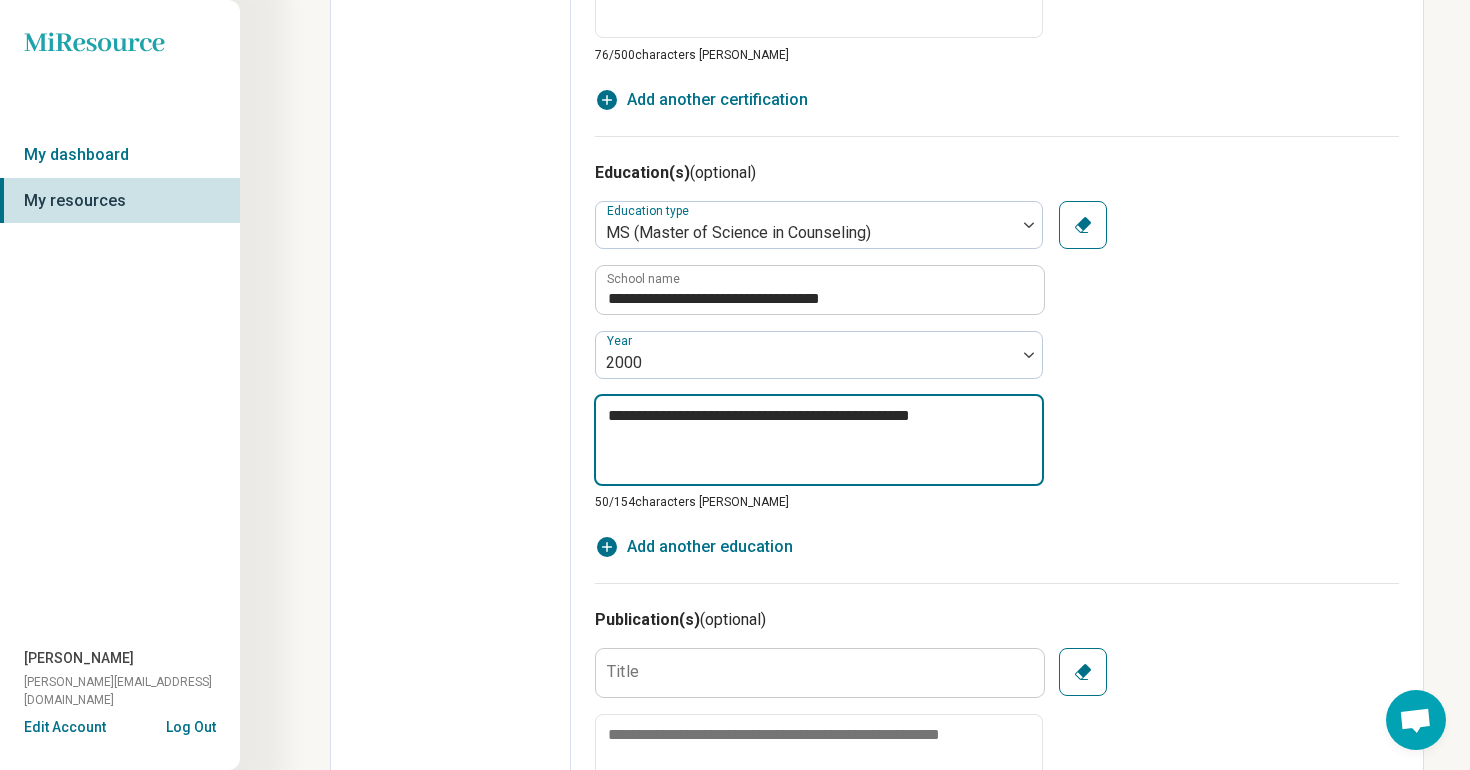 type on "*" 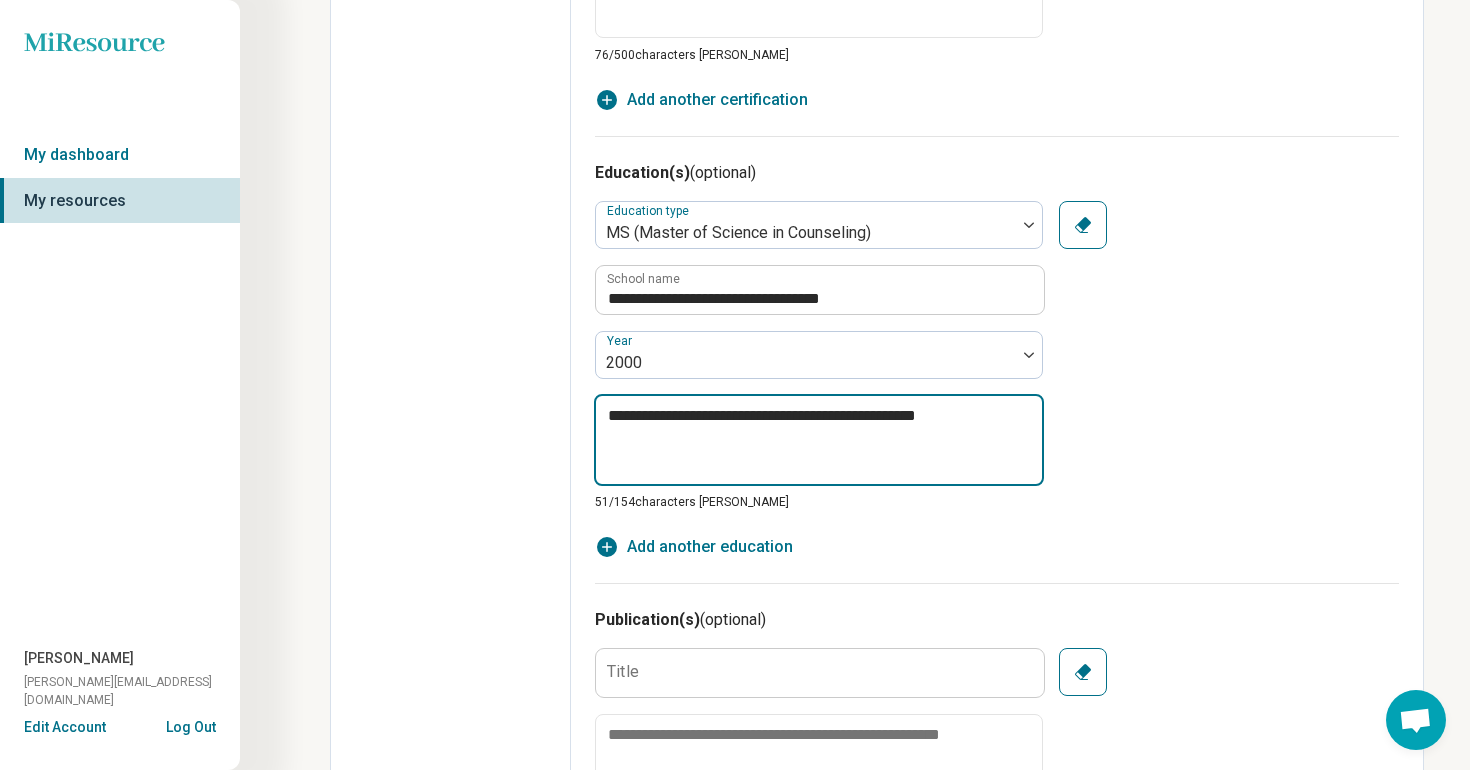 type on "*" 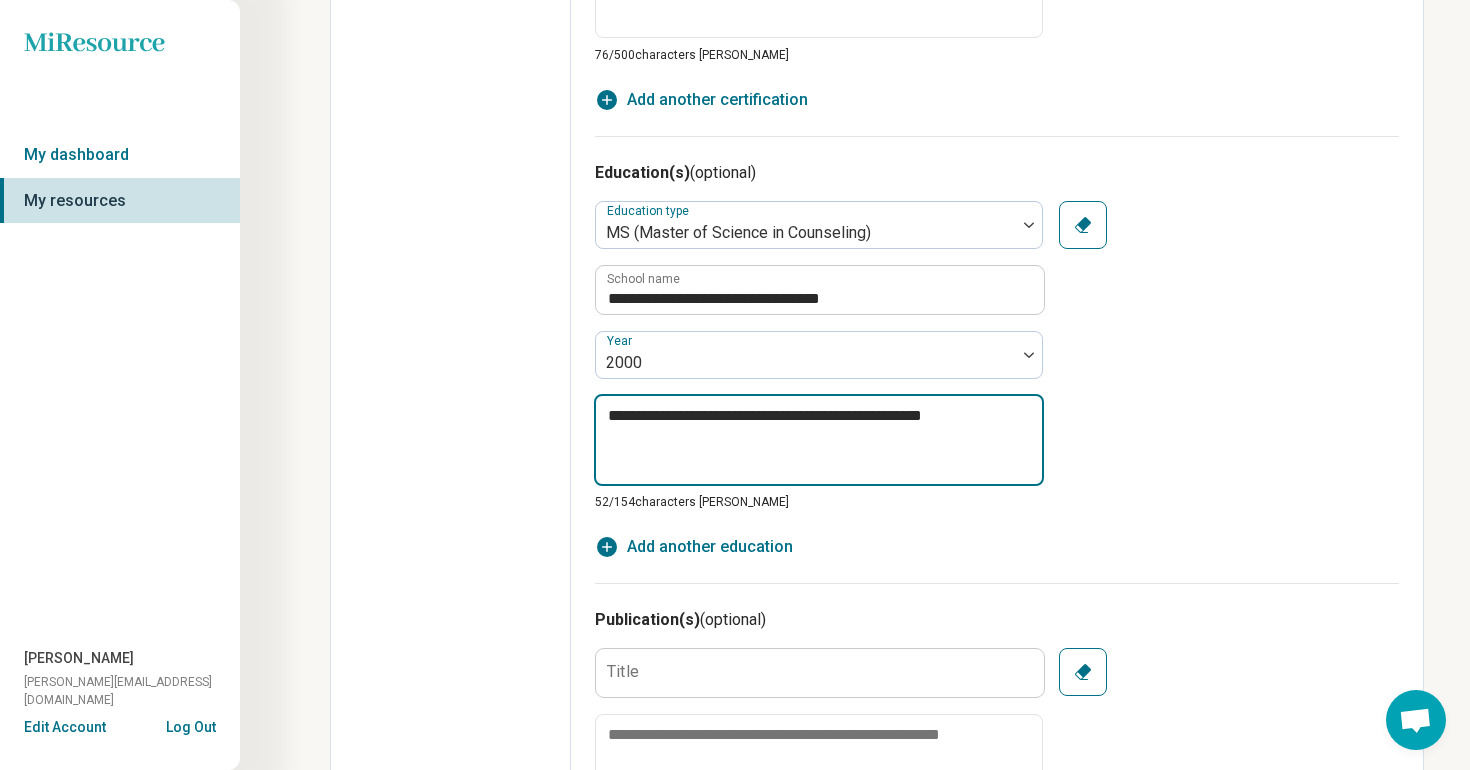 type on "*" 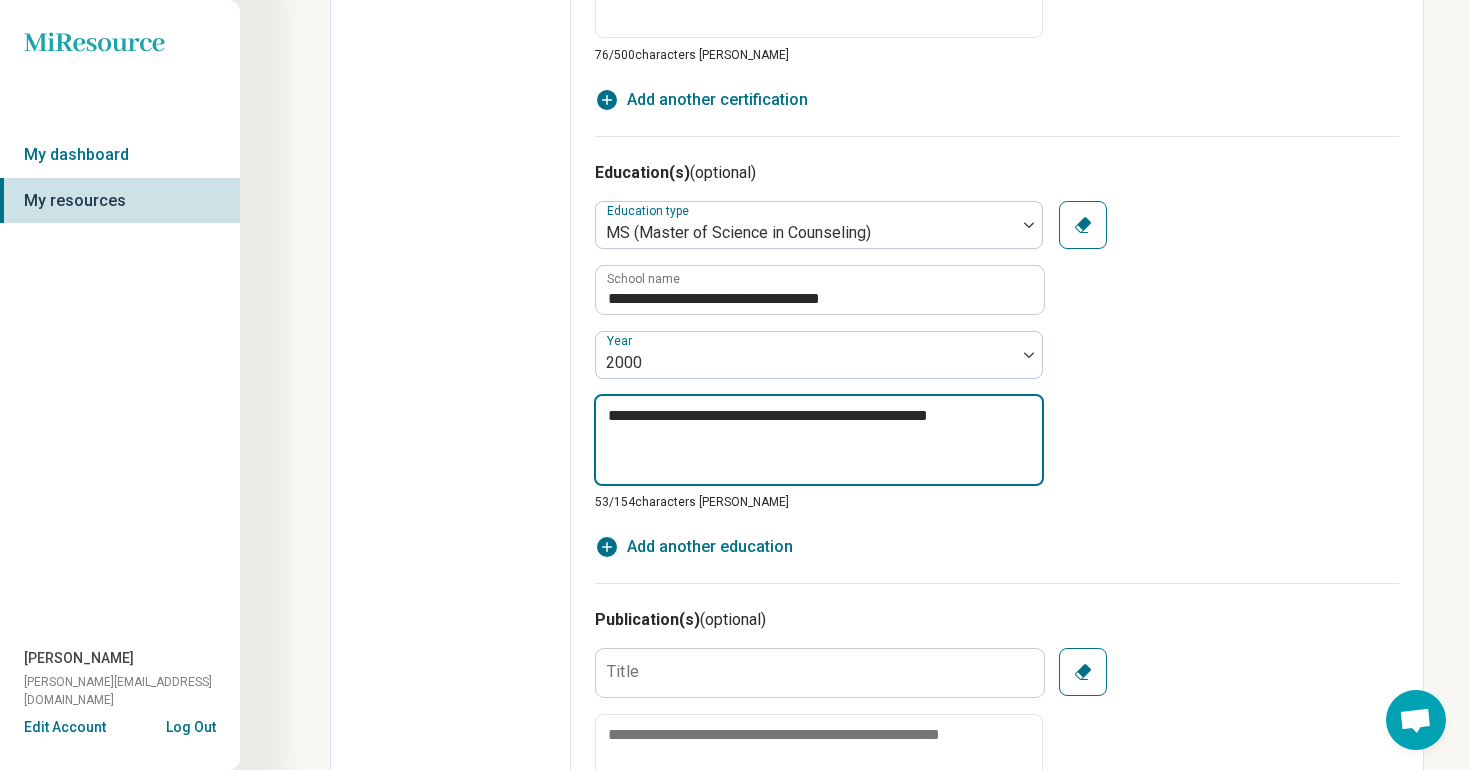 type on "*" 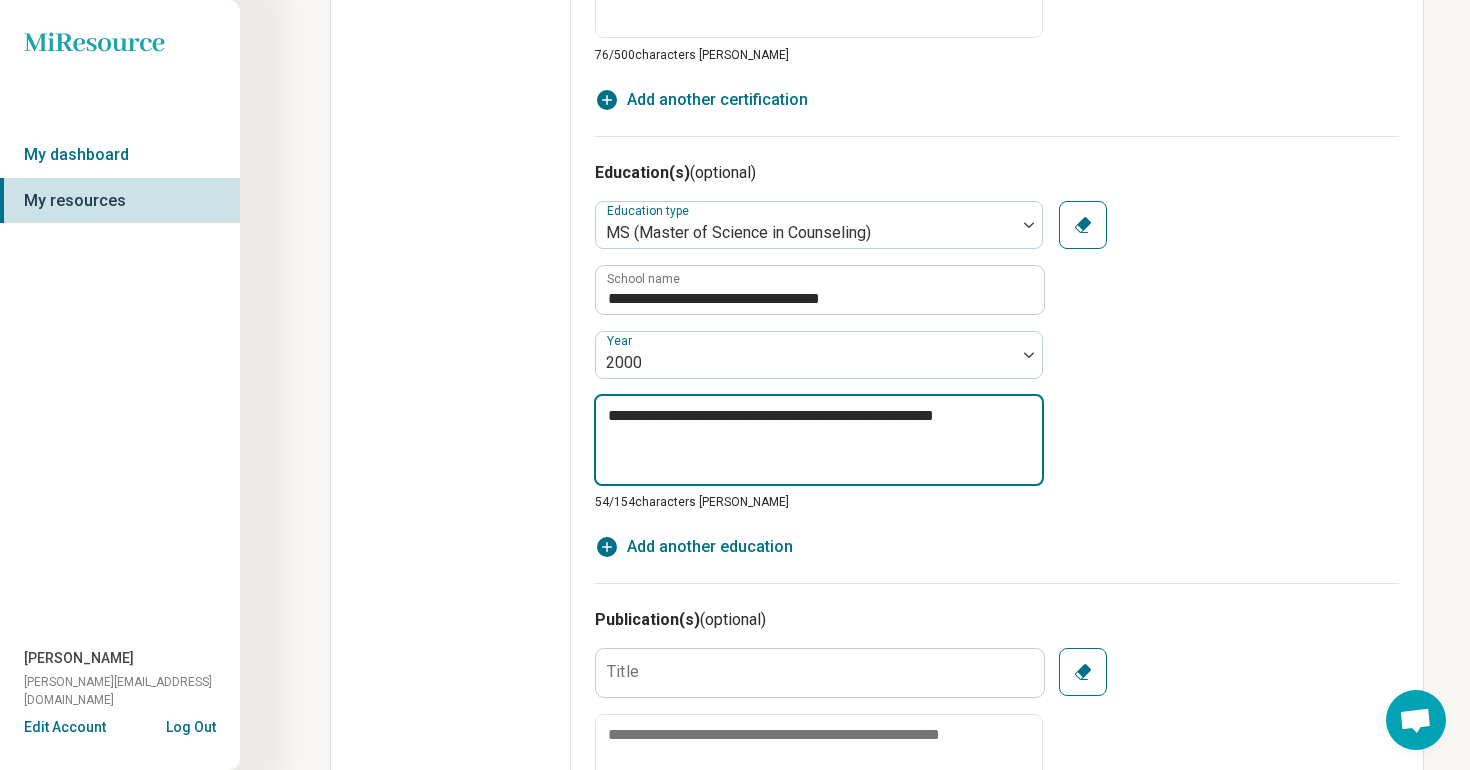 type on "*" 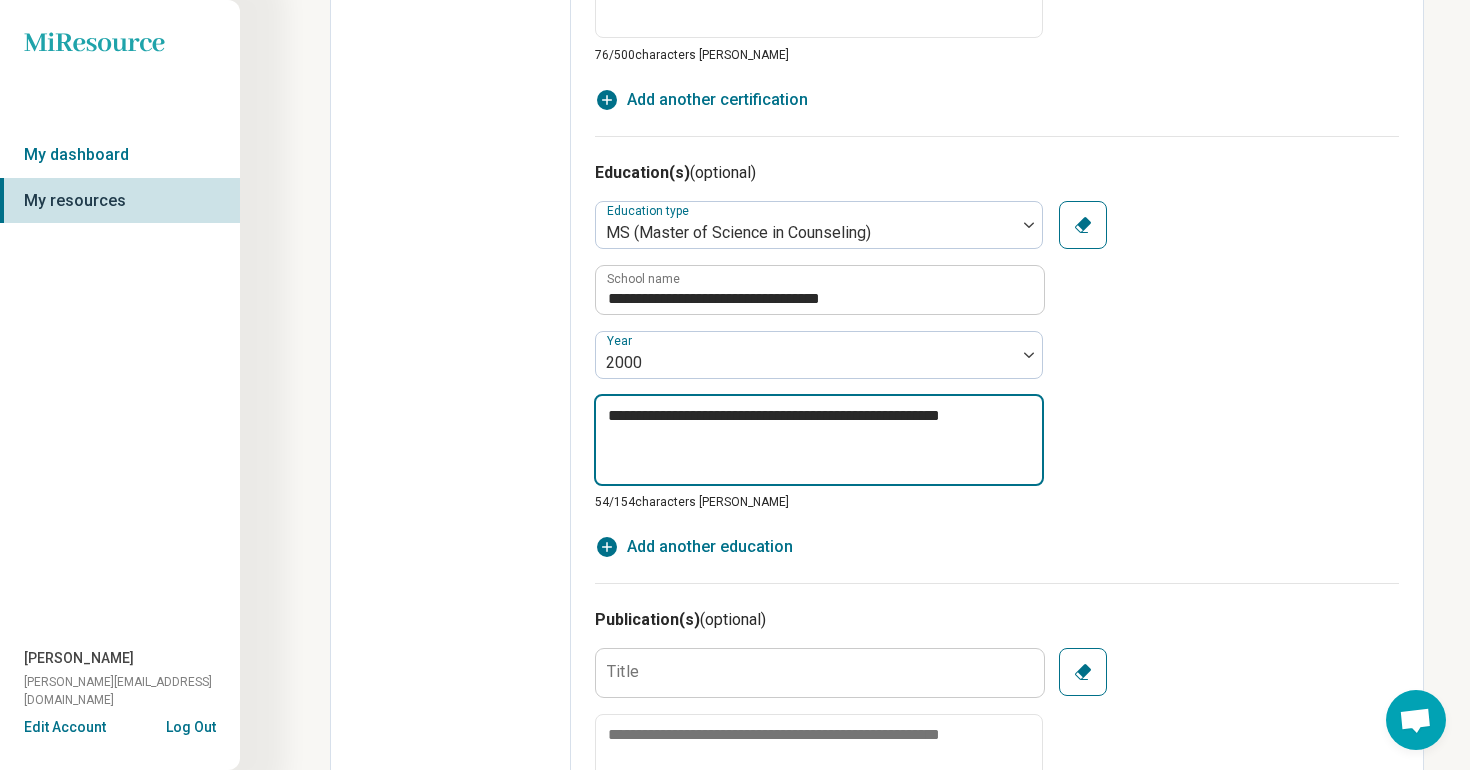 type on "*" 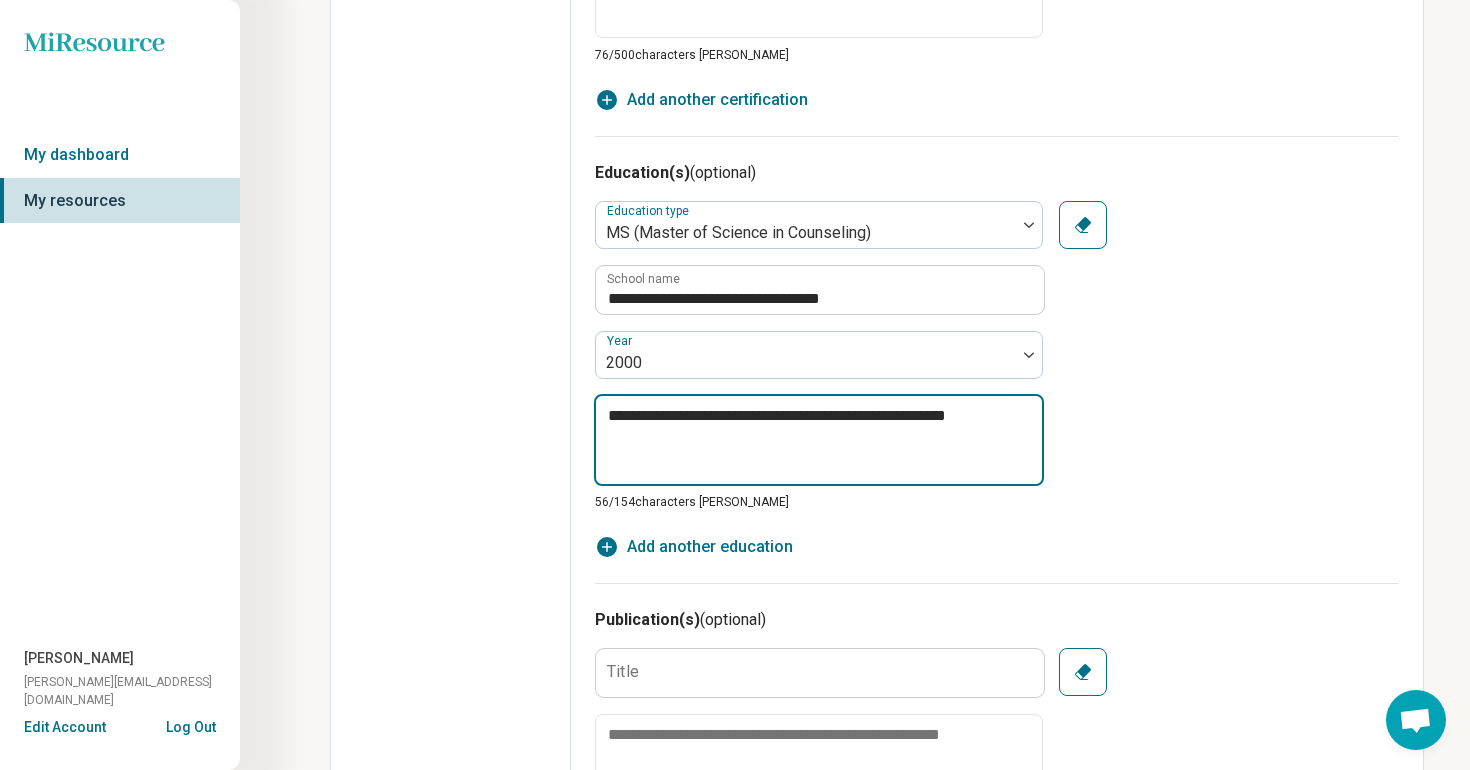 type on "*" 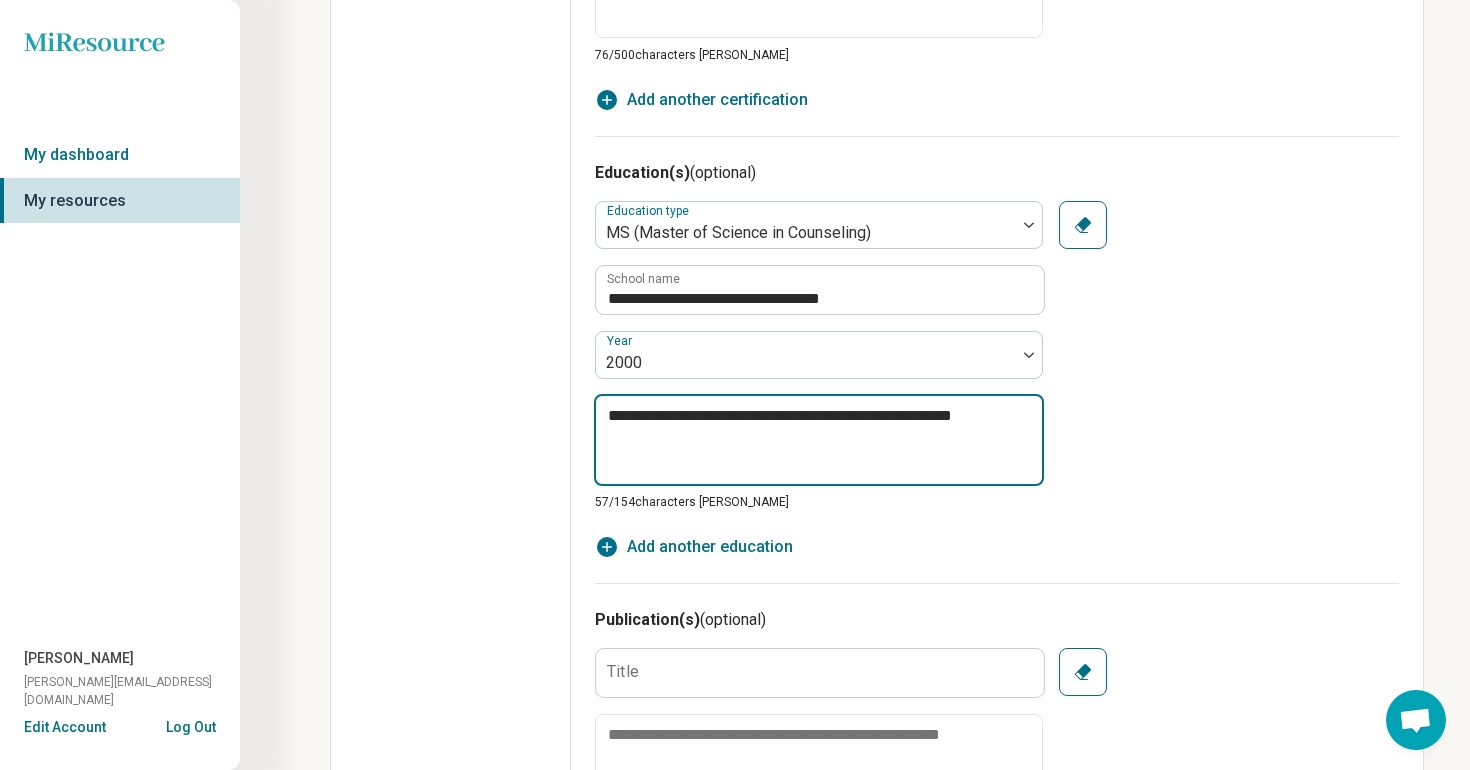 type on "*" 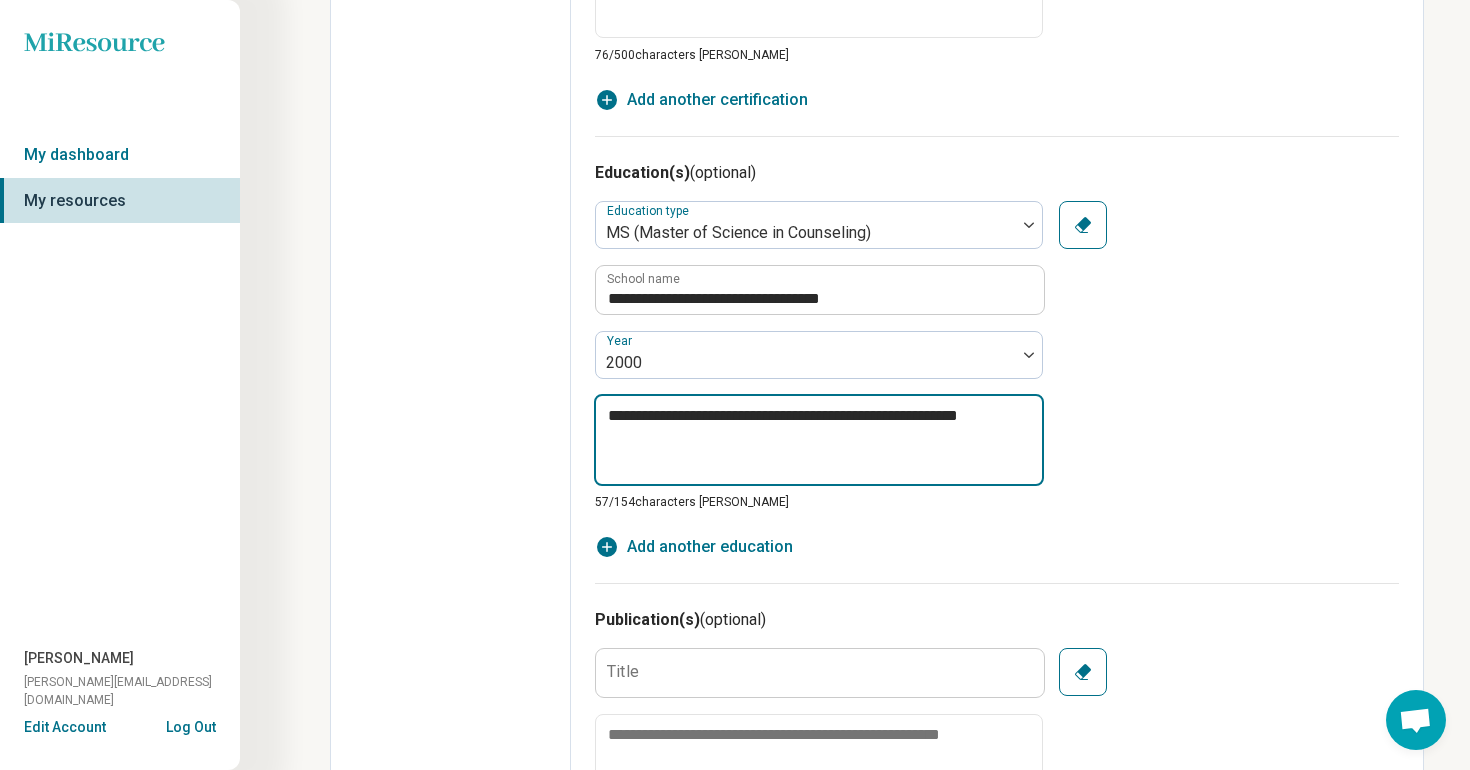 type on "**********" 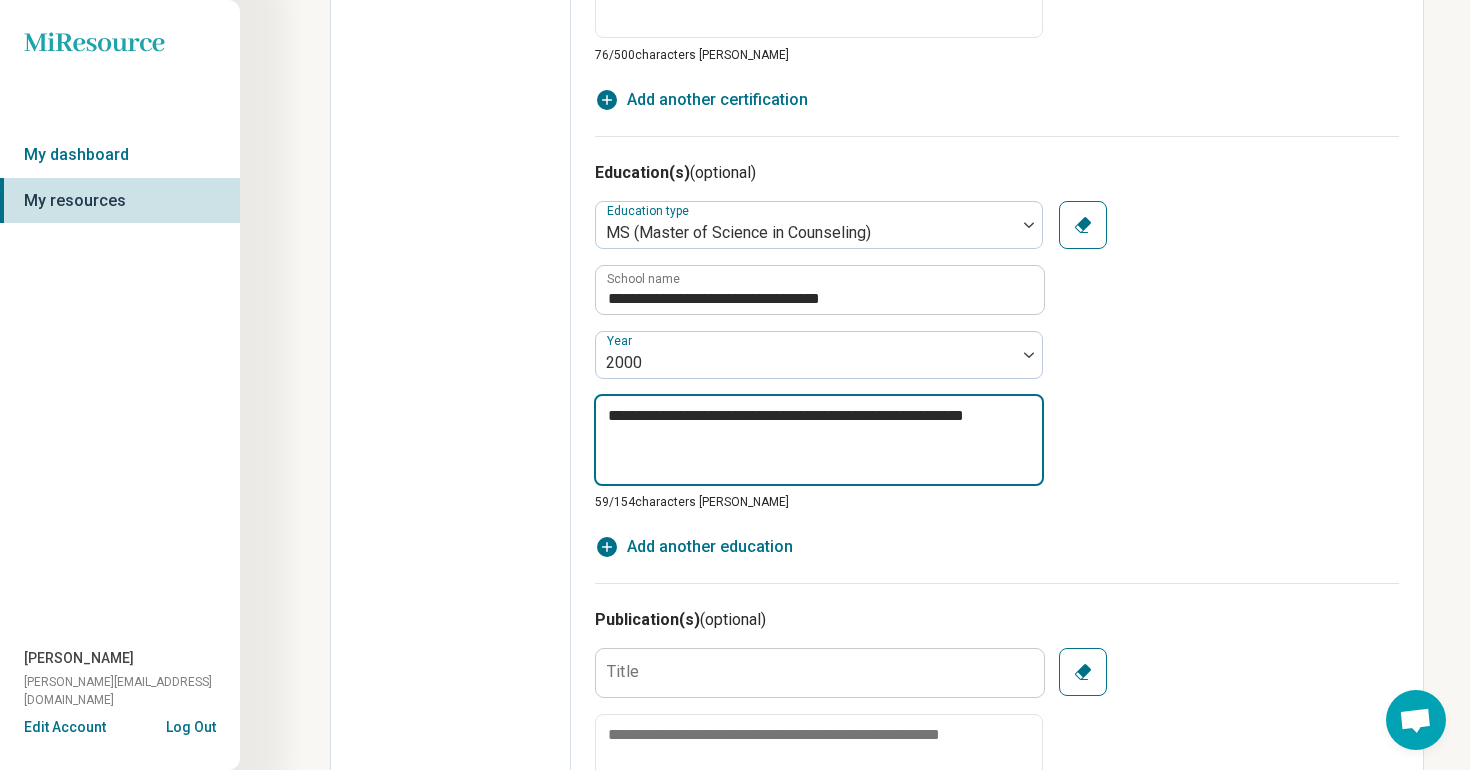 type on "*" 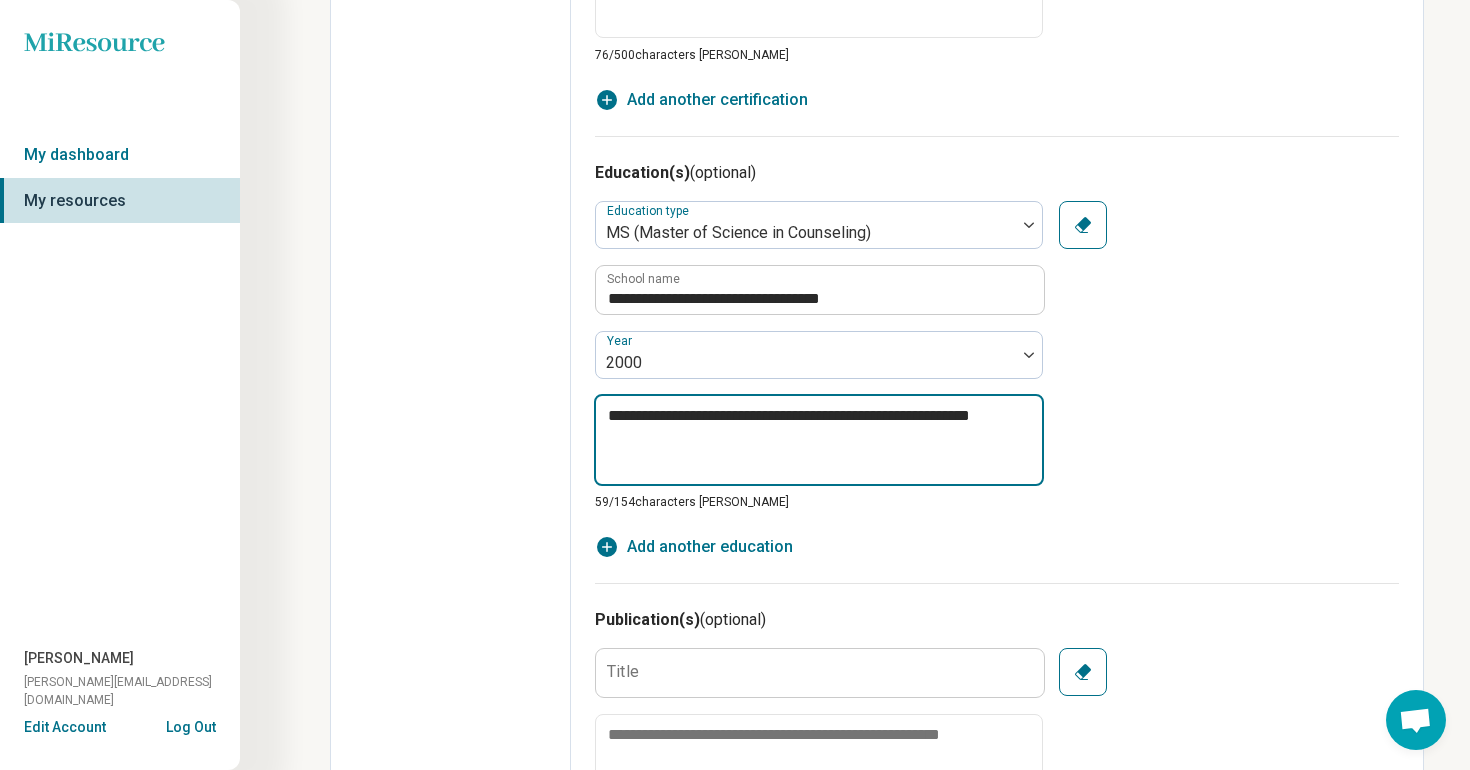 type on "*" 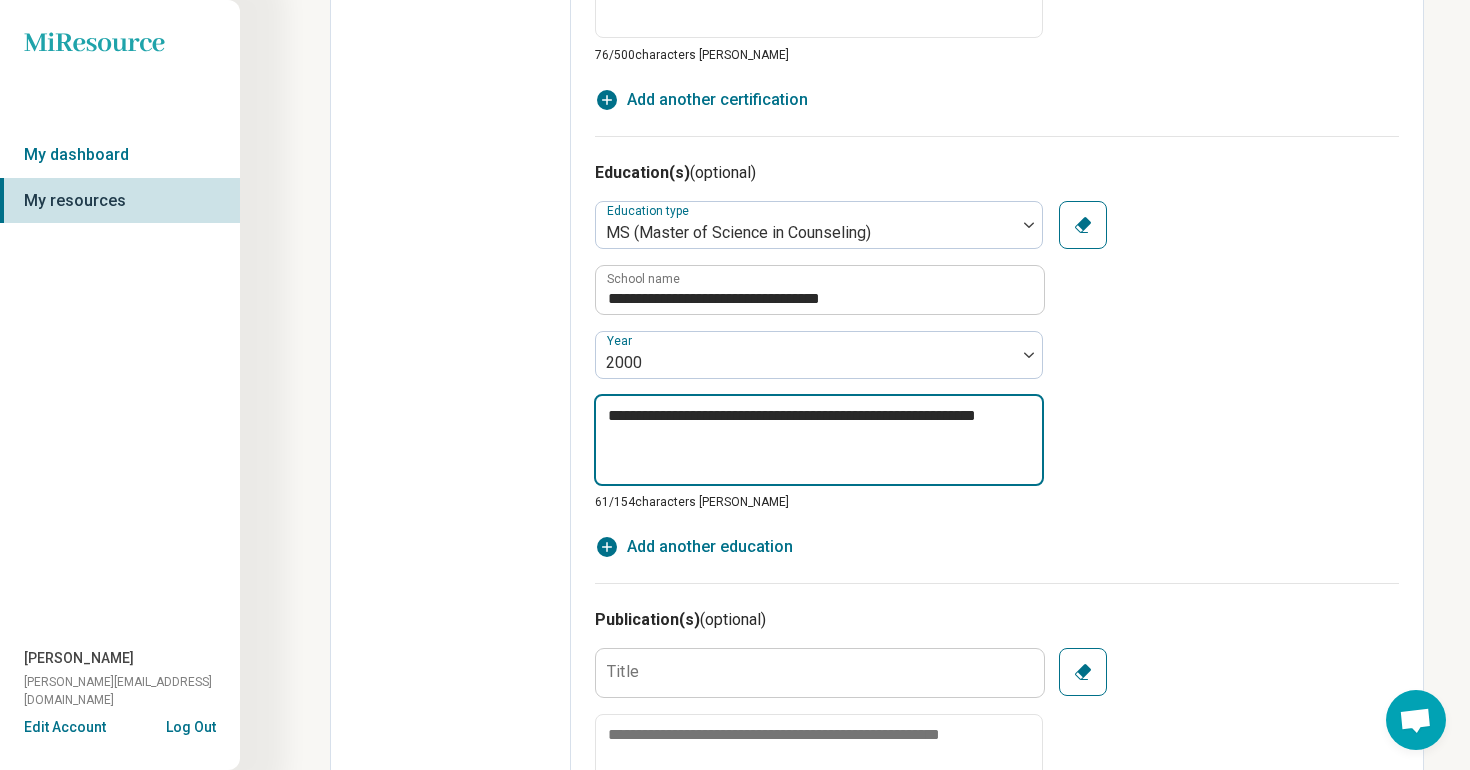 type on "*" 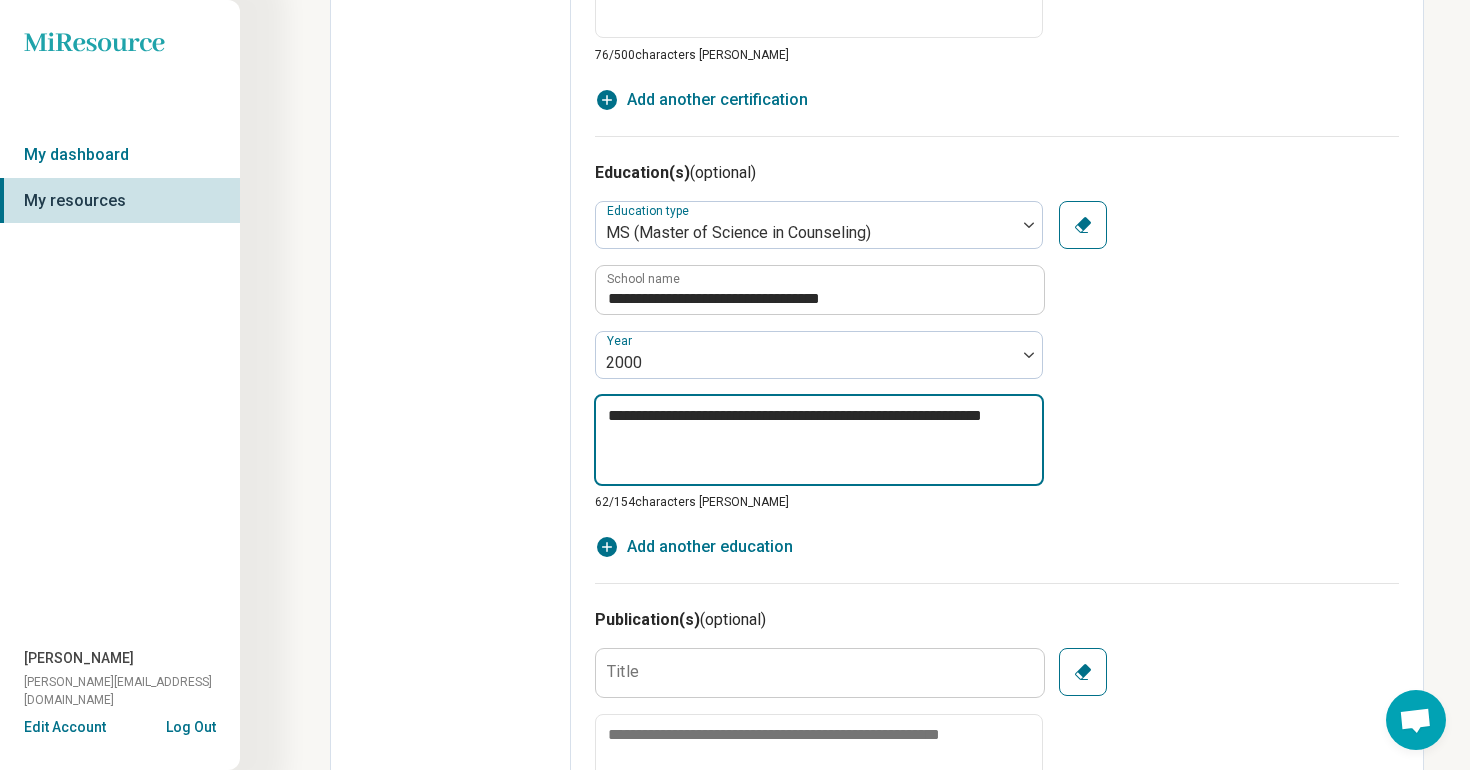 type on "*" 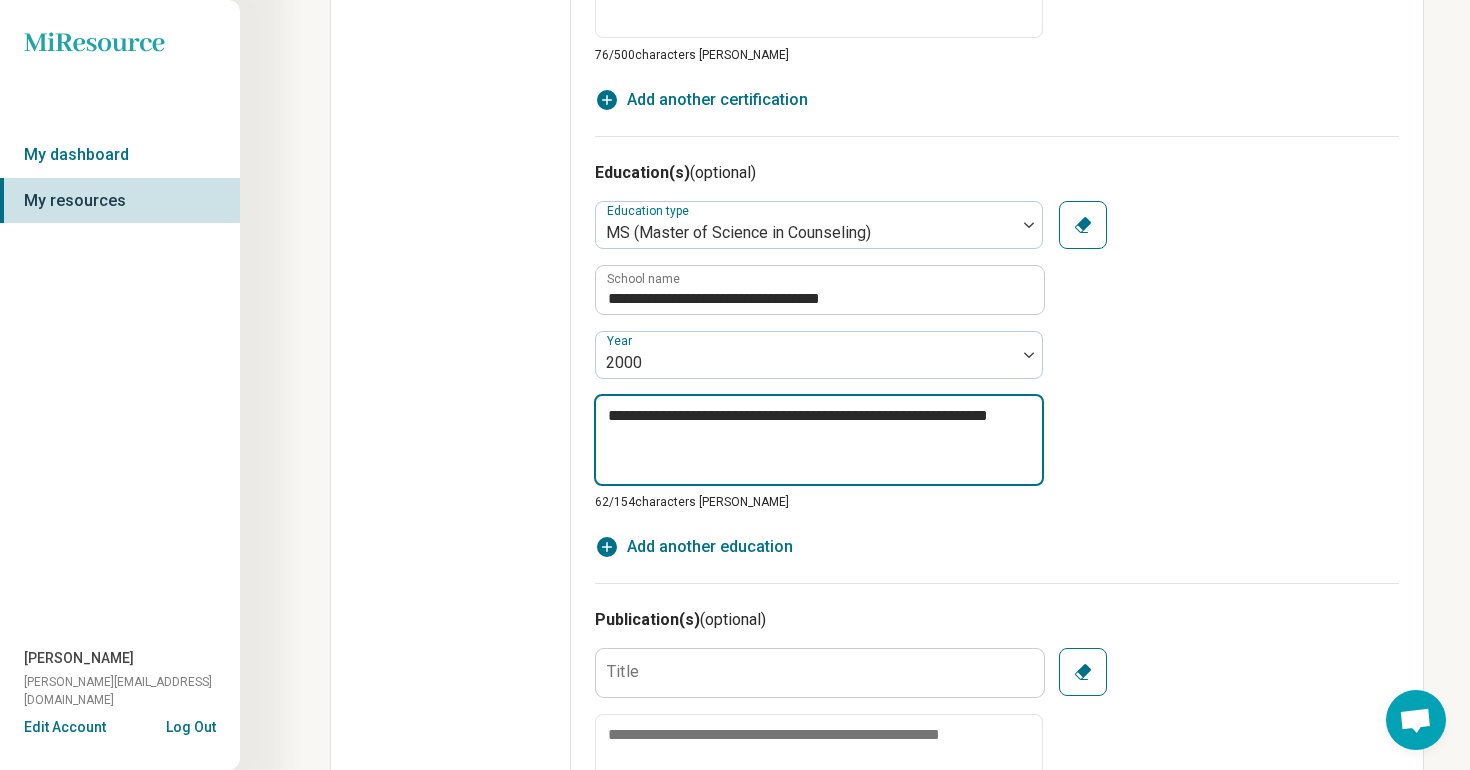 type on "*" 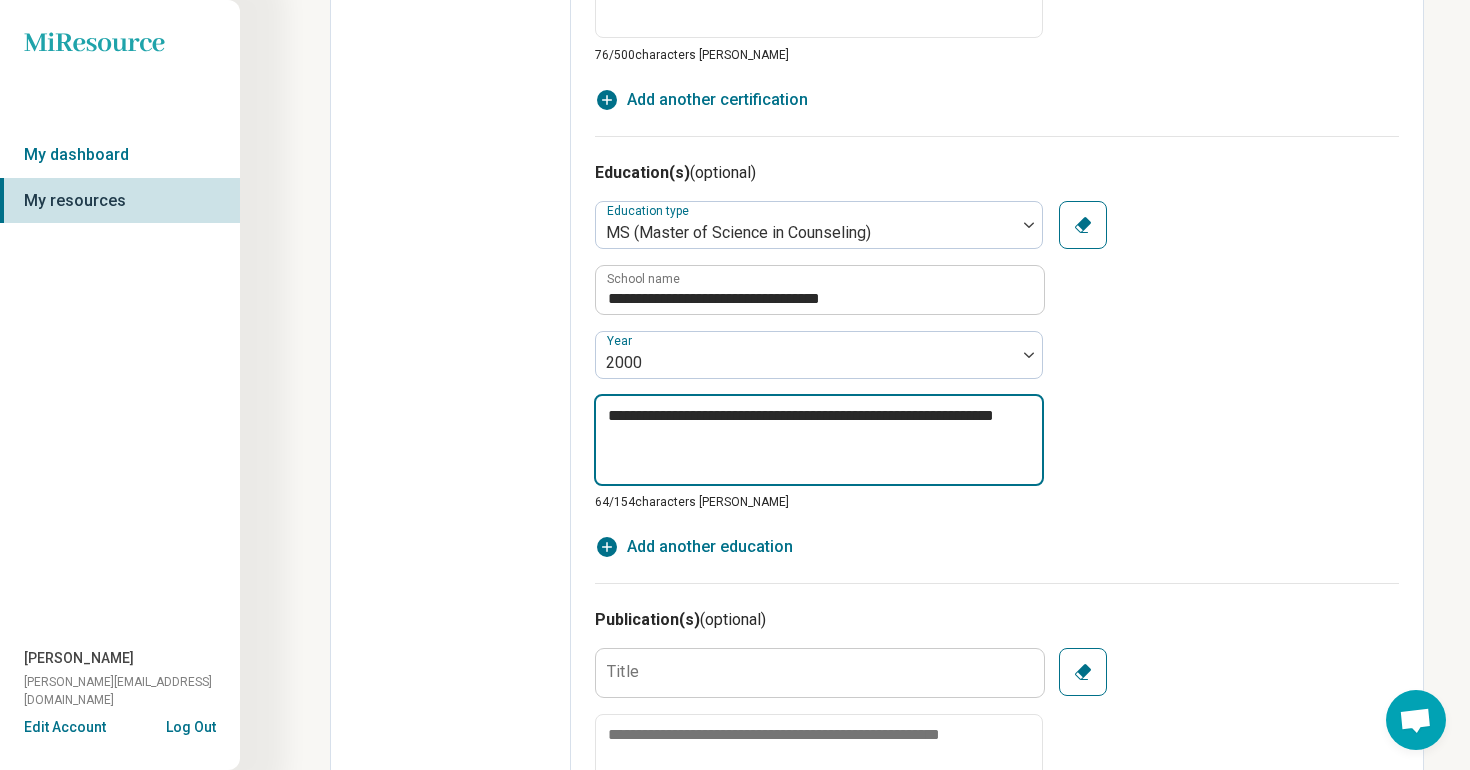type on "*" 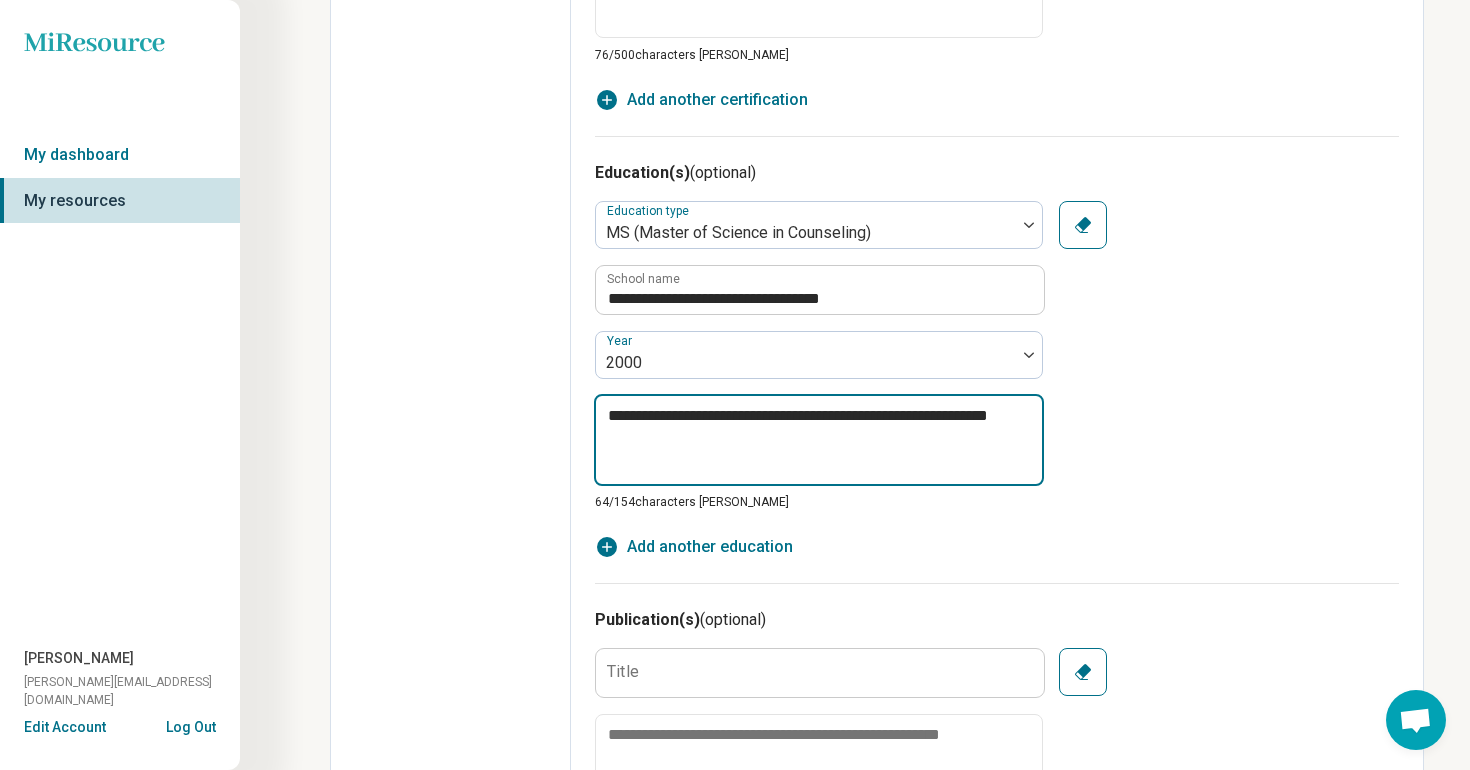 type on "*" 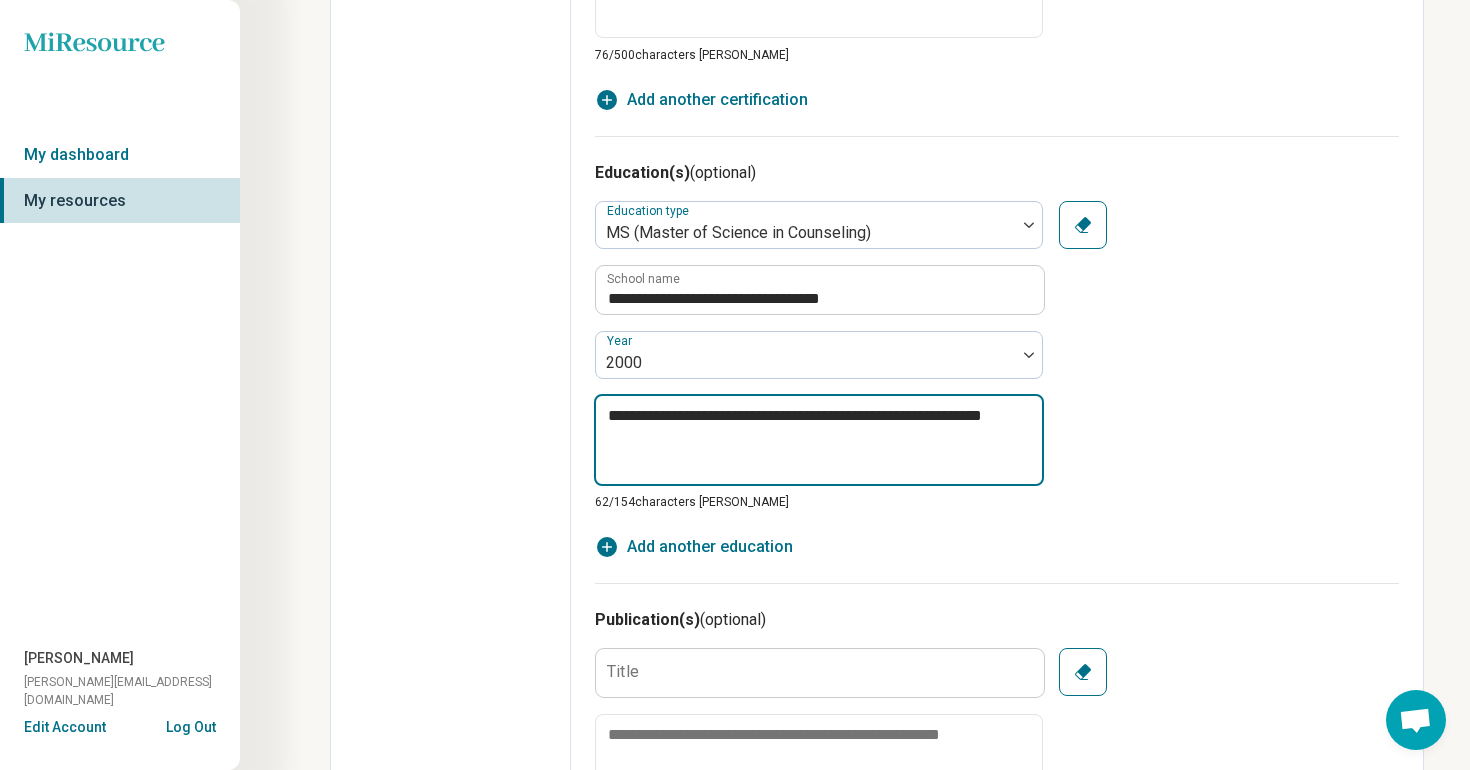 type on "*" 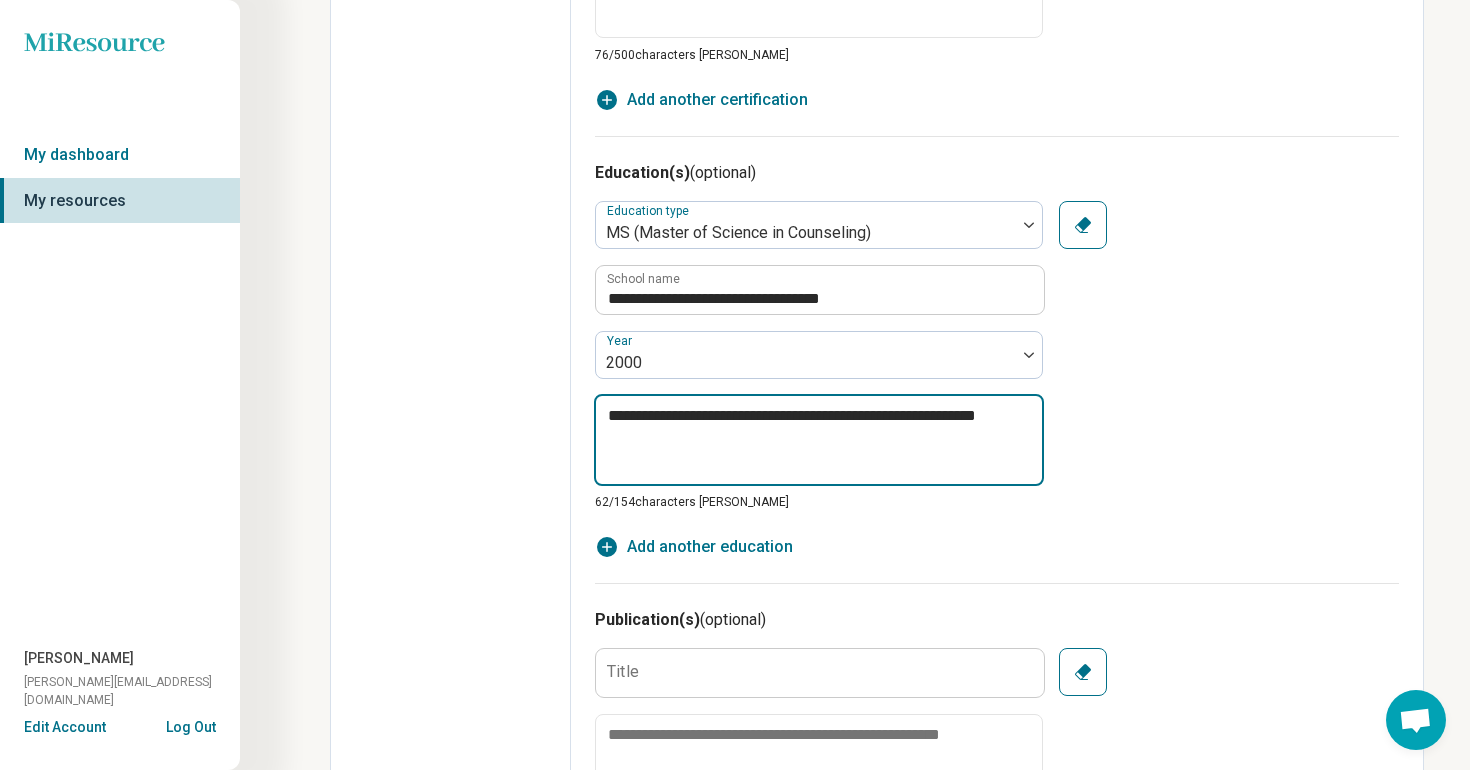 type on "*" 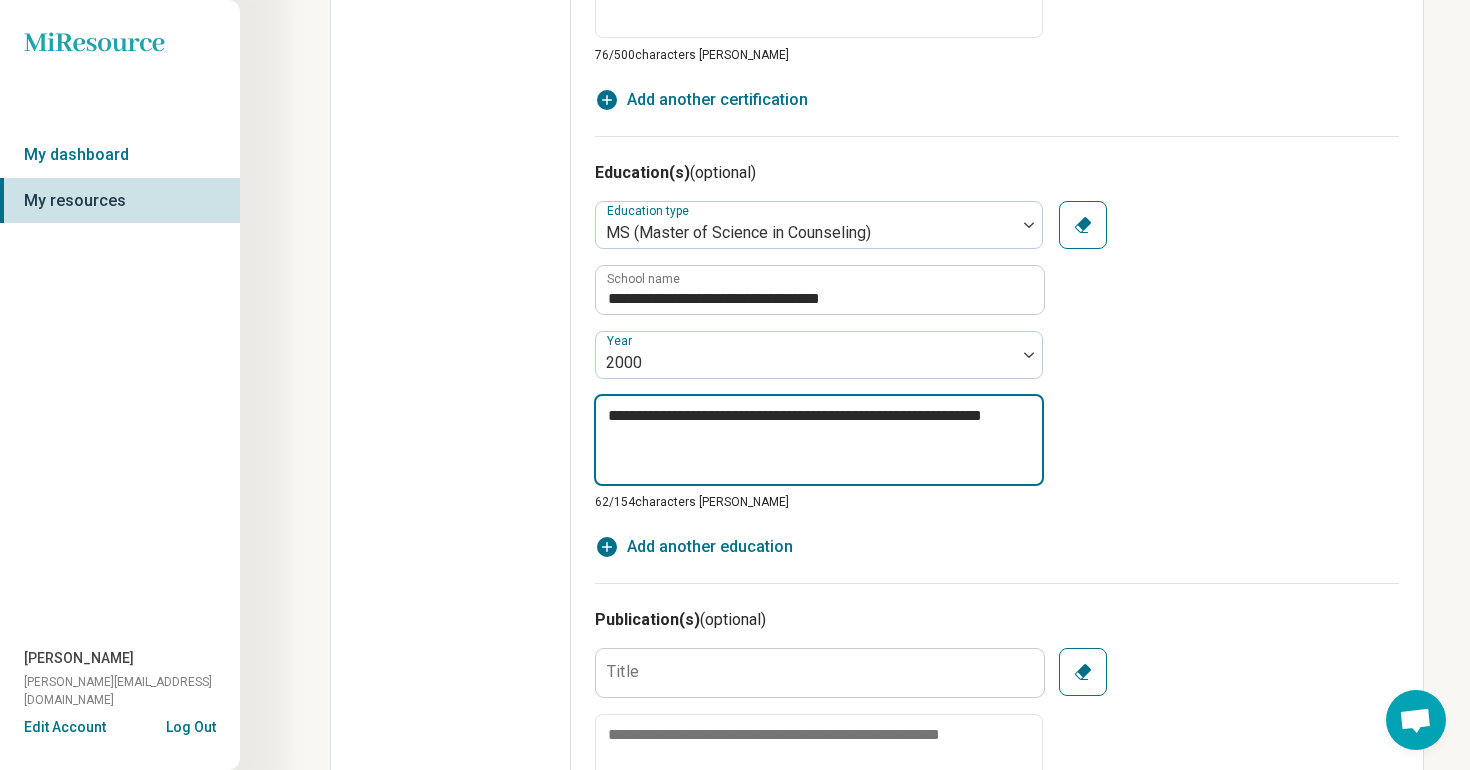 type on "*" 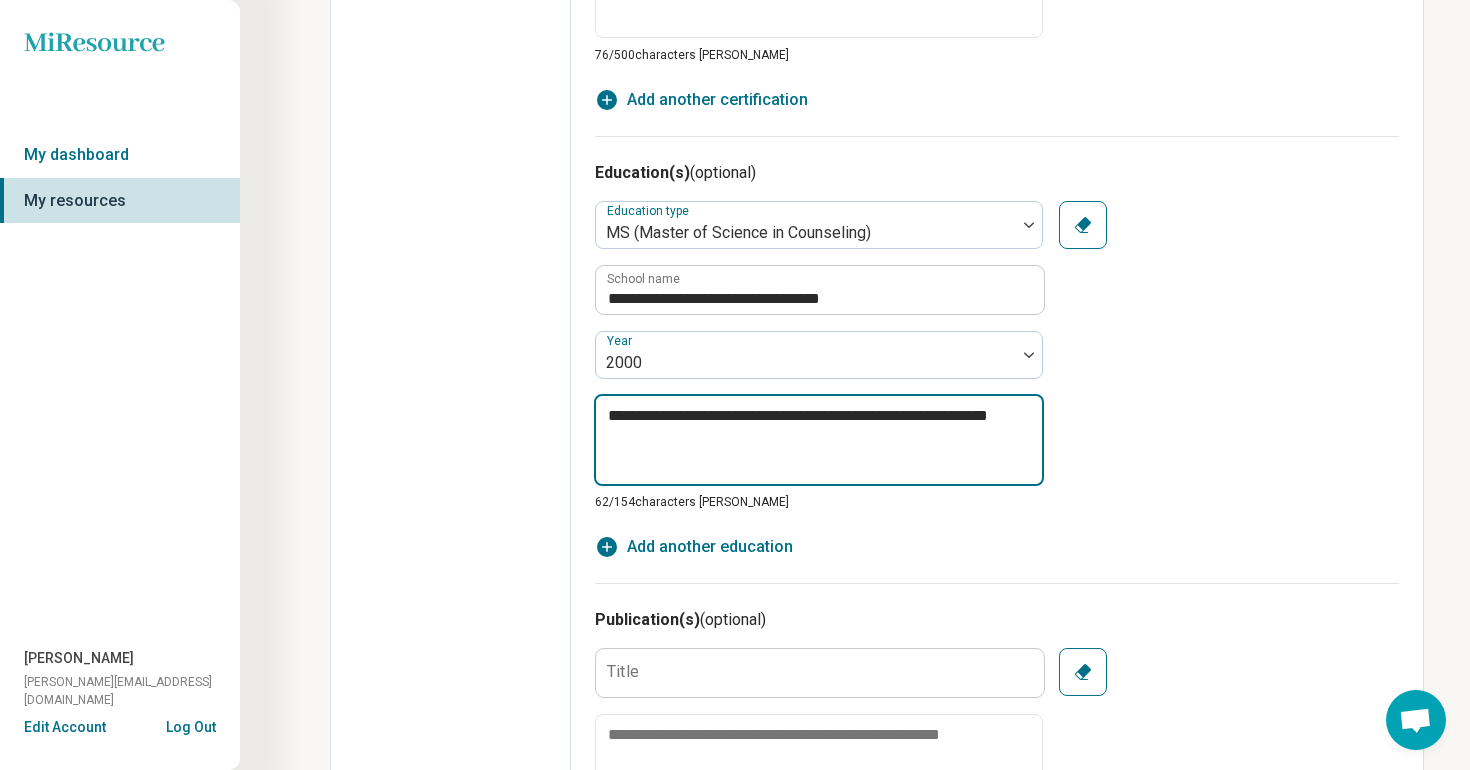 type on "*" 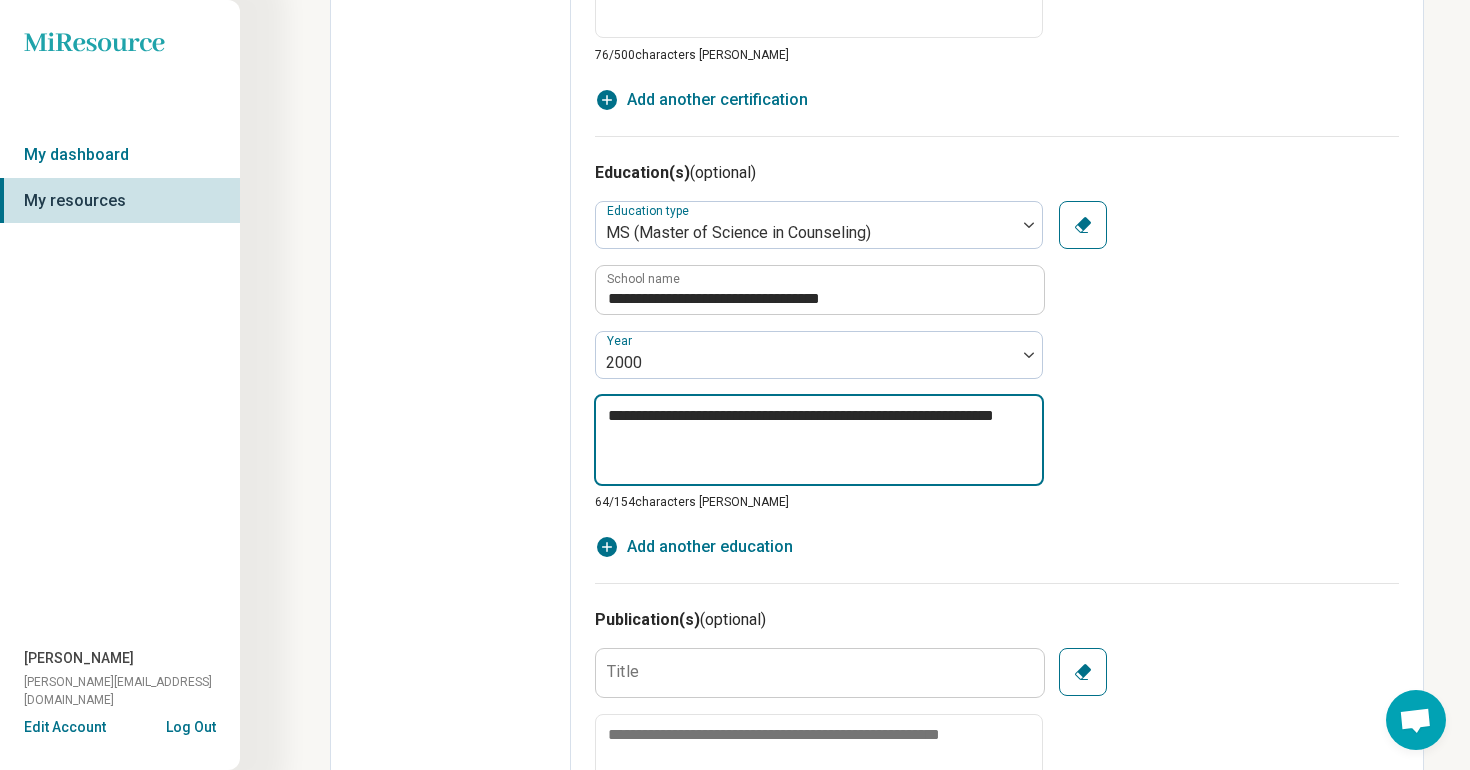 type on "*" 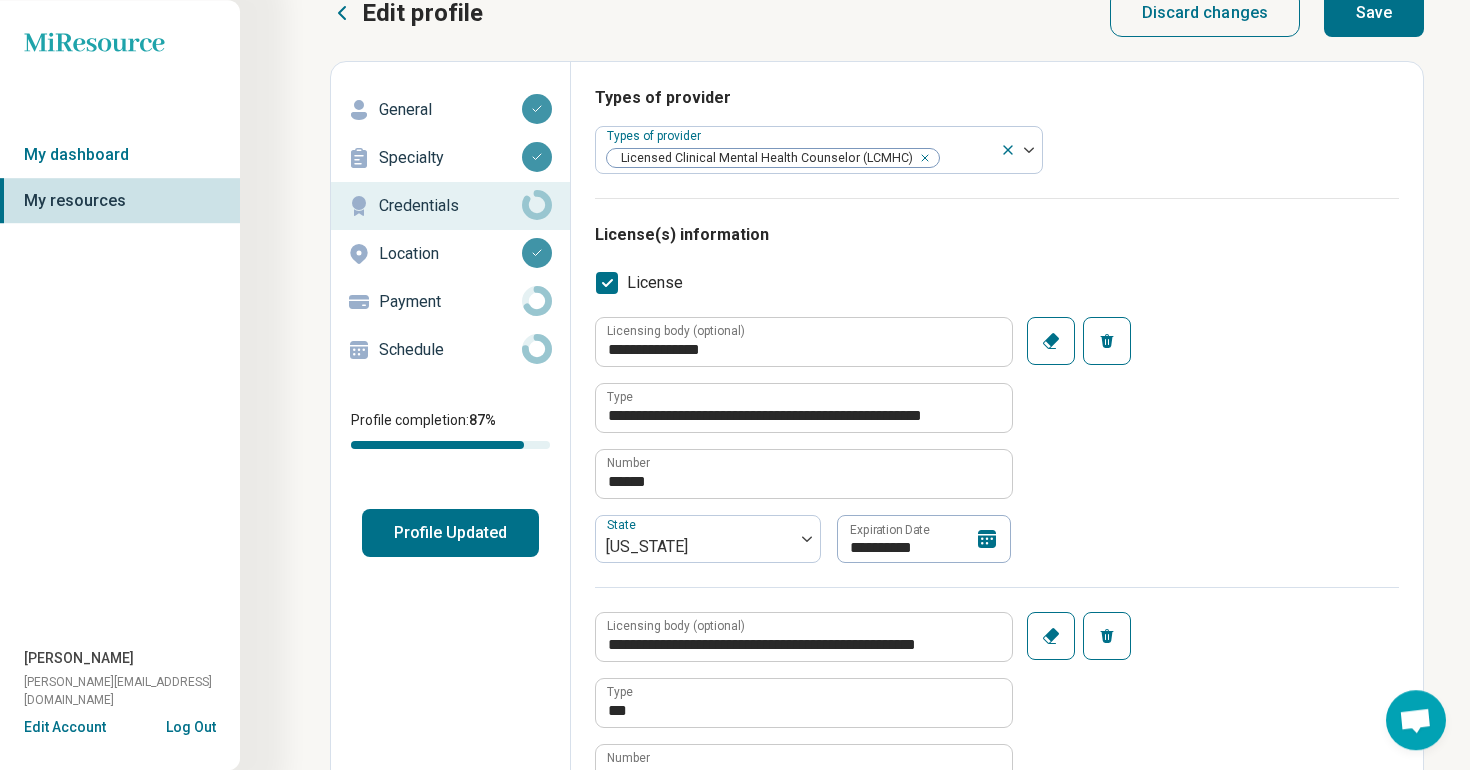 scroll, scrollTop: 0, scrollLeft: 0, axis: both 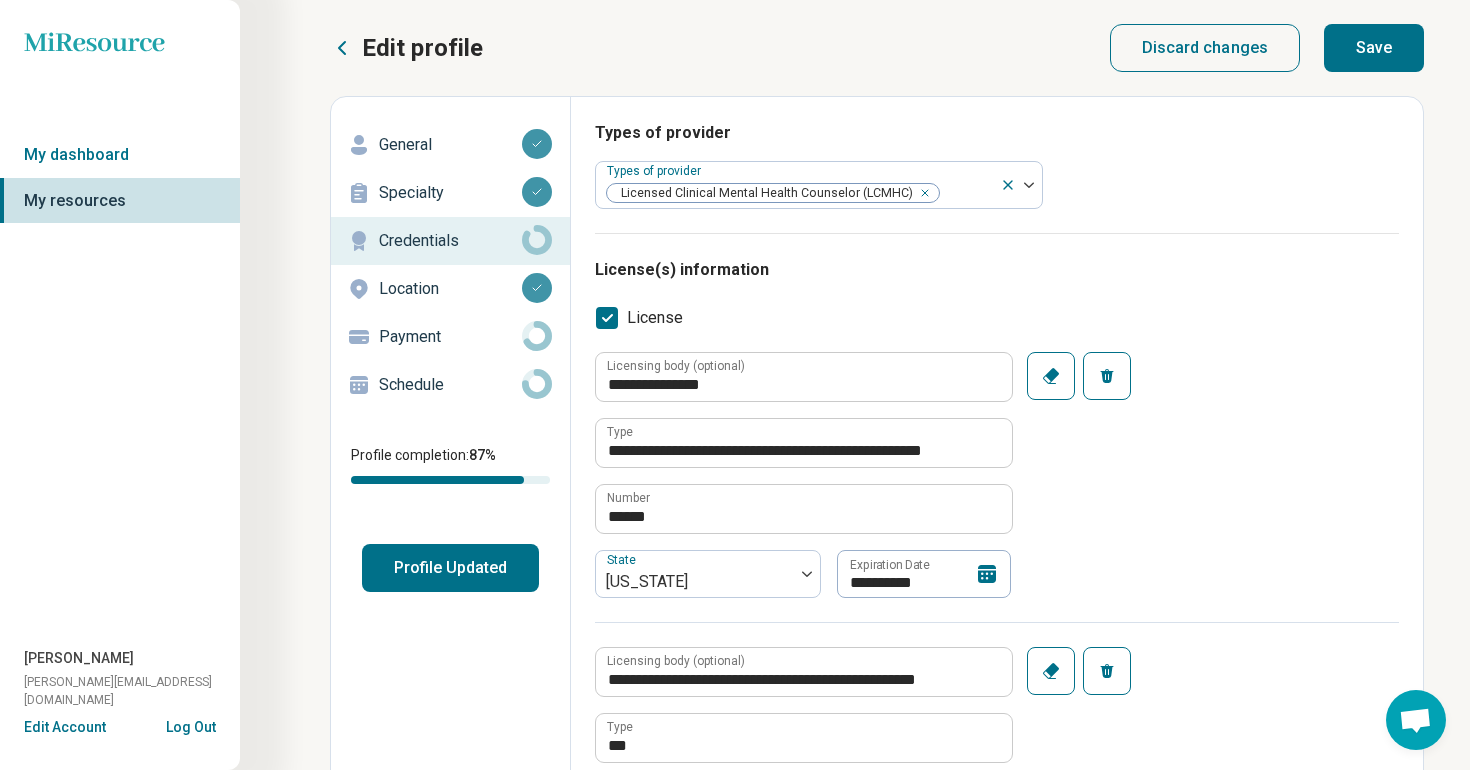 click on "Save" at bounding box center (1374, 48) 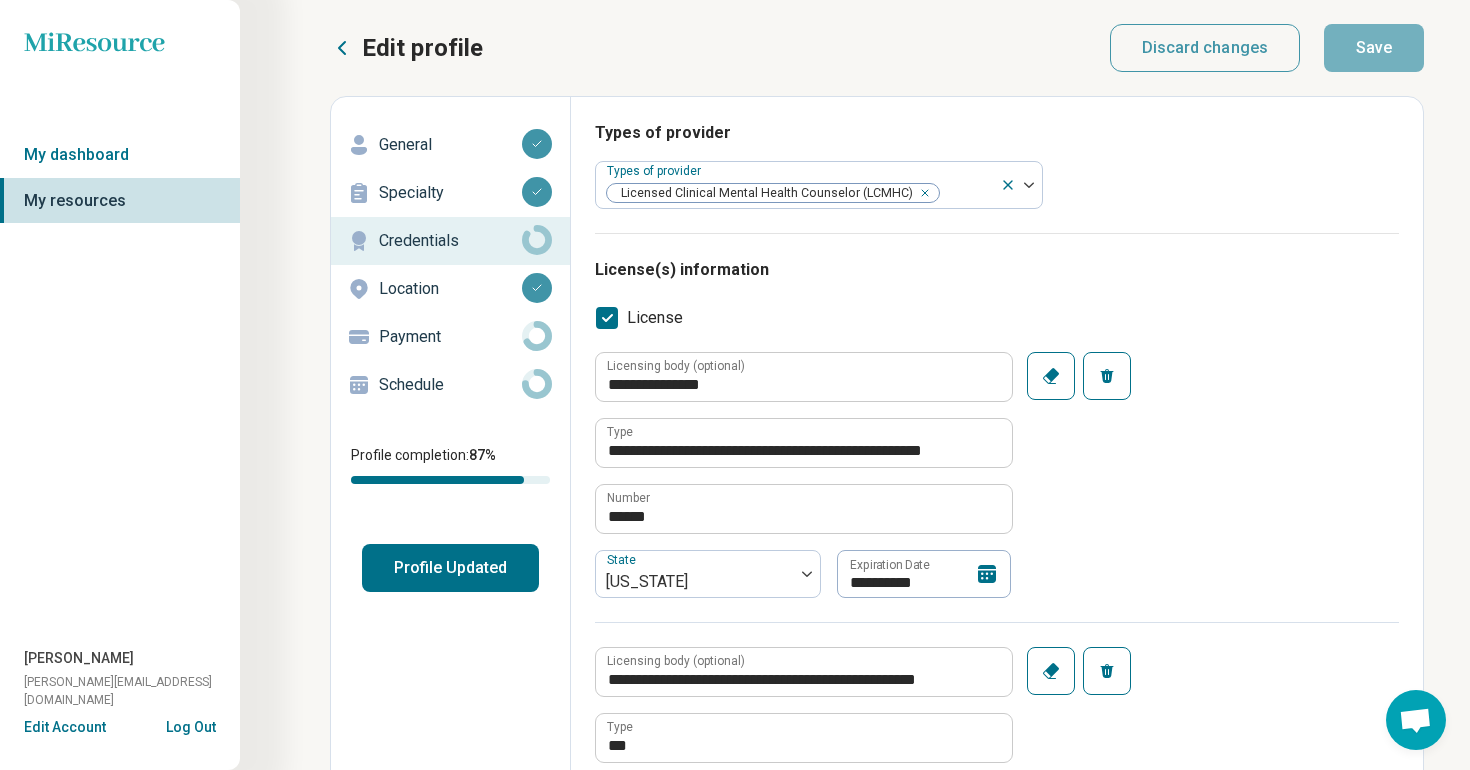 click on "Profile Updated" at bounding box center [450, 568] 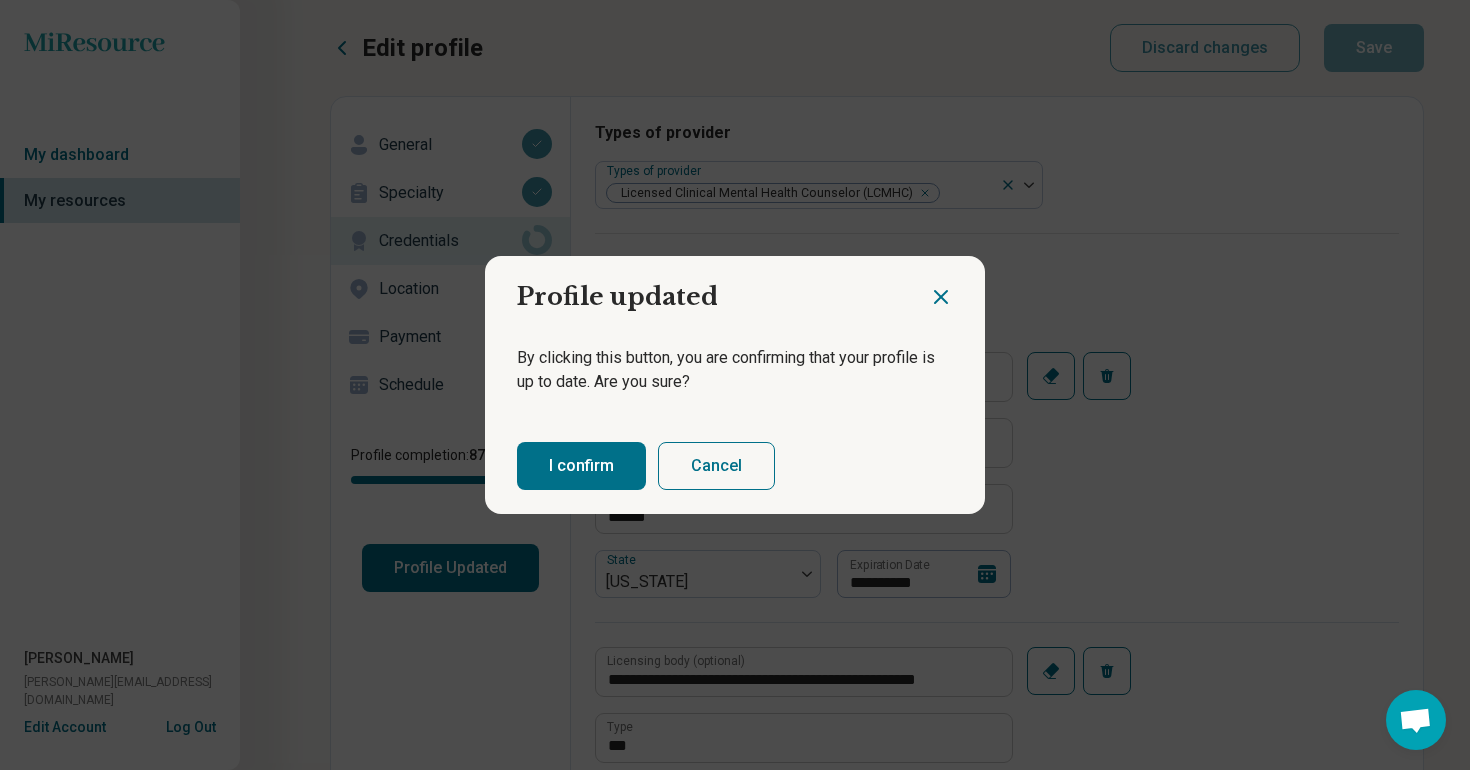 click on "I confirm" at bounding box center [581, 466] 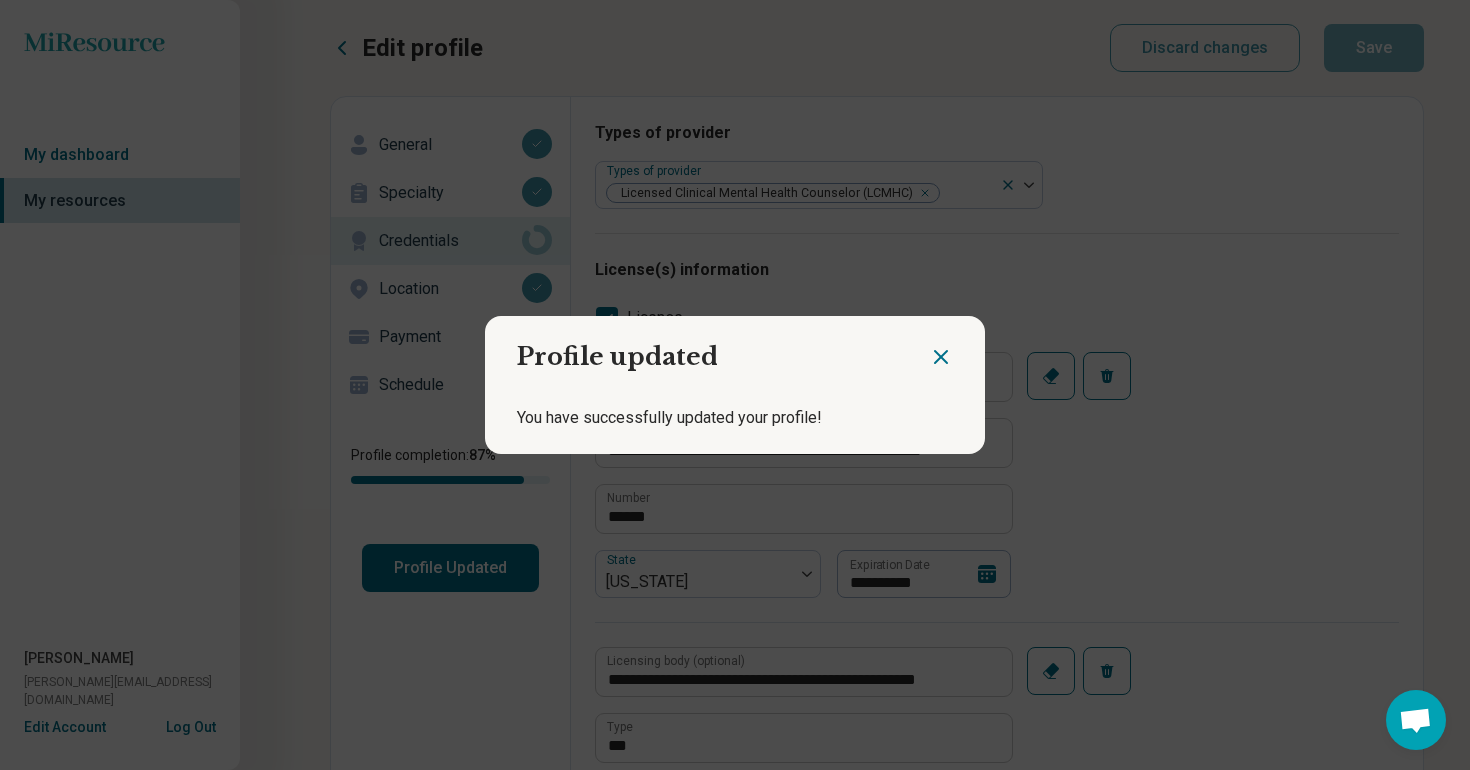 click 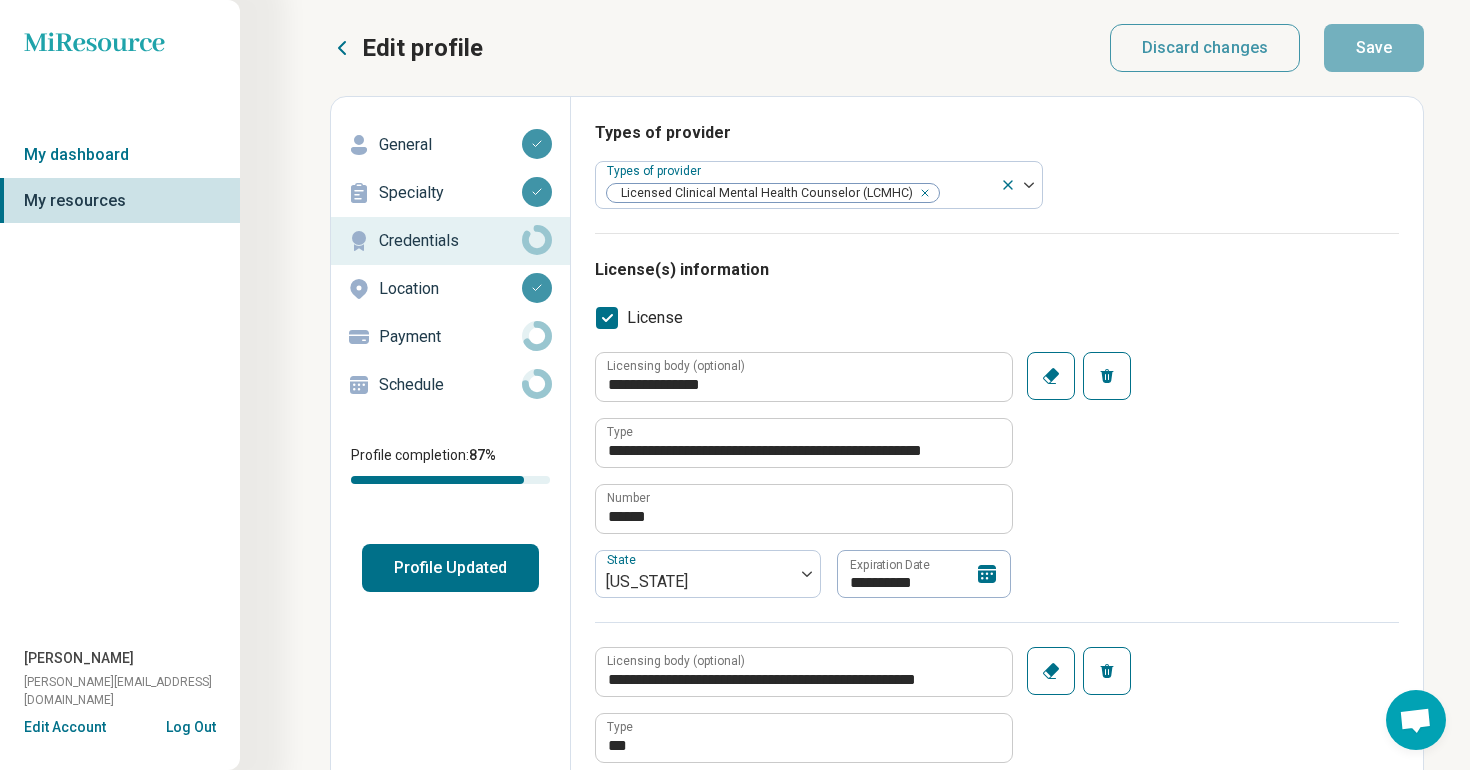 click on "General" at bounding box center (450, 145) 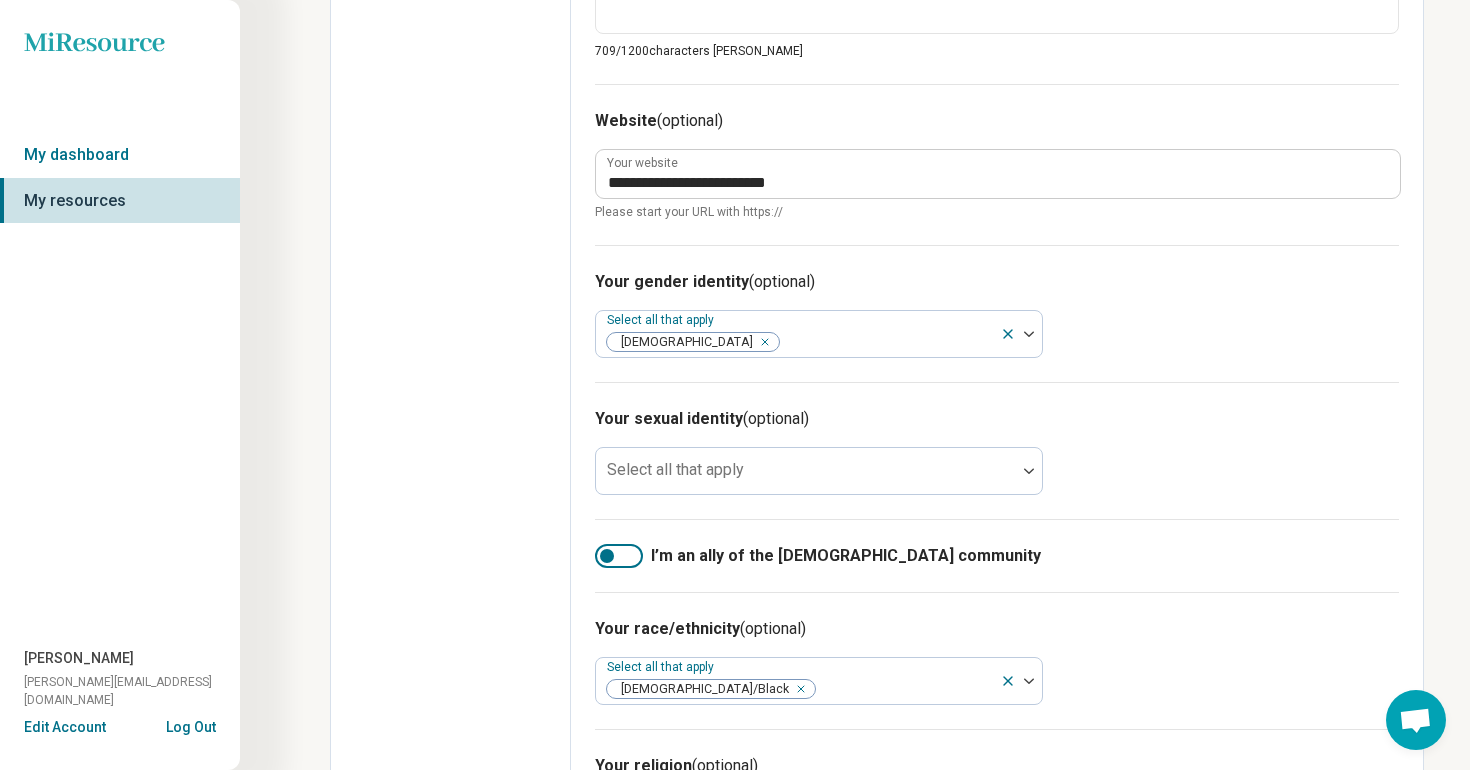 scroll, scrollTop: 1151, scrollLeft: 0, axis: vertical 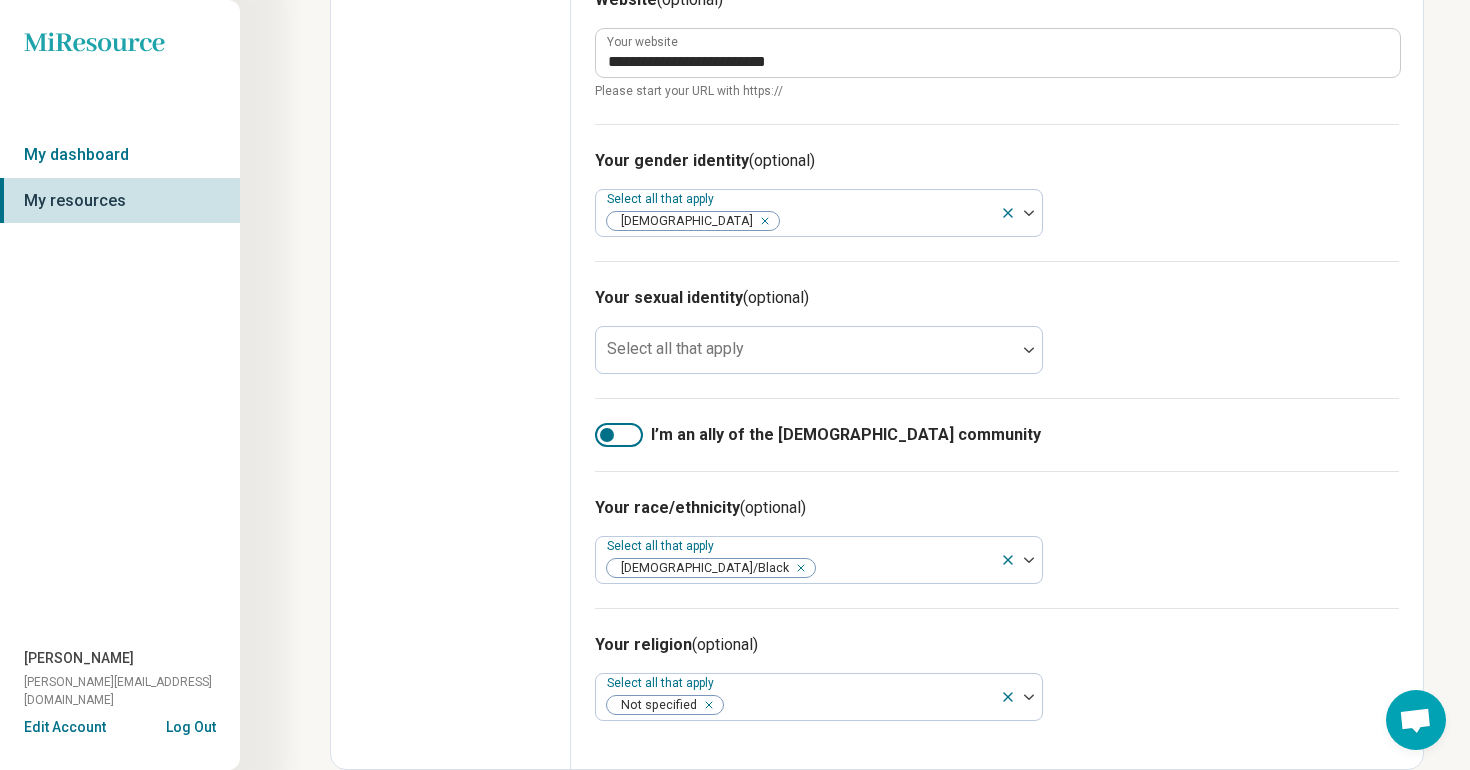 click at bounding box center (607, 435) 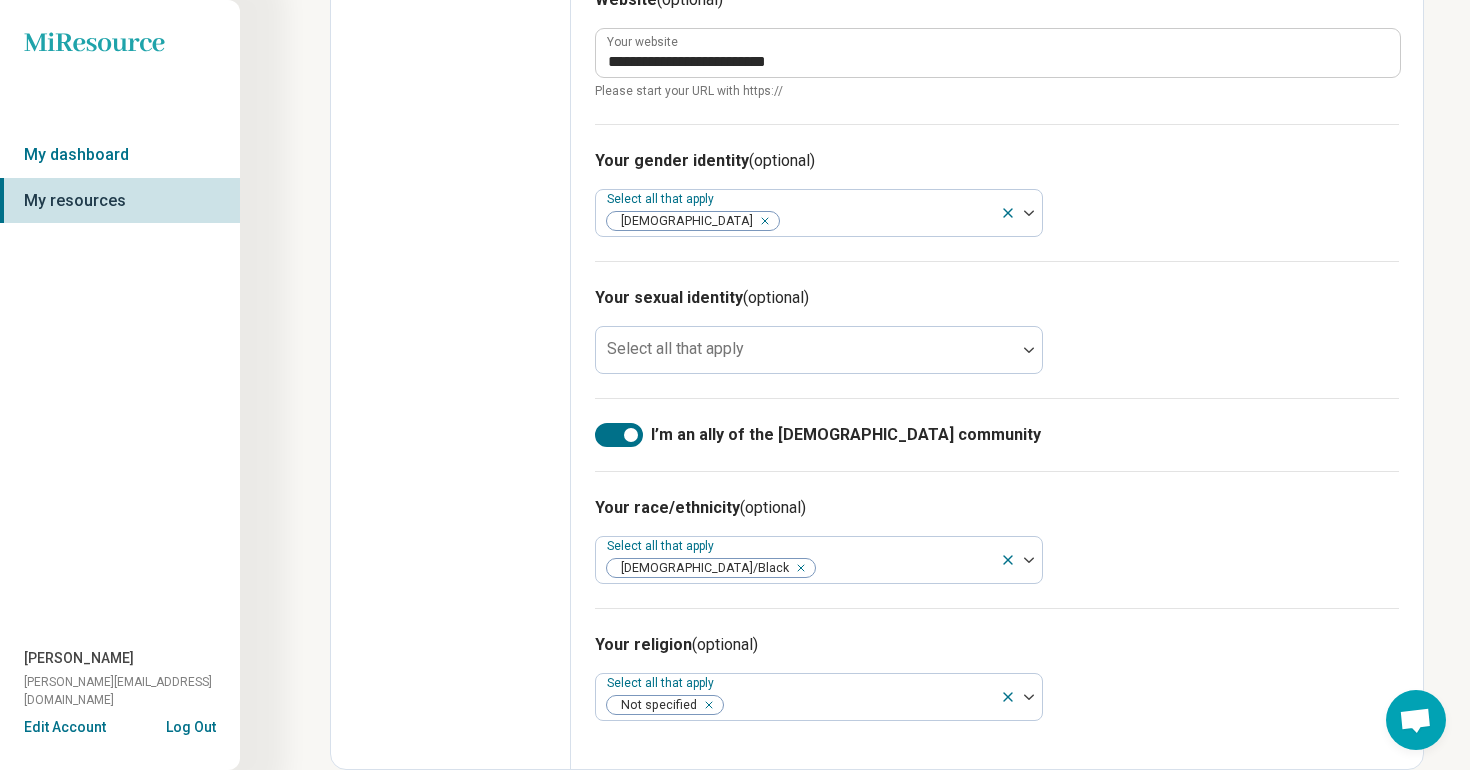 scroll, scrollTop: 11, scrollLeft: 7, axis: both 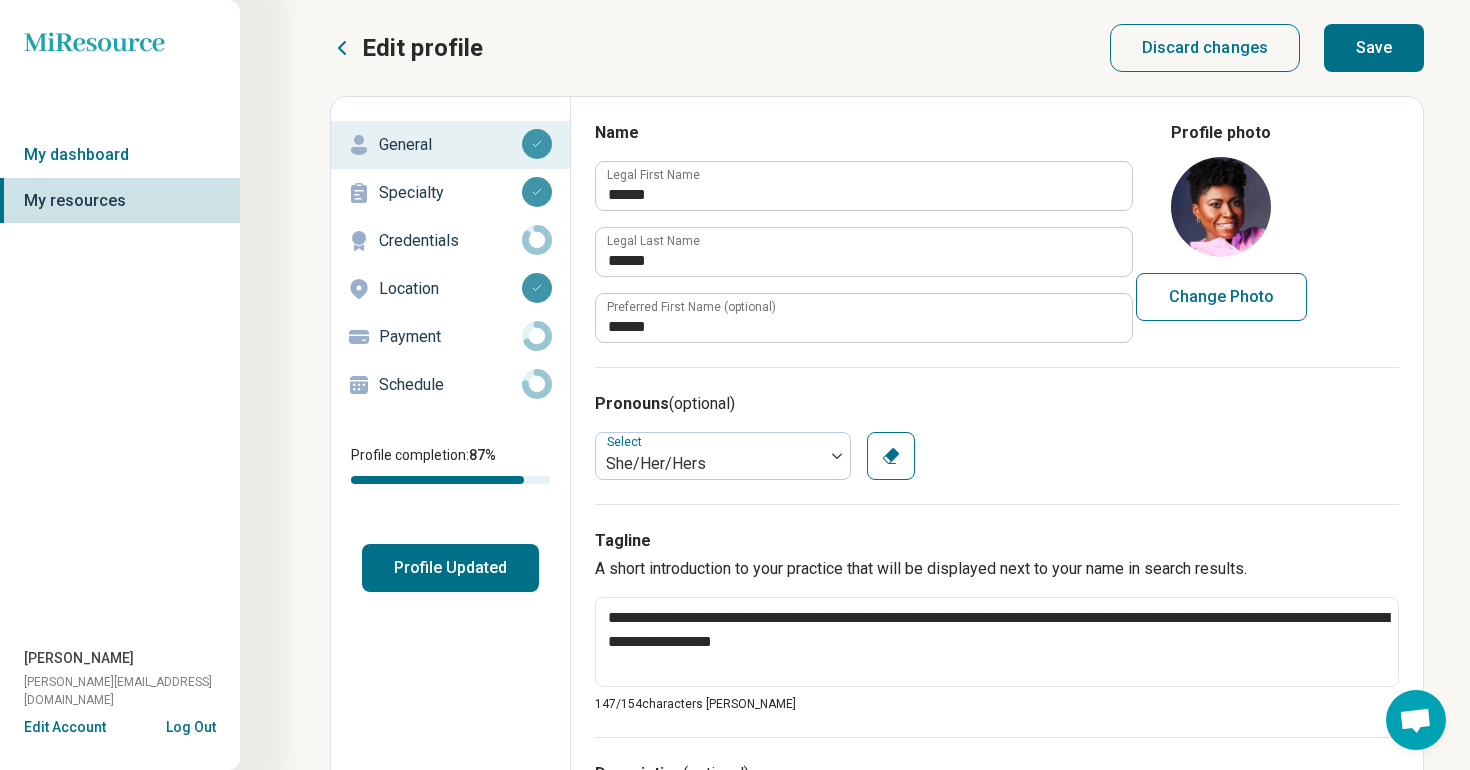 click on "Change Photo" at bounding box center (1221, 297) 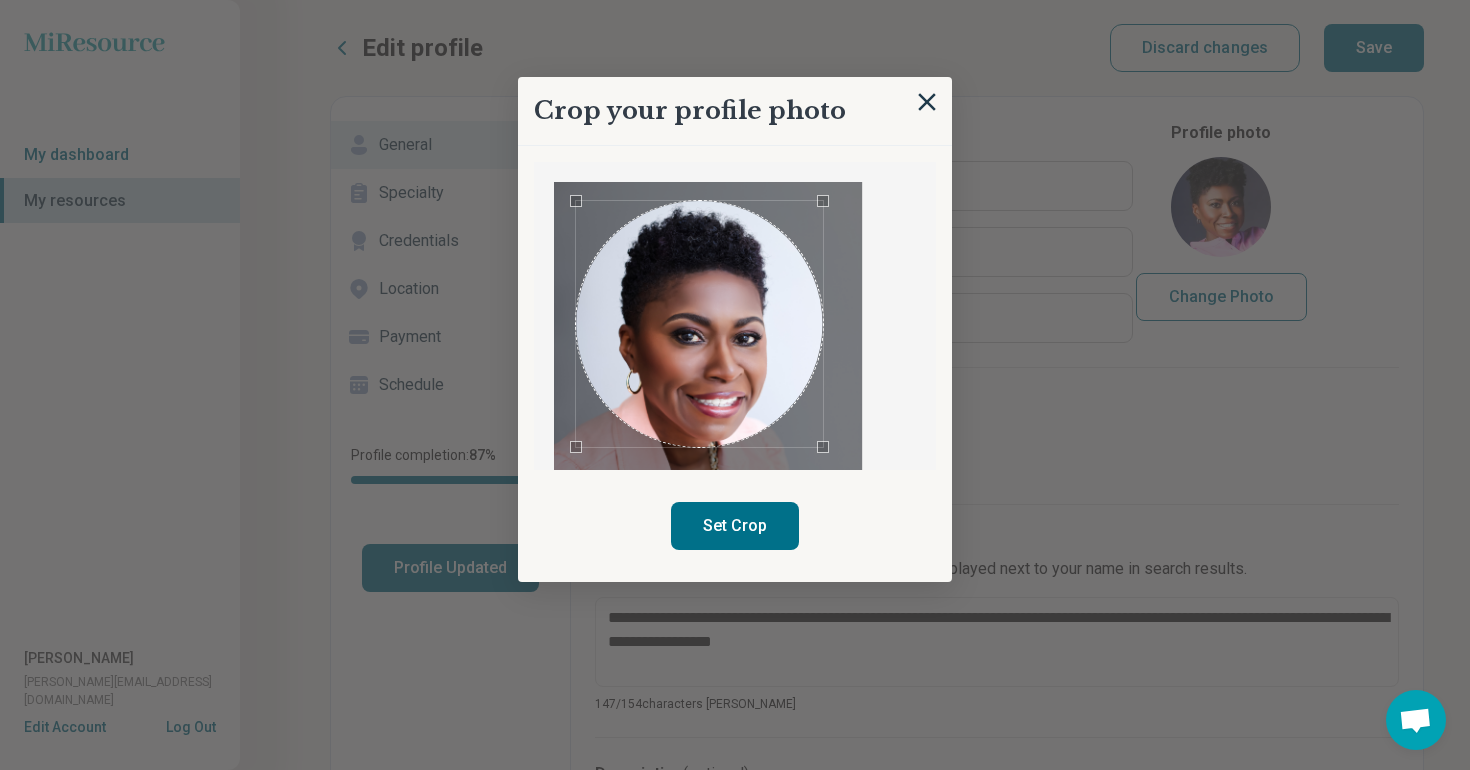 click at bounding box center (699, 324) 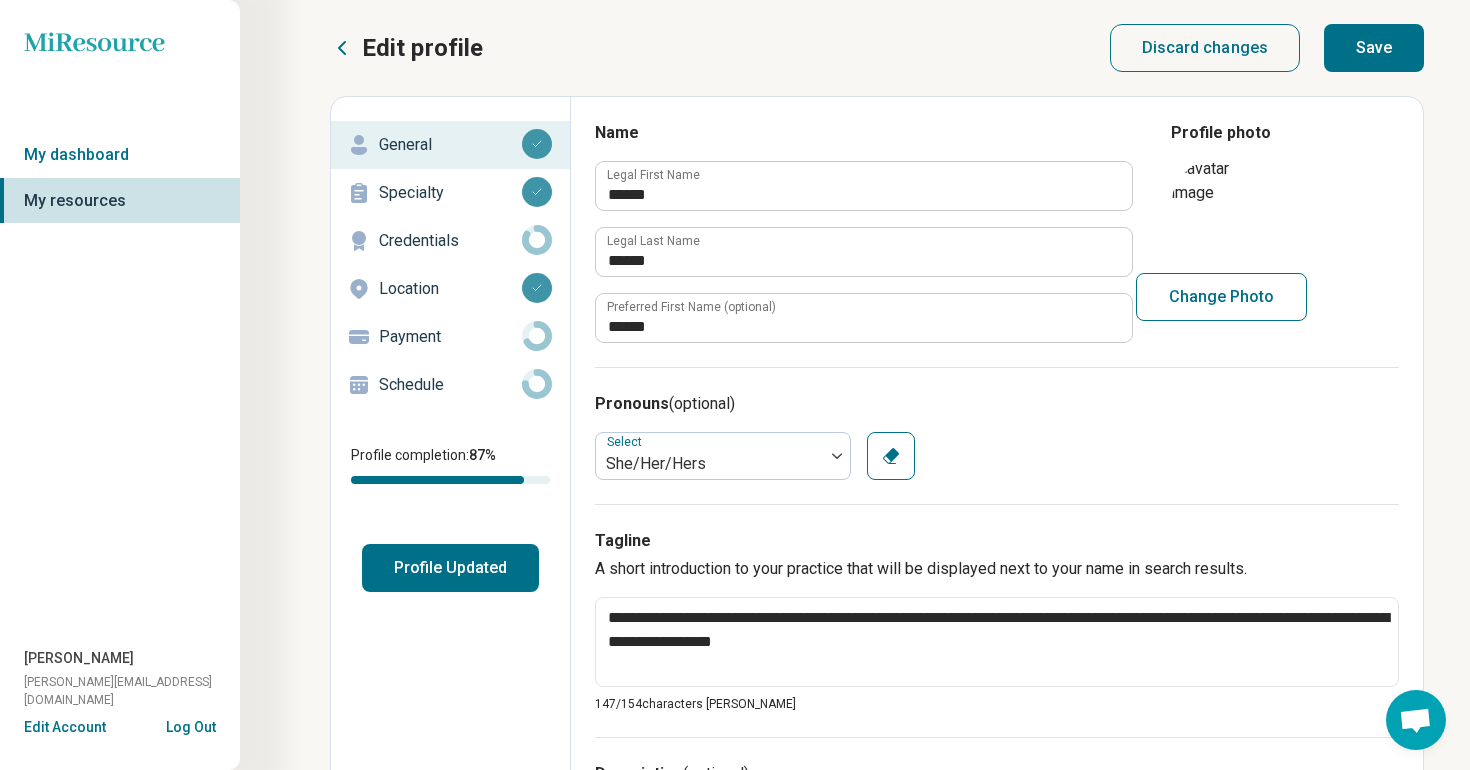 click on "Change Photo" at bounding box center (1221, 297) 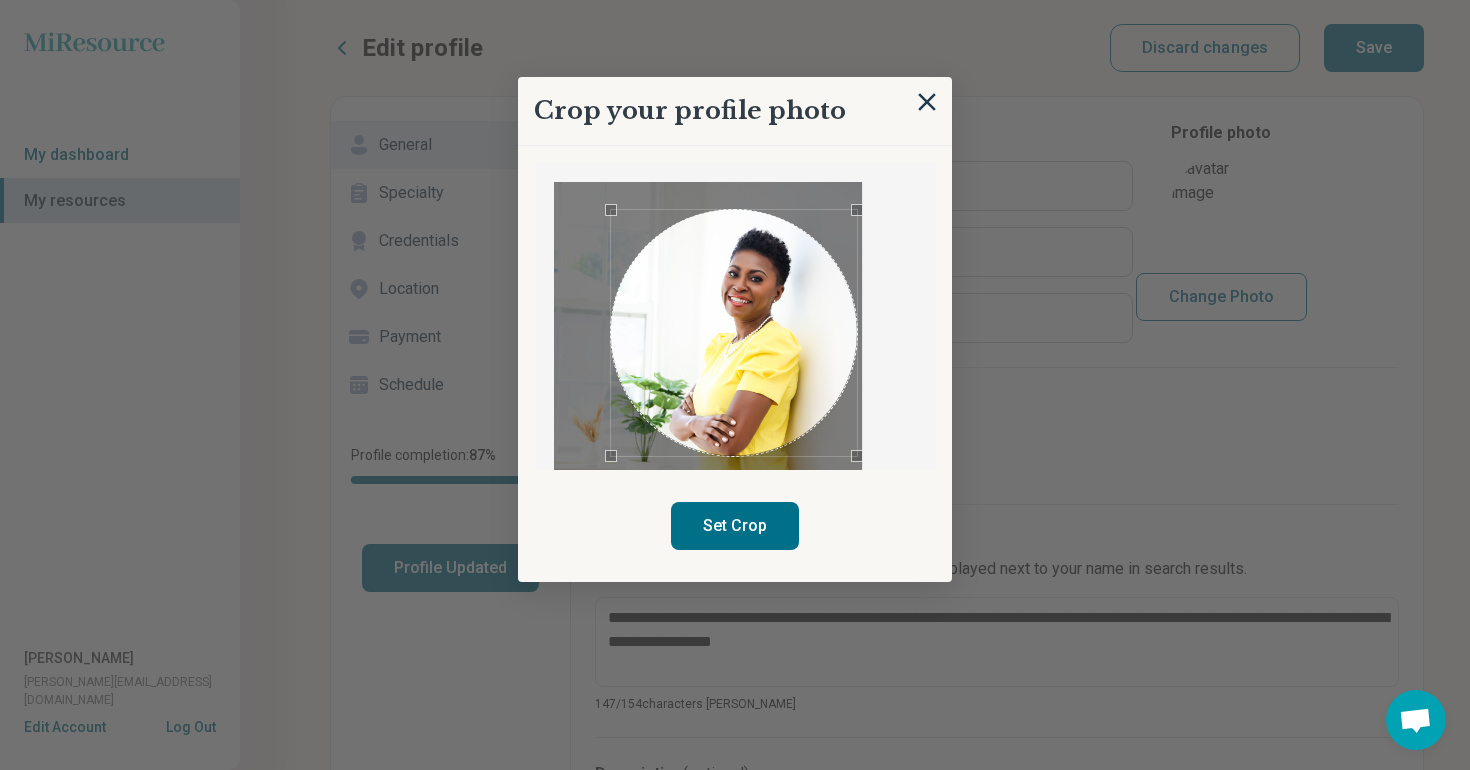click at bounding box center (734, 333) 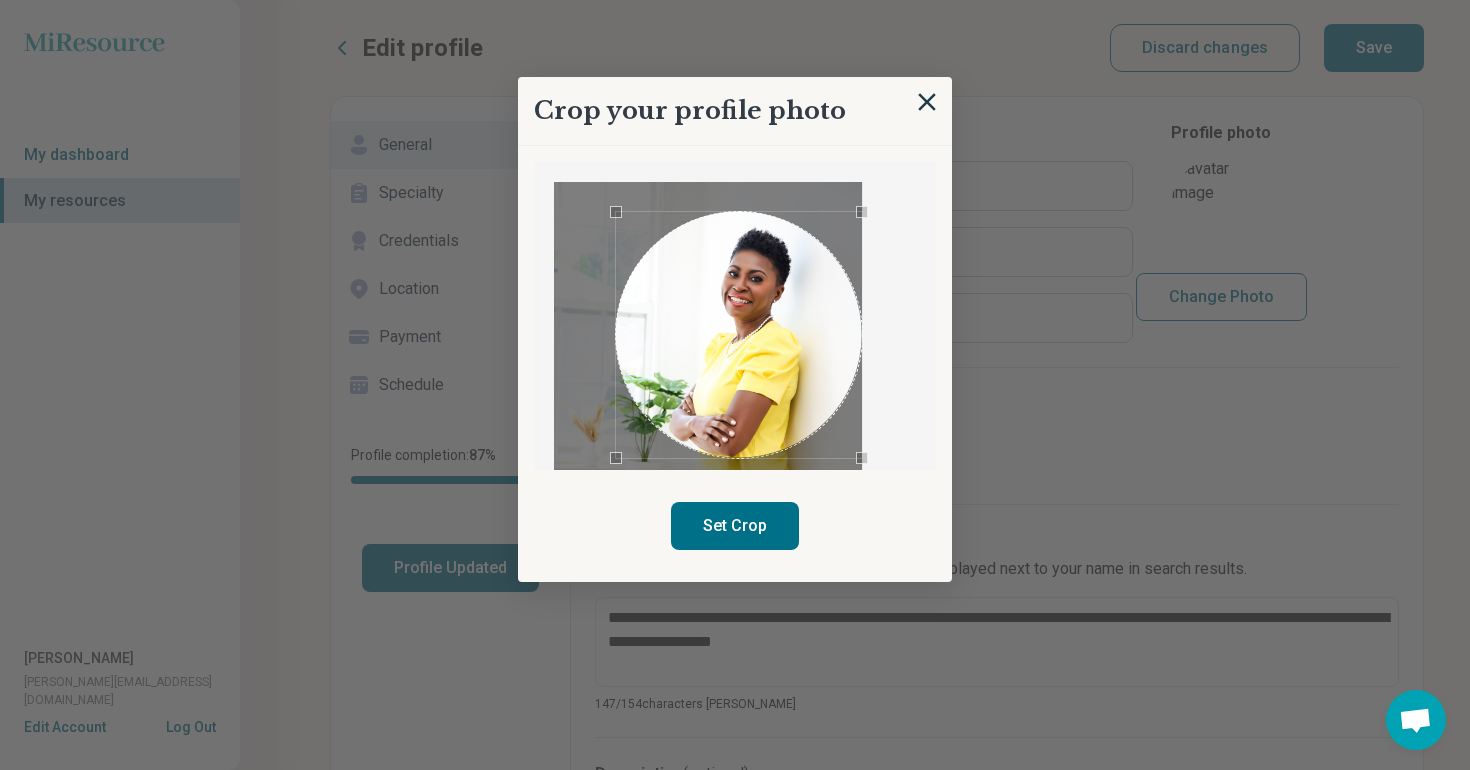 click at bounding box center (739, 335) 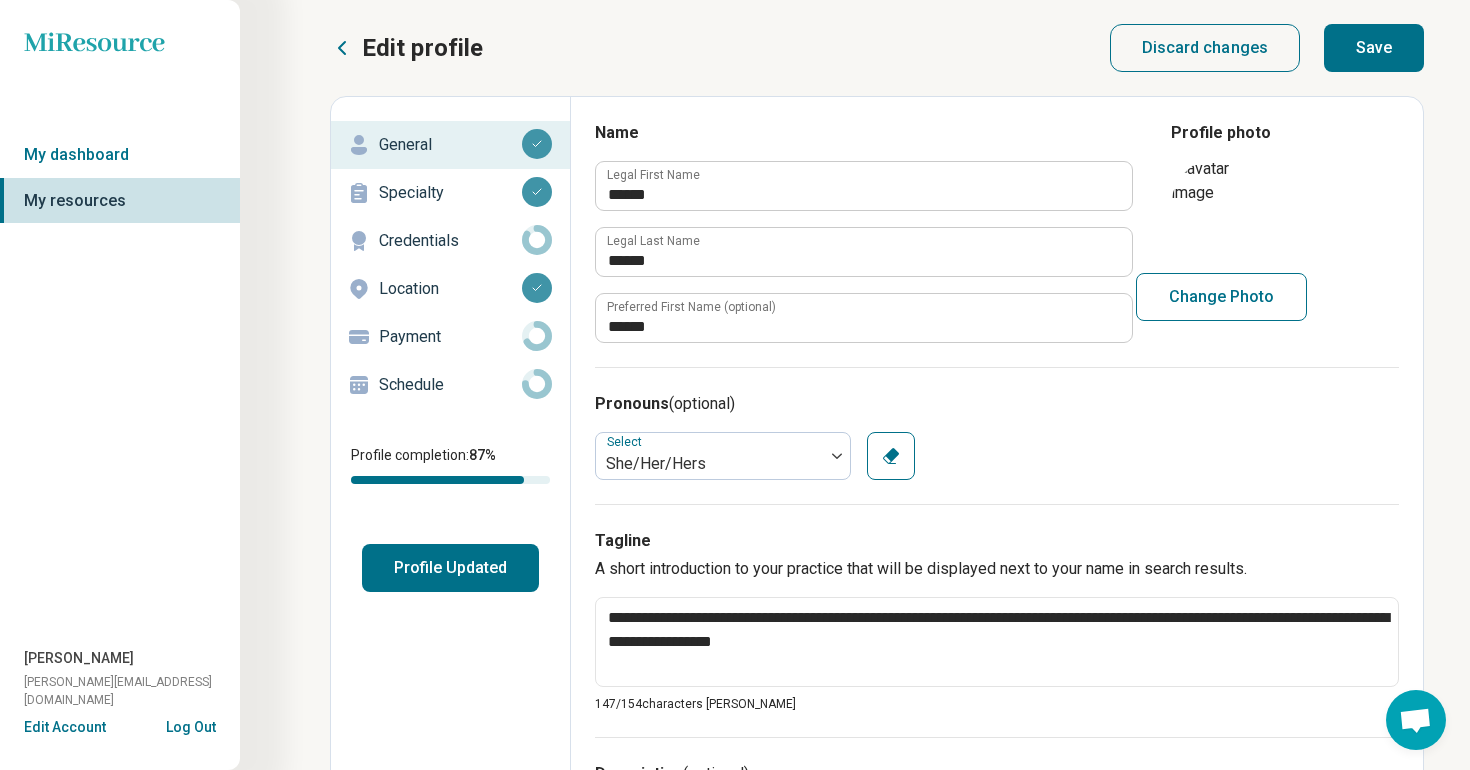 click on "Save" at bounding box center (1374, 48) 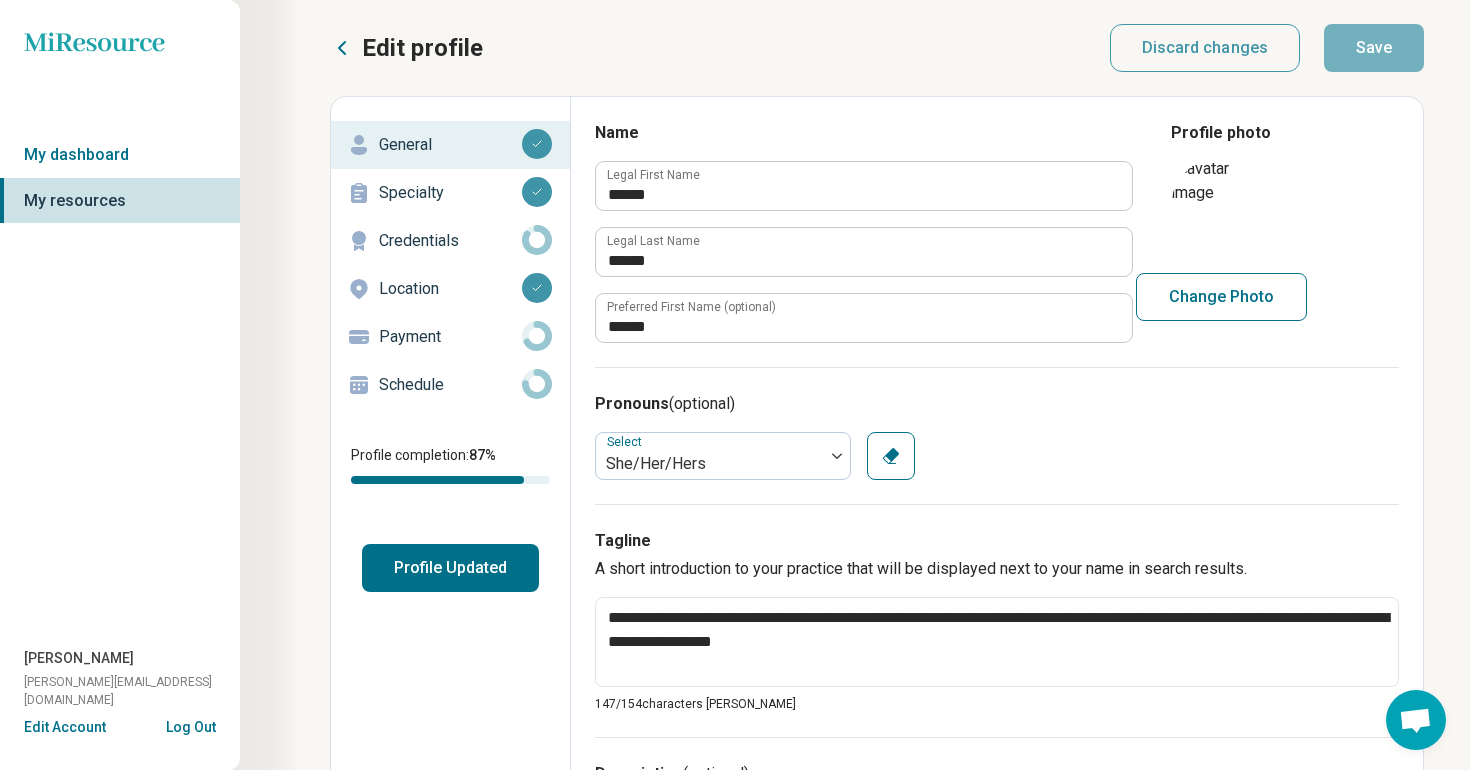 click on "Profile Updated" at bounding box center (450, 568) 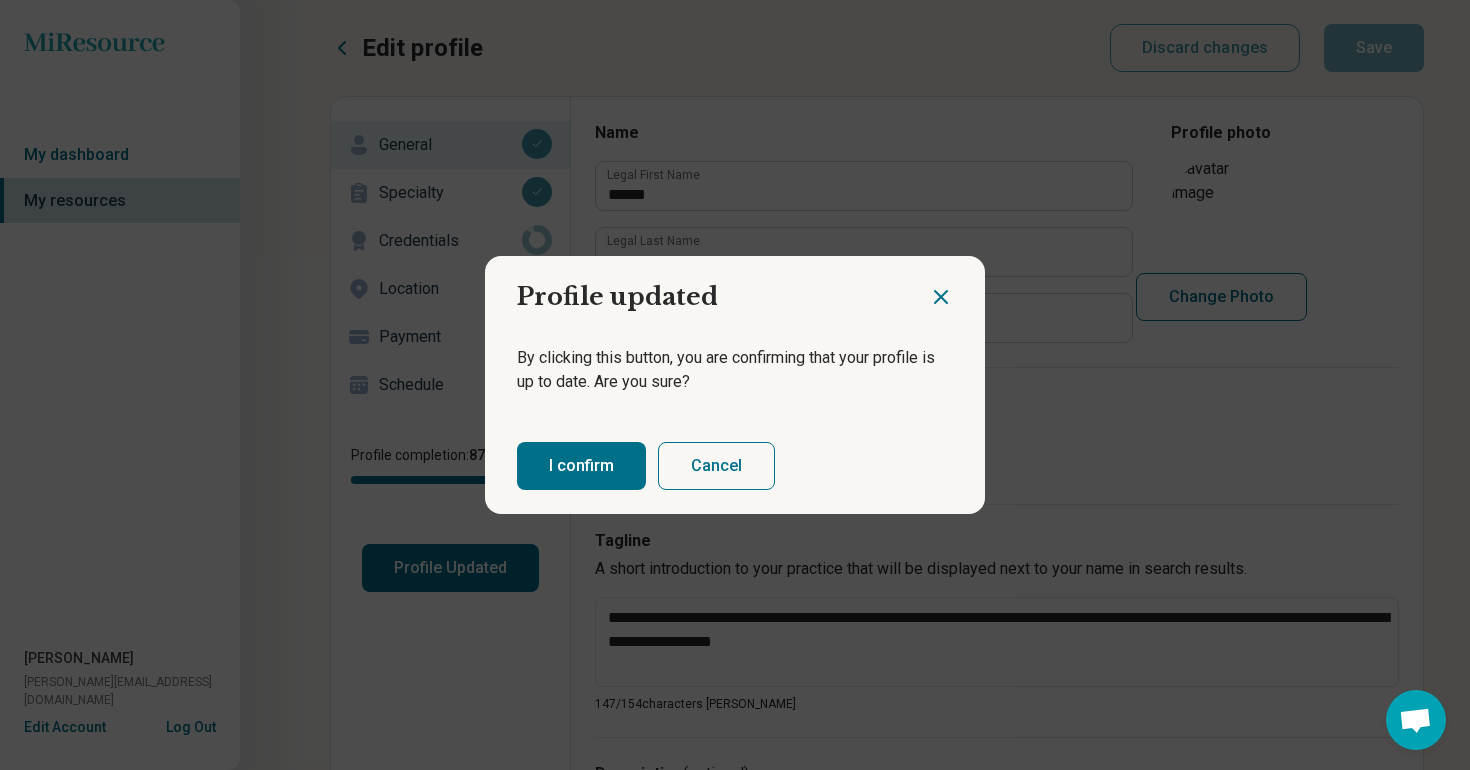 click on "I confirm" at bounding box center (581, 466) 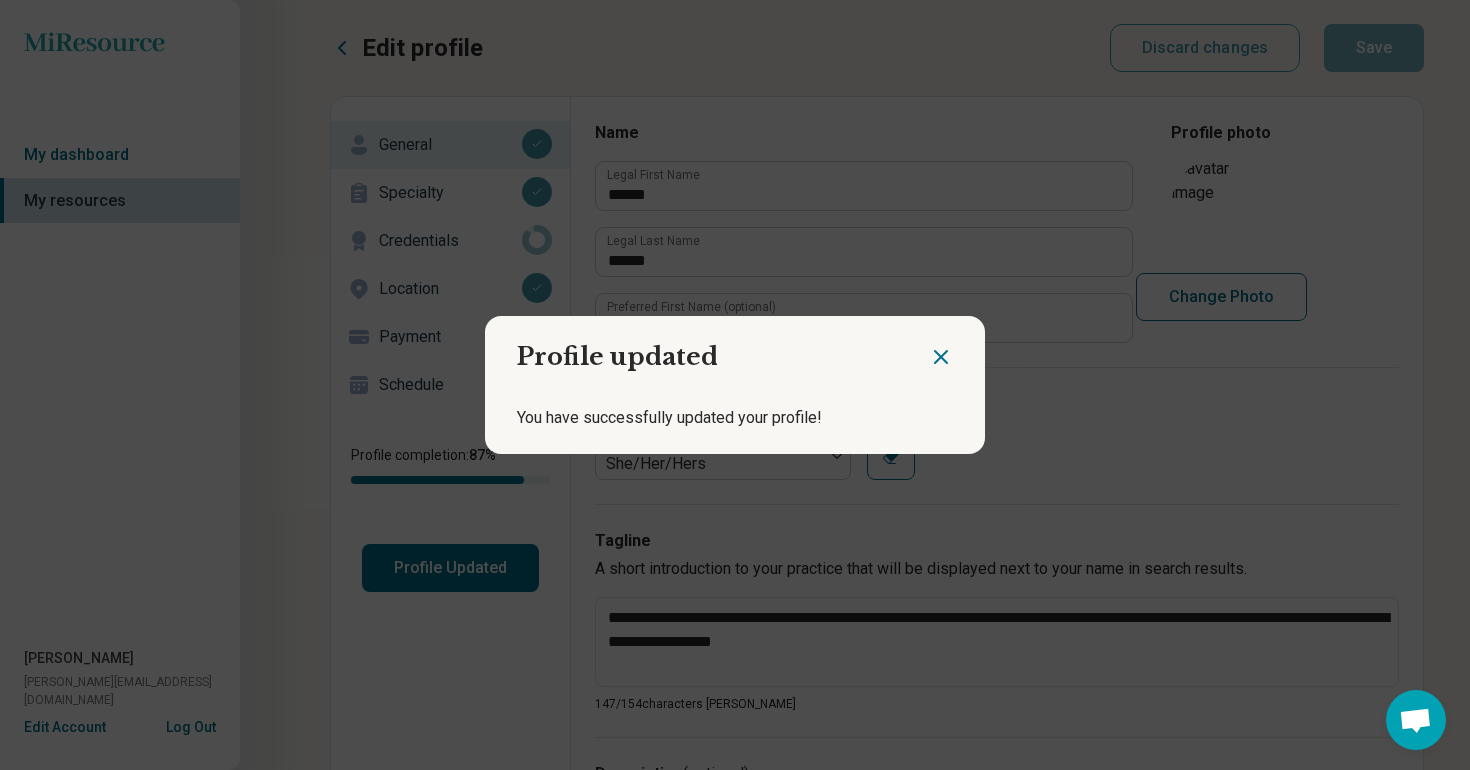 click 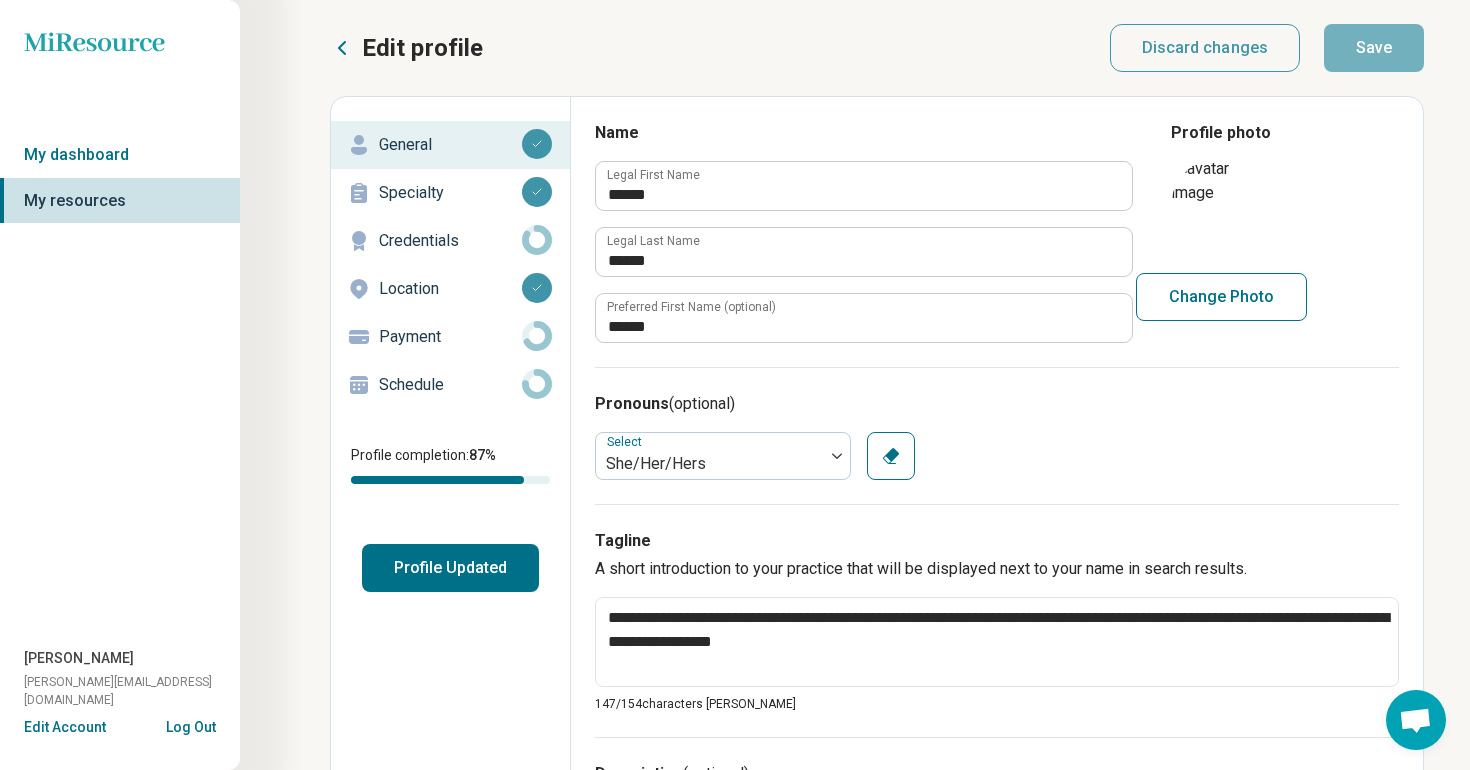 click on "Payment" at bounding box center (450, 337) 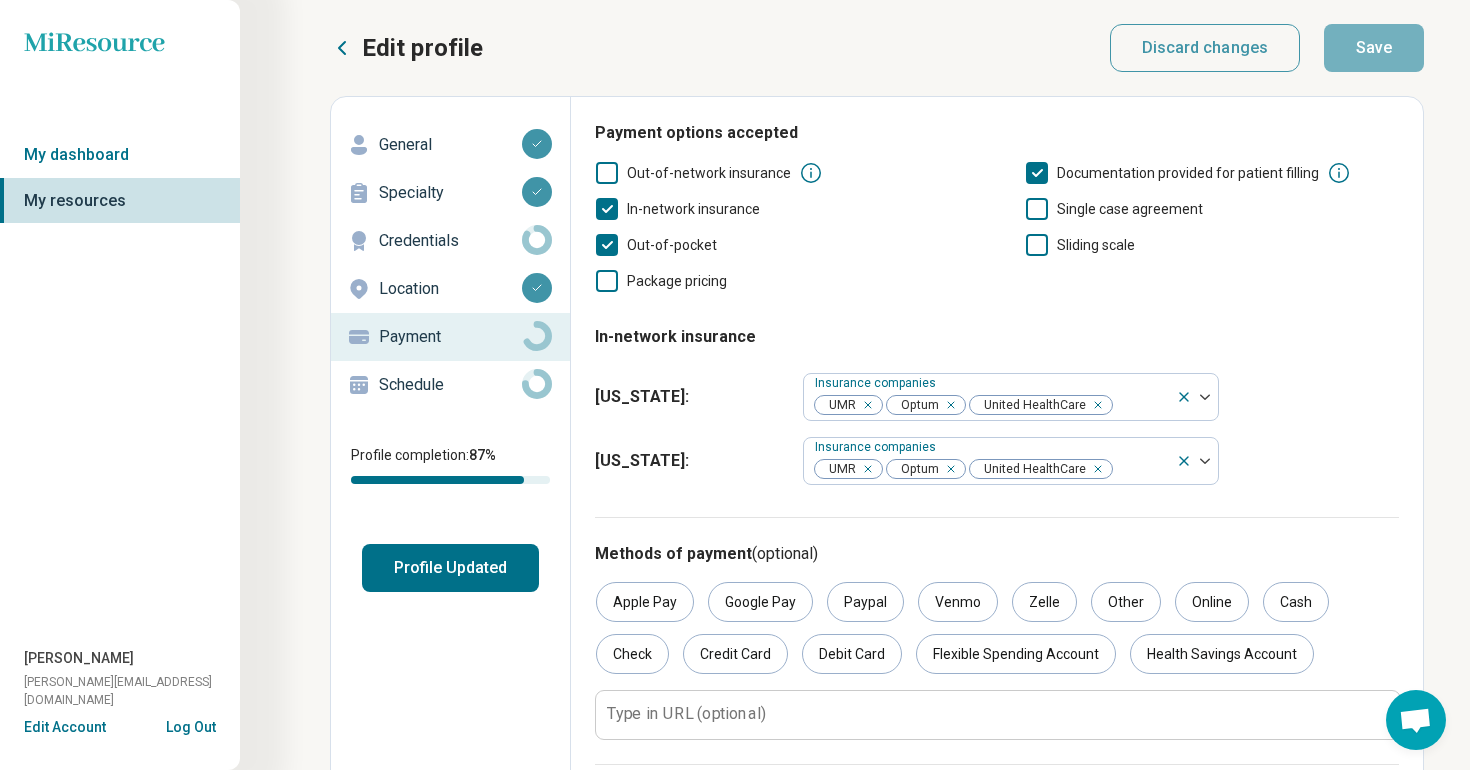 click on "Profile Updated" at bounding box center (450, 568) 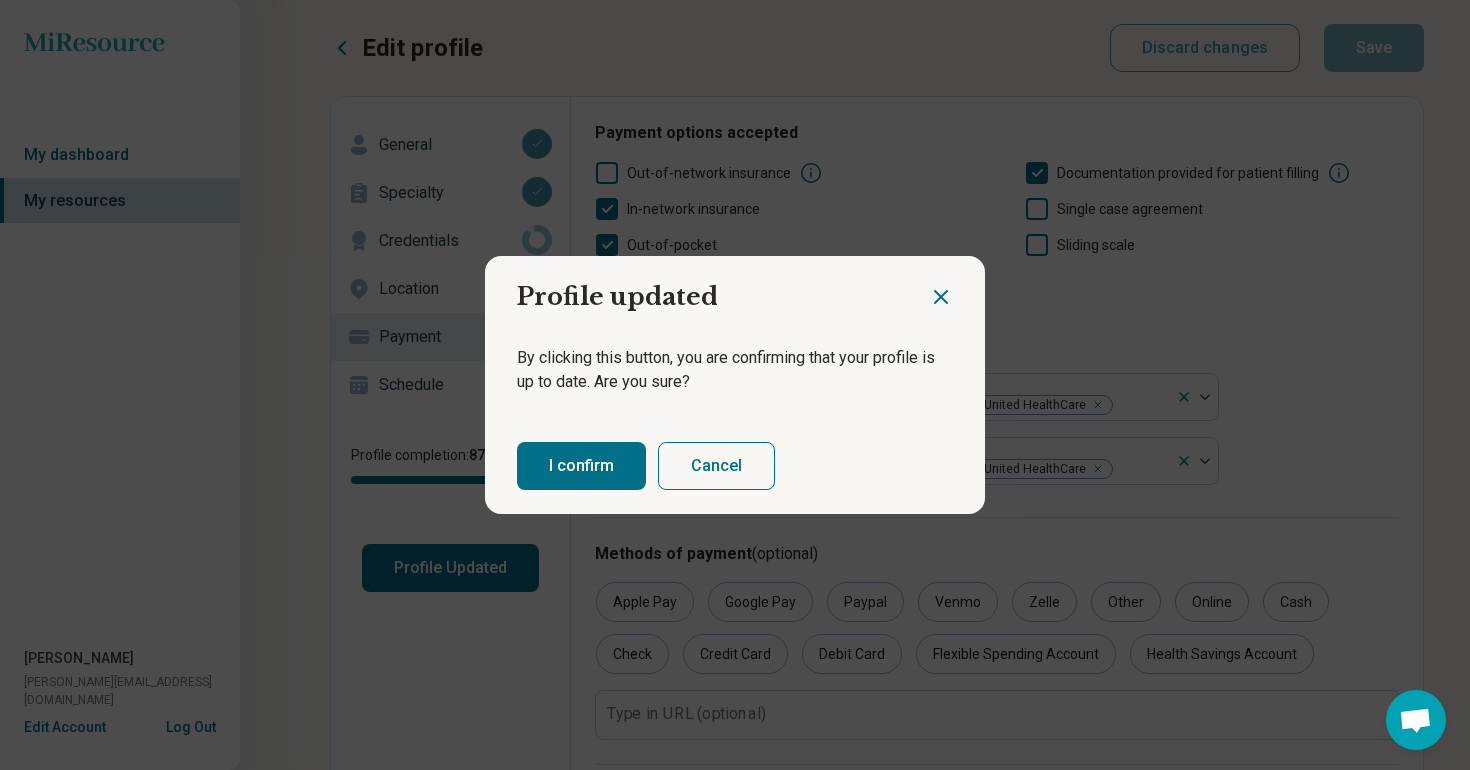 click on "I confirm" at bounding box center (581, 466) 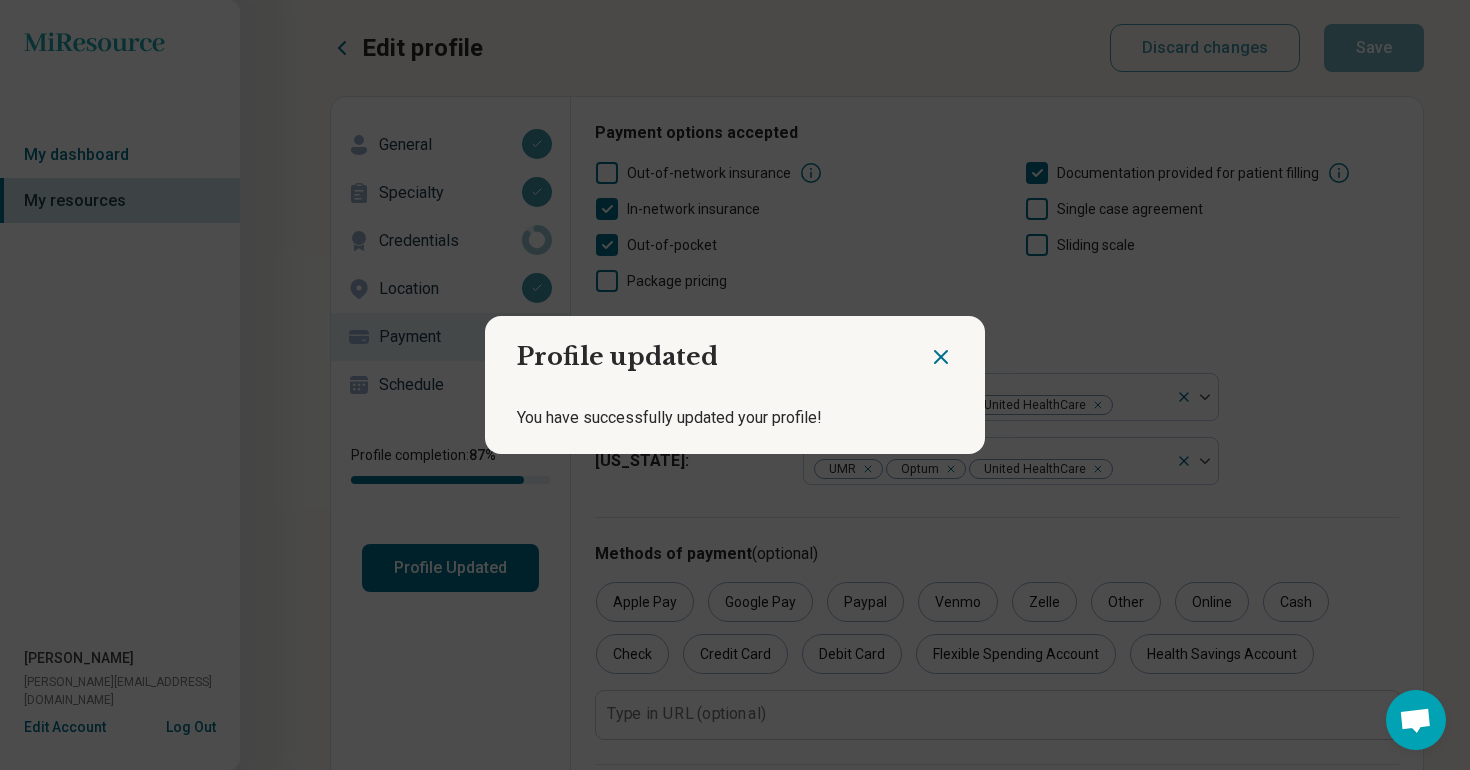 click 